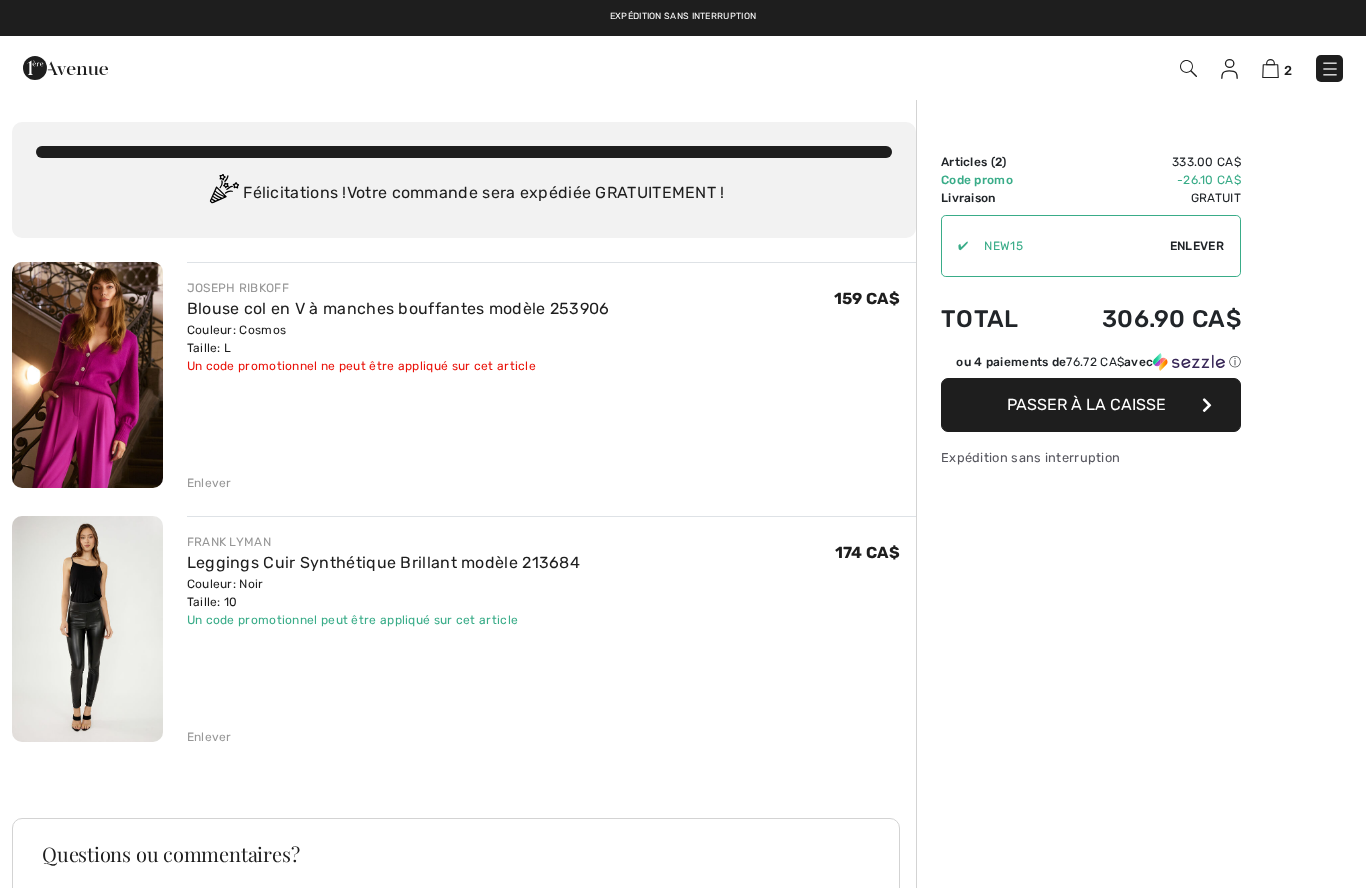 scroll, scrollTop: 0, scrollLeft: 0, axis: both 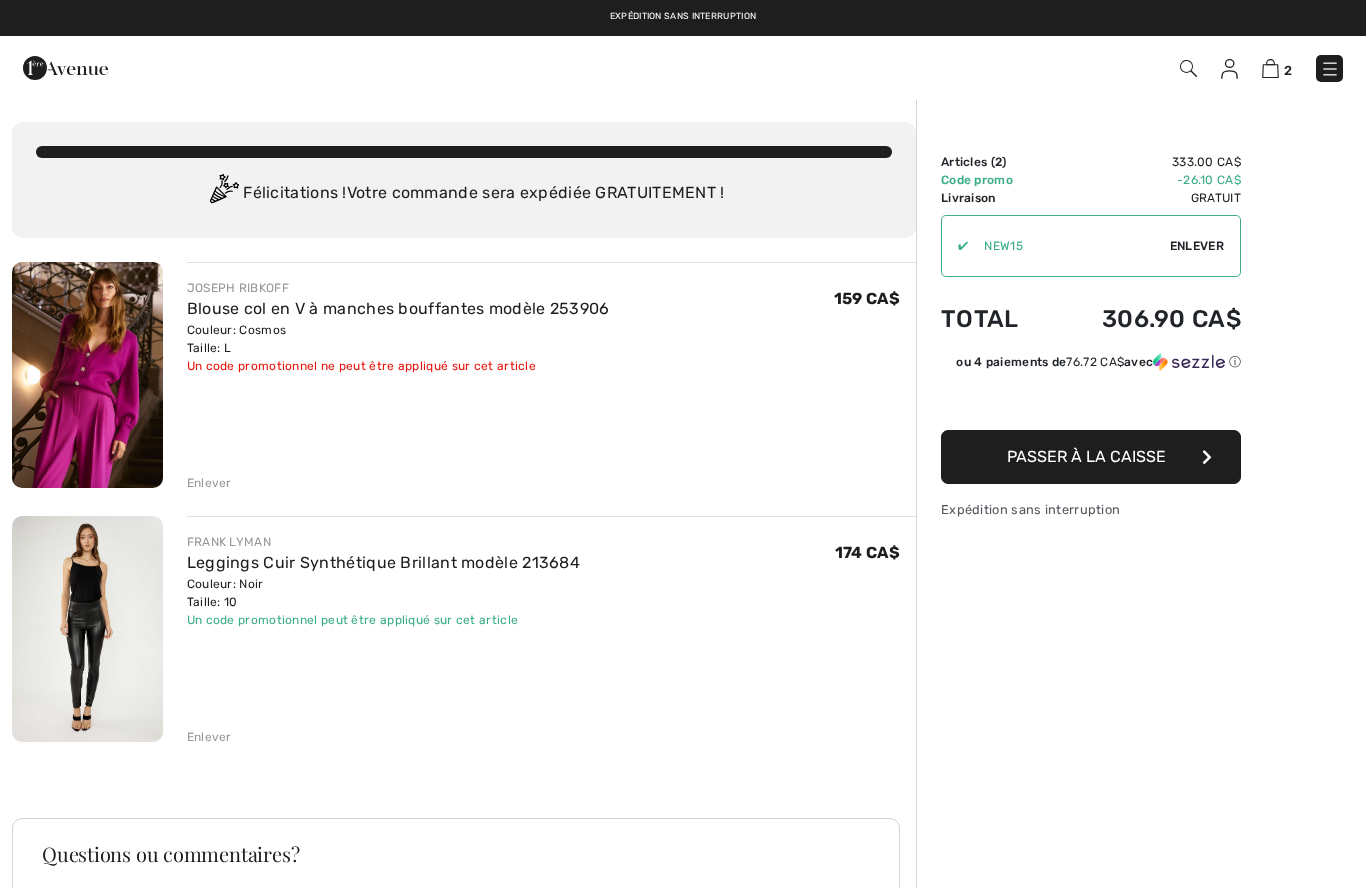 click at bounding box center (1330, 69) 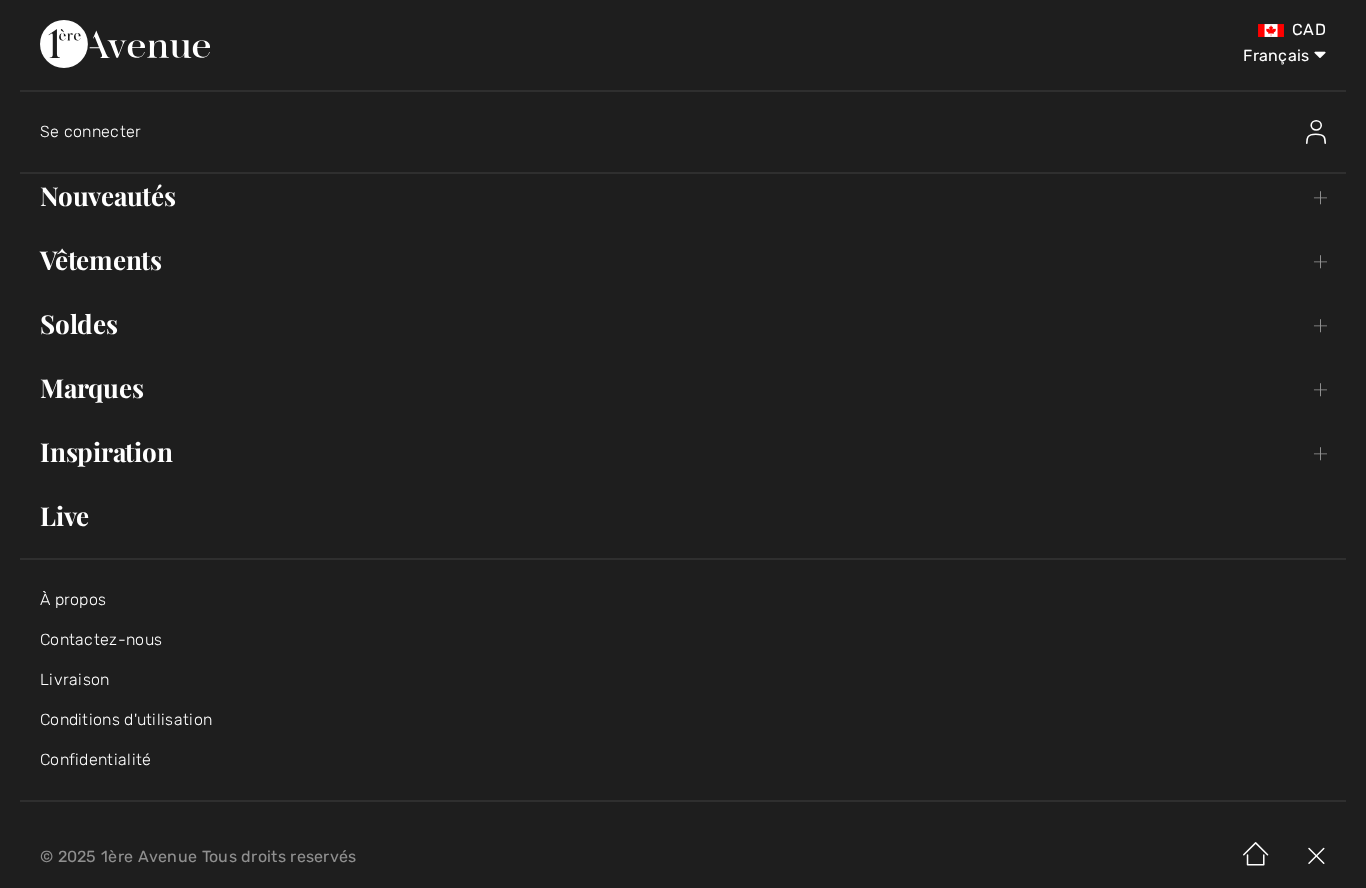 click on "Vêtements Toggle submenu" at bounding box center (683, 260) 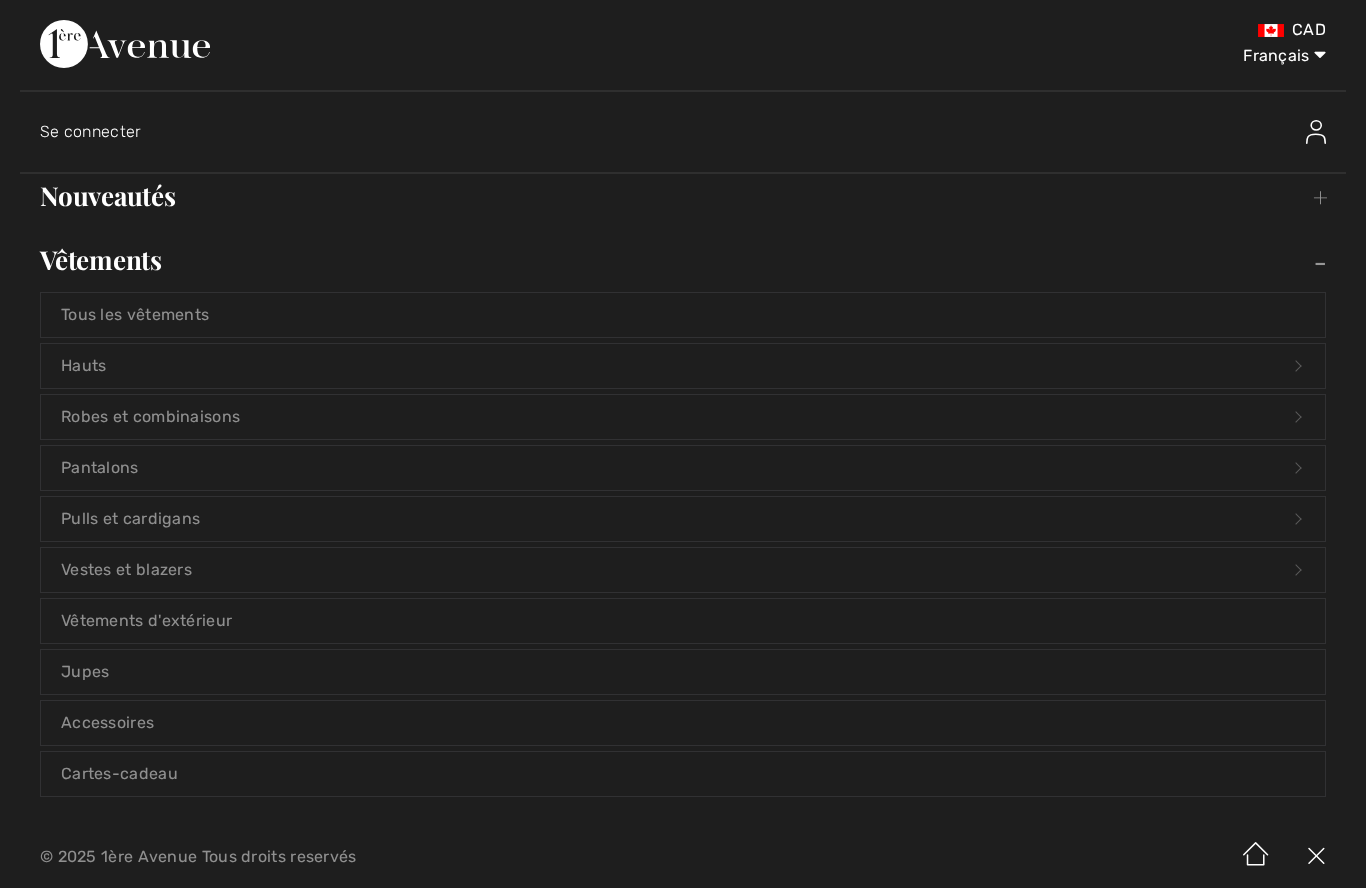 click on "Nouveautés Toggle submenu" at bounding box center (683, 196) 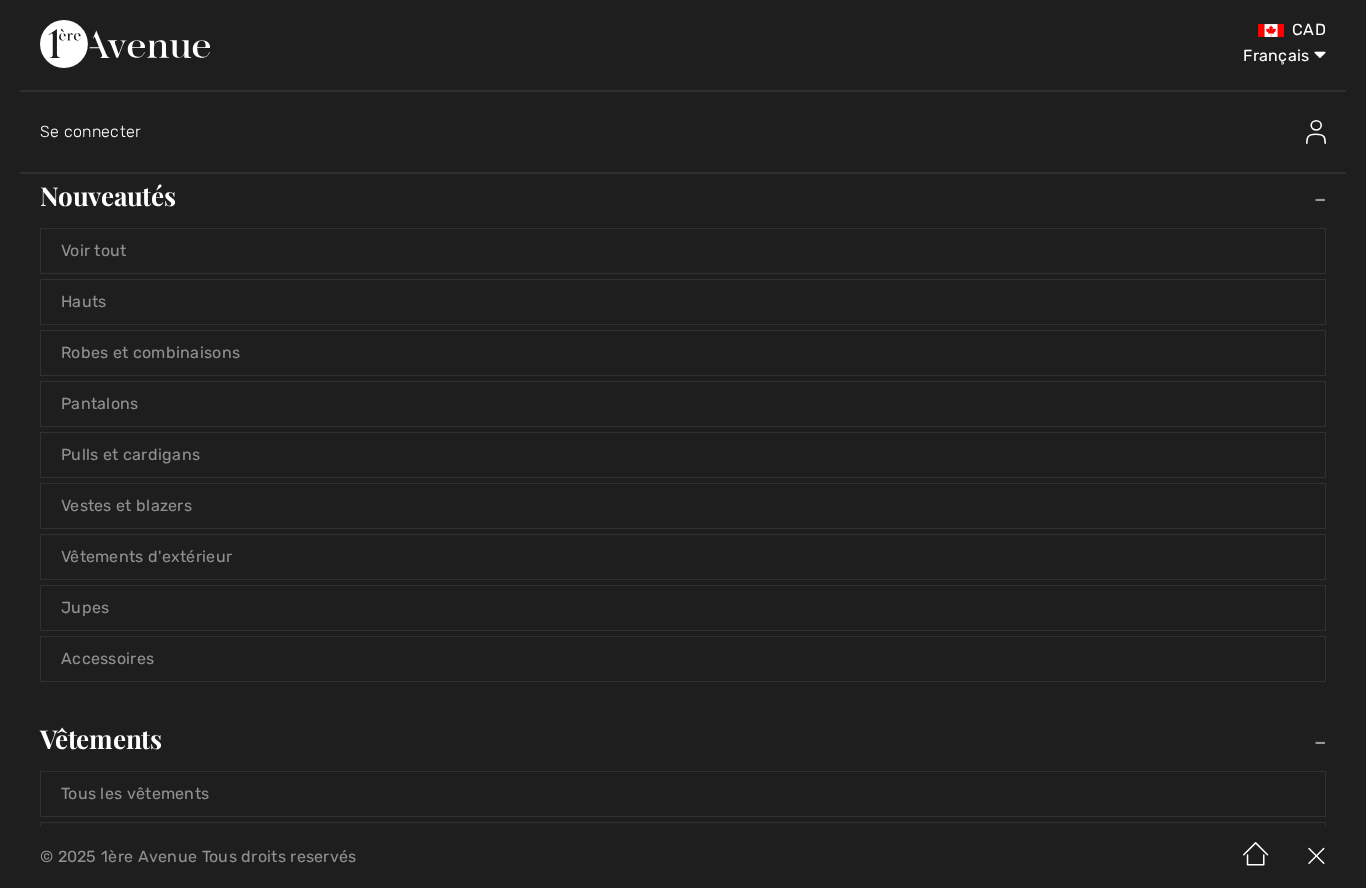 click on "Vêtements d'extérieur" at bounding box center (683, 557) 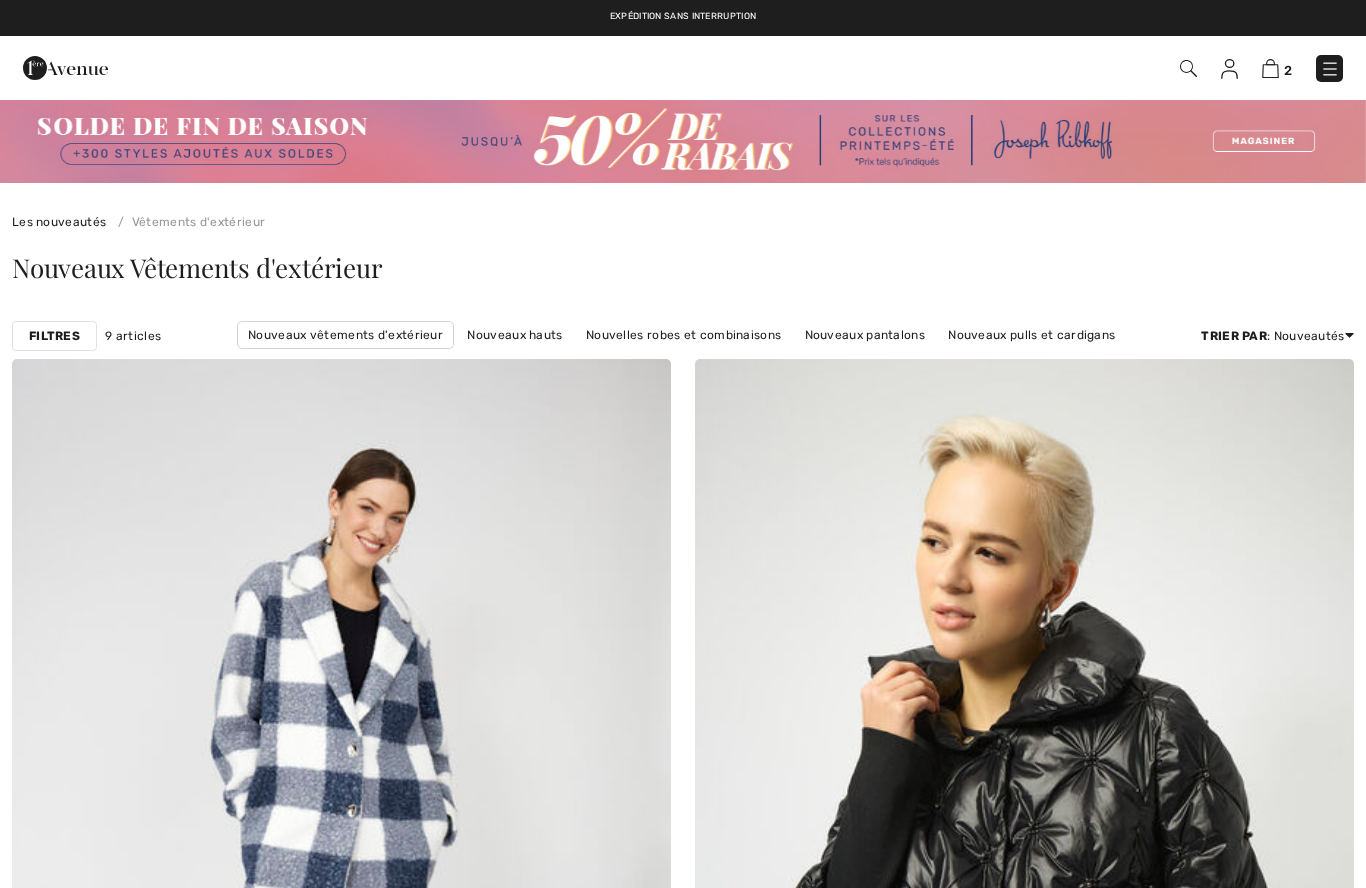 scroll, scrollTop: 0, scrollLeft: 0, axis: both 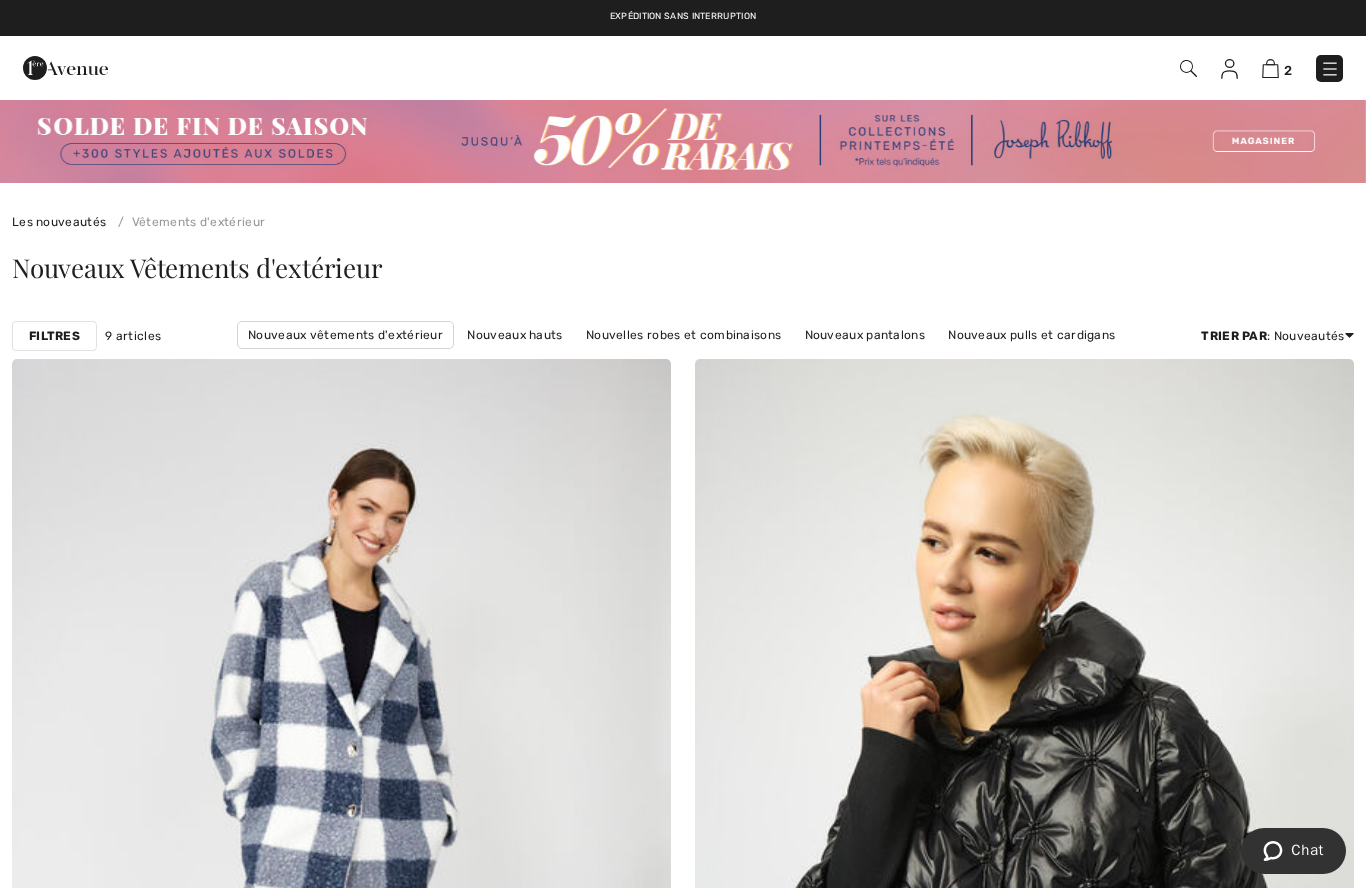click at bounding box center (1330, 69) 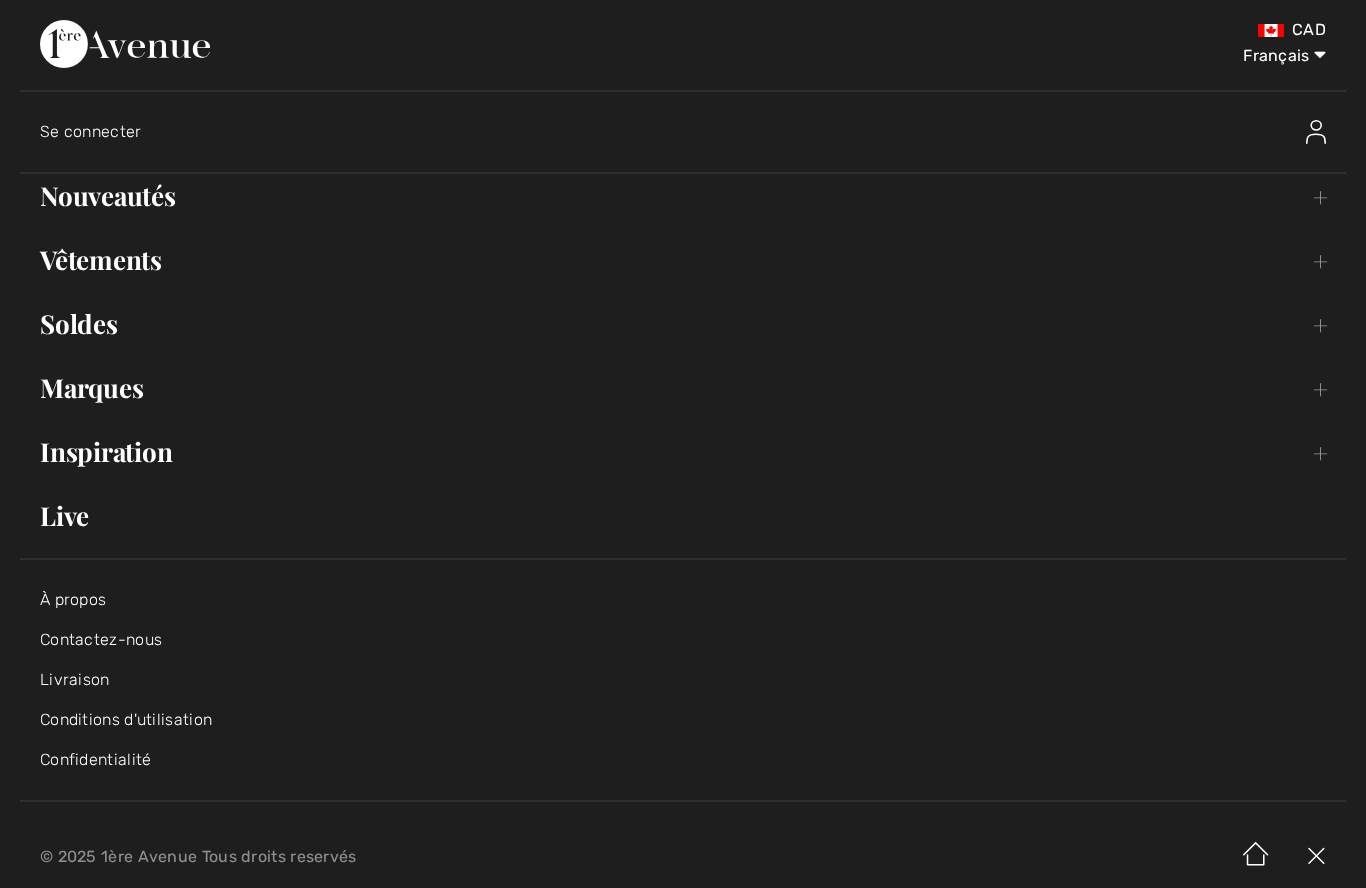 click on "Marques Open submenu" at bounding box center (683, 388) 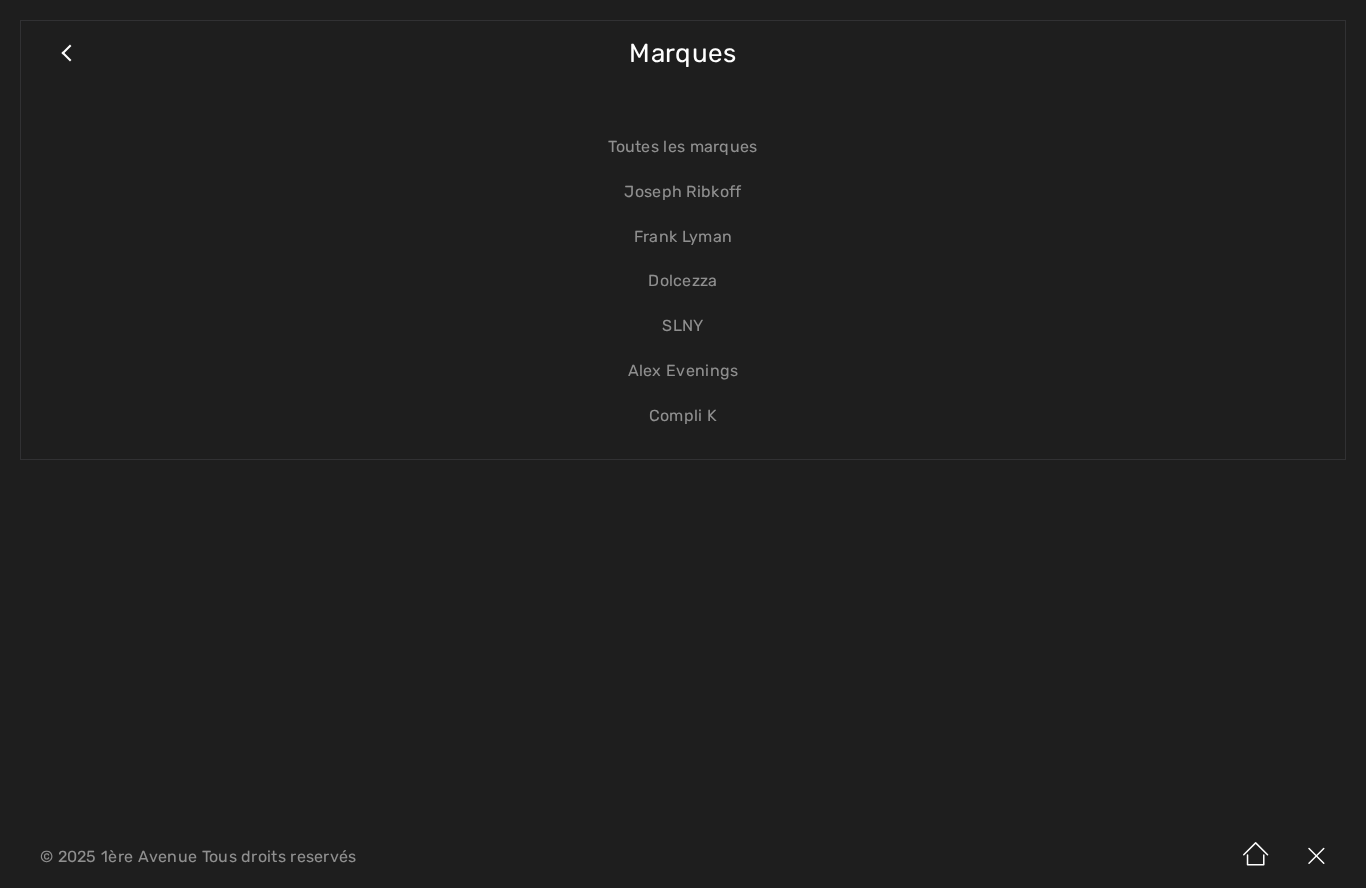 click on "Frank Lyman" at bounding box center (683, 237) 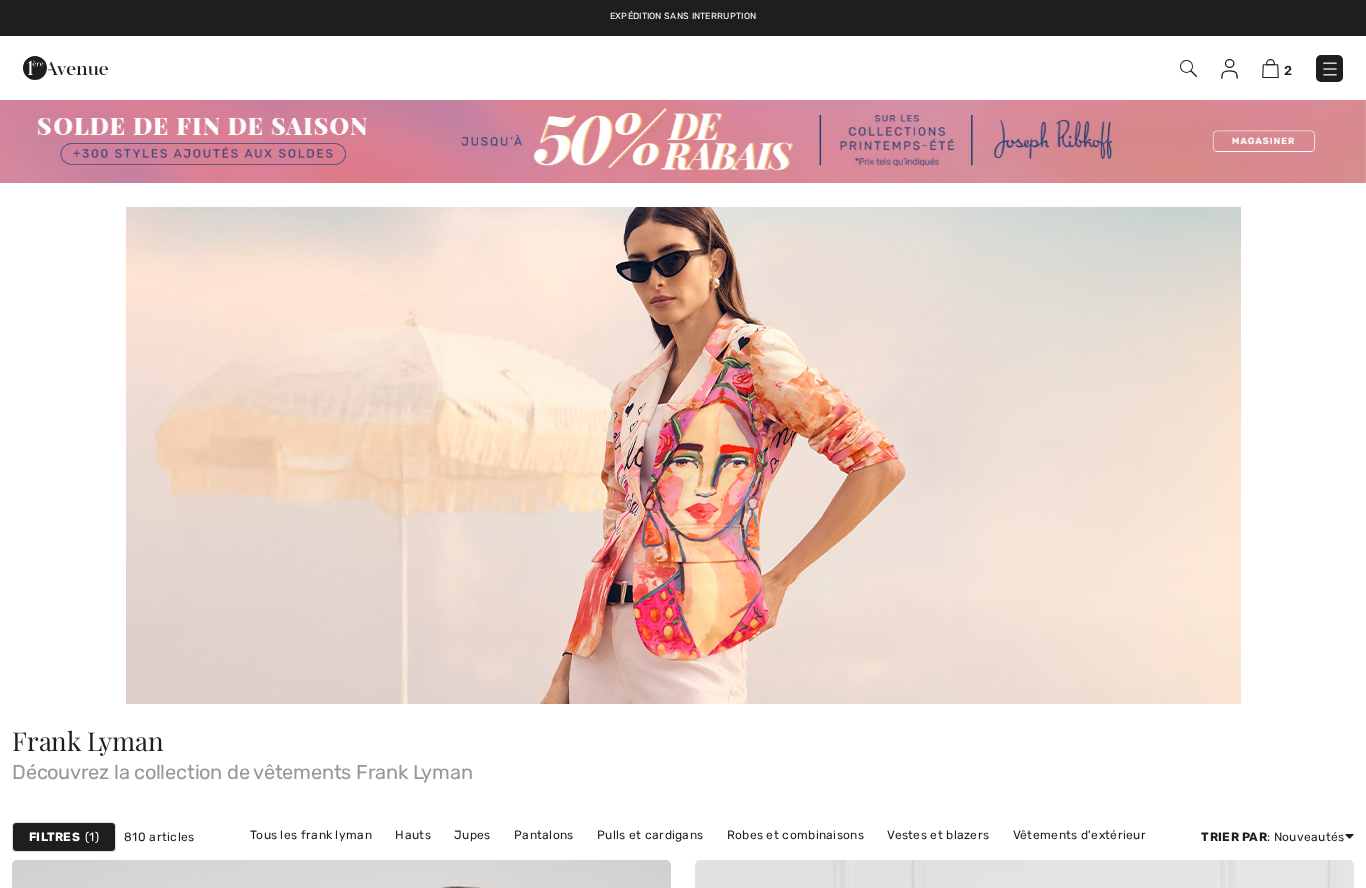 scroll, scrollTop: 0, scrollLeft: 0, axis: both 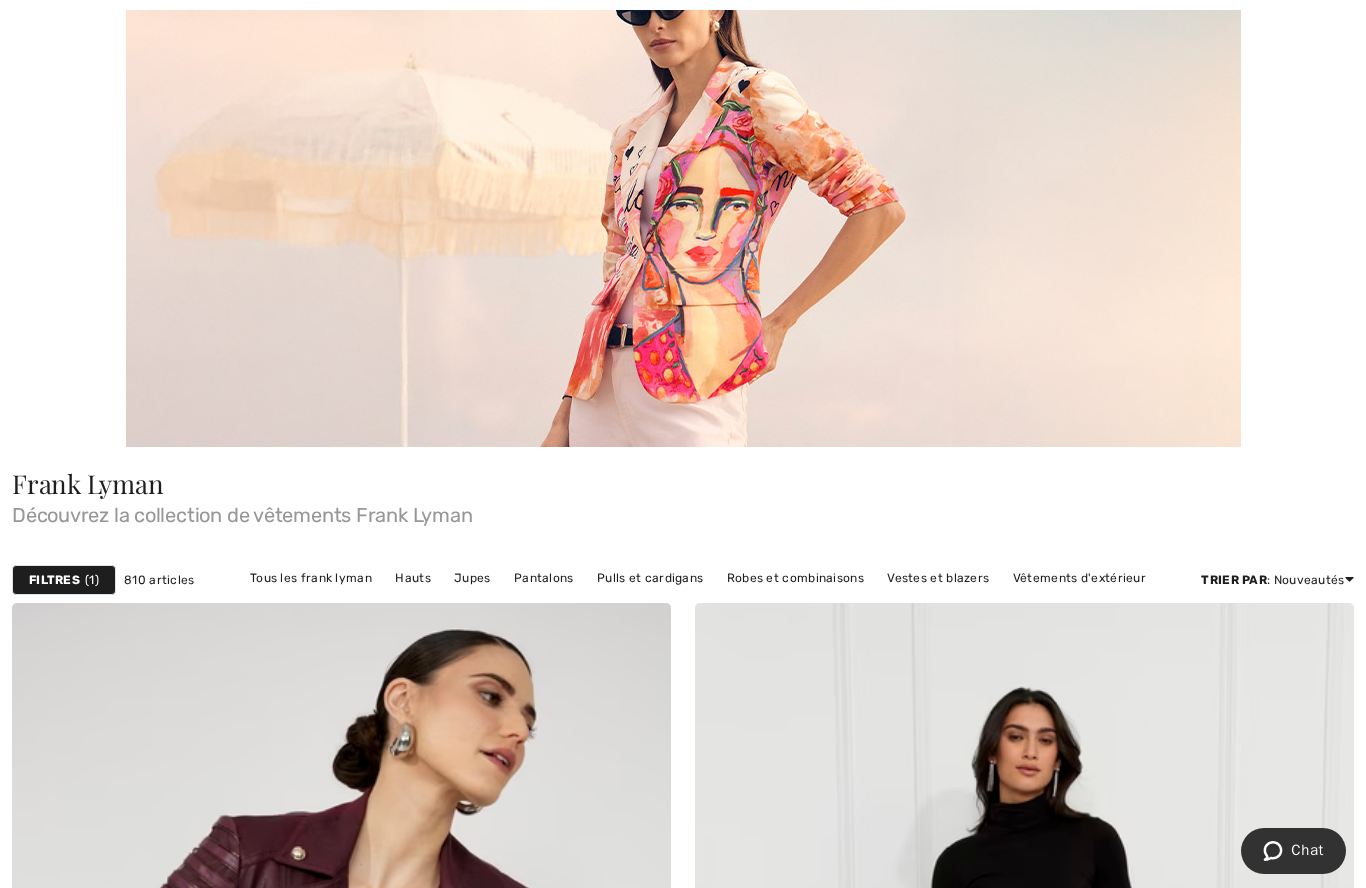 click on "Vestes et blazers" at bounding box center [938, 578] 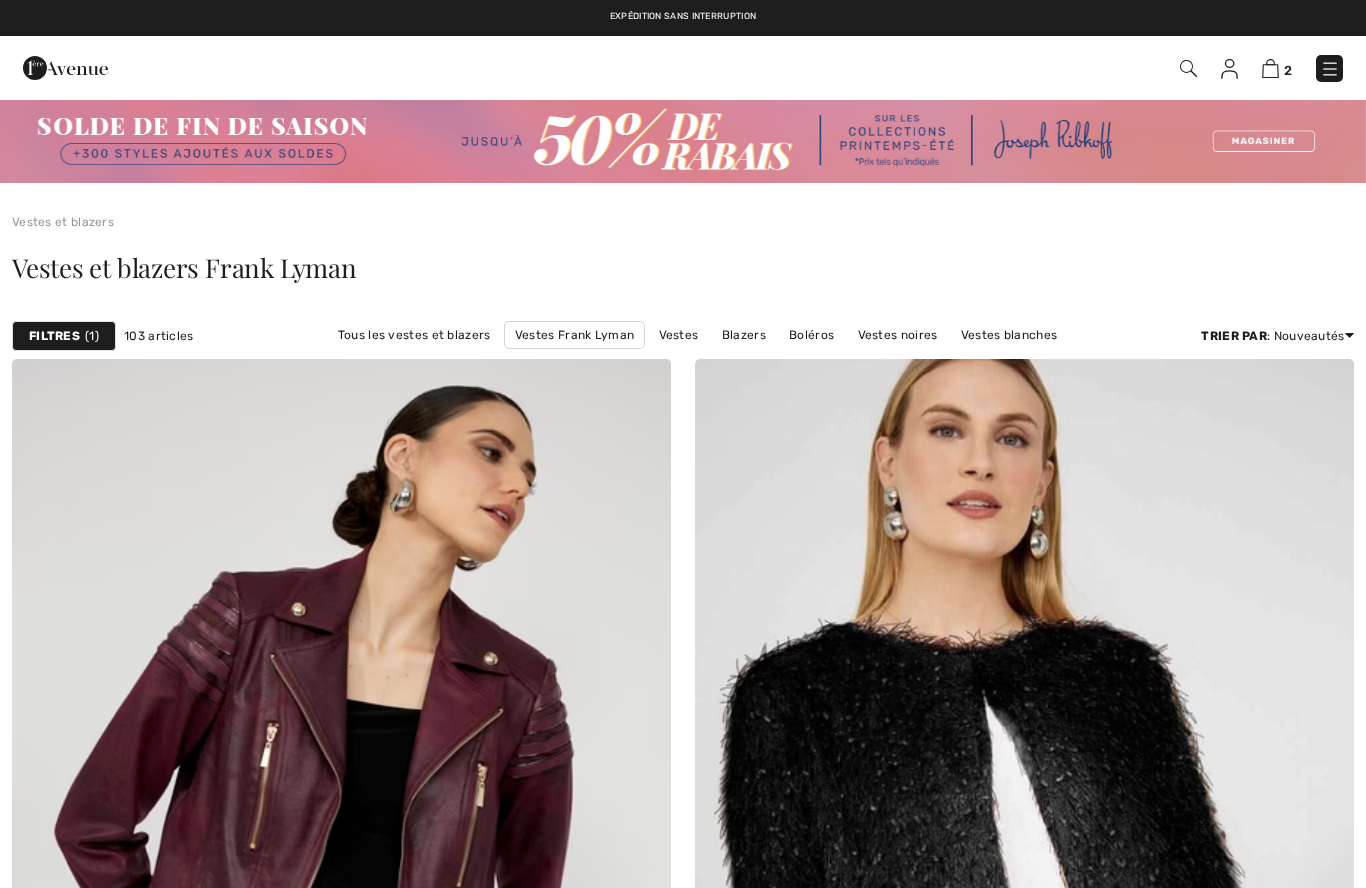 checkbox on "true" 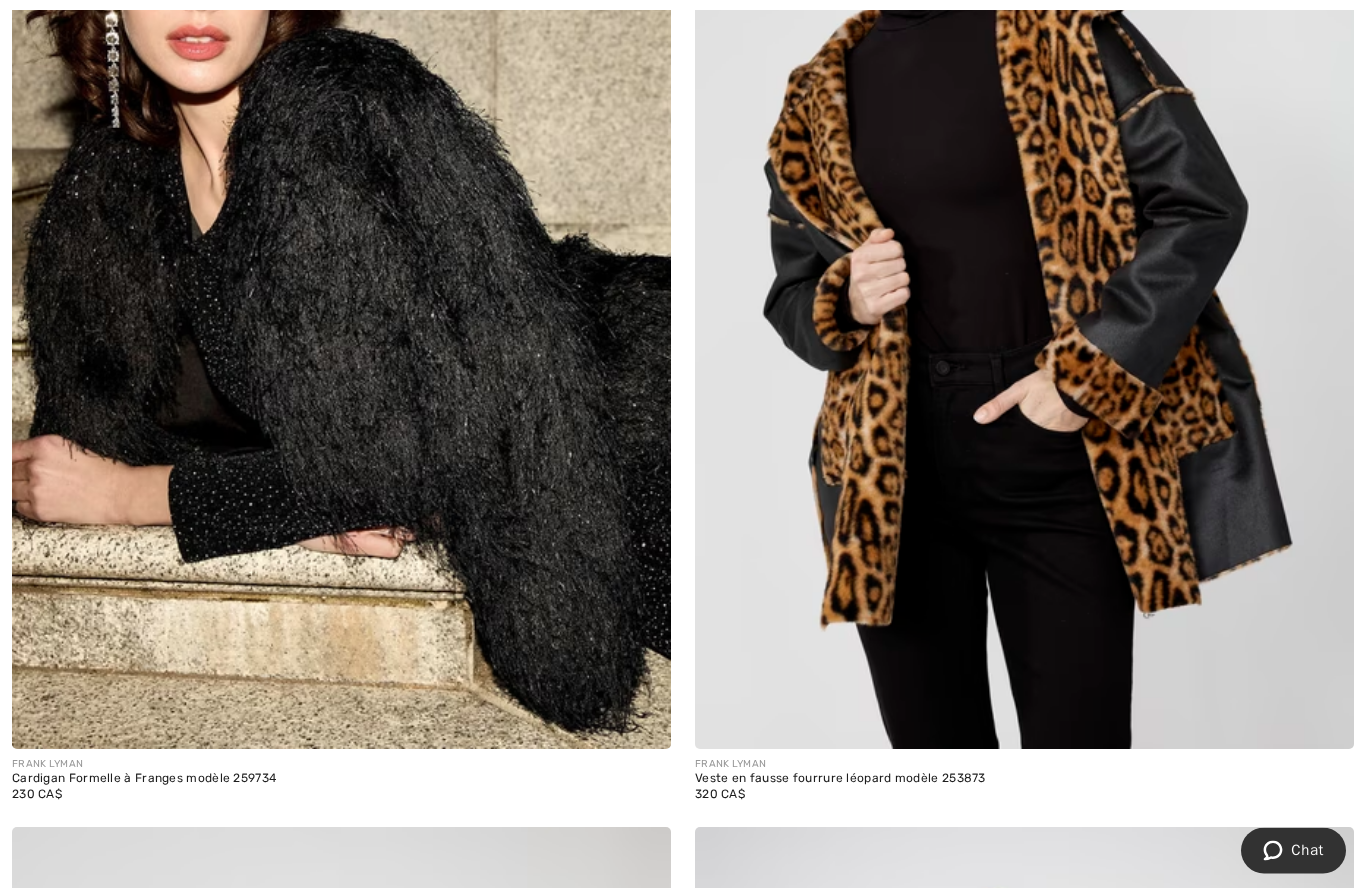 scroll, scrollTop: 13876, scrollLeft: 0, axis: vertical 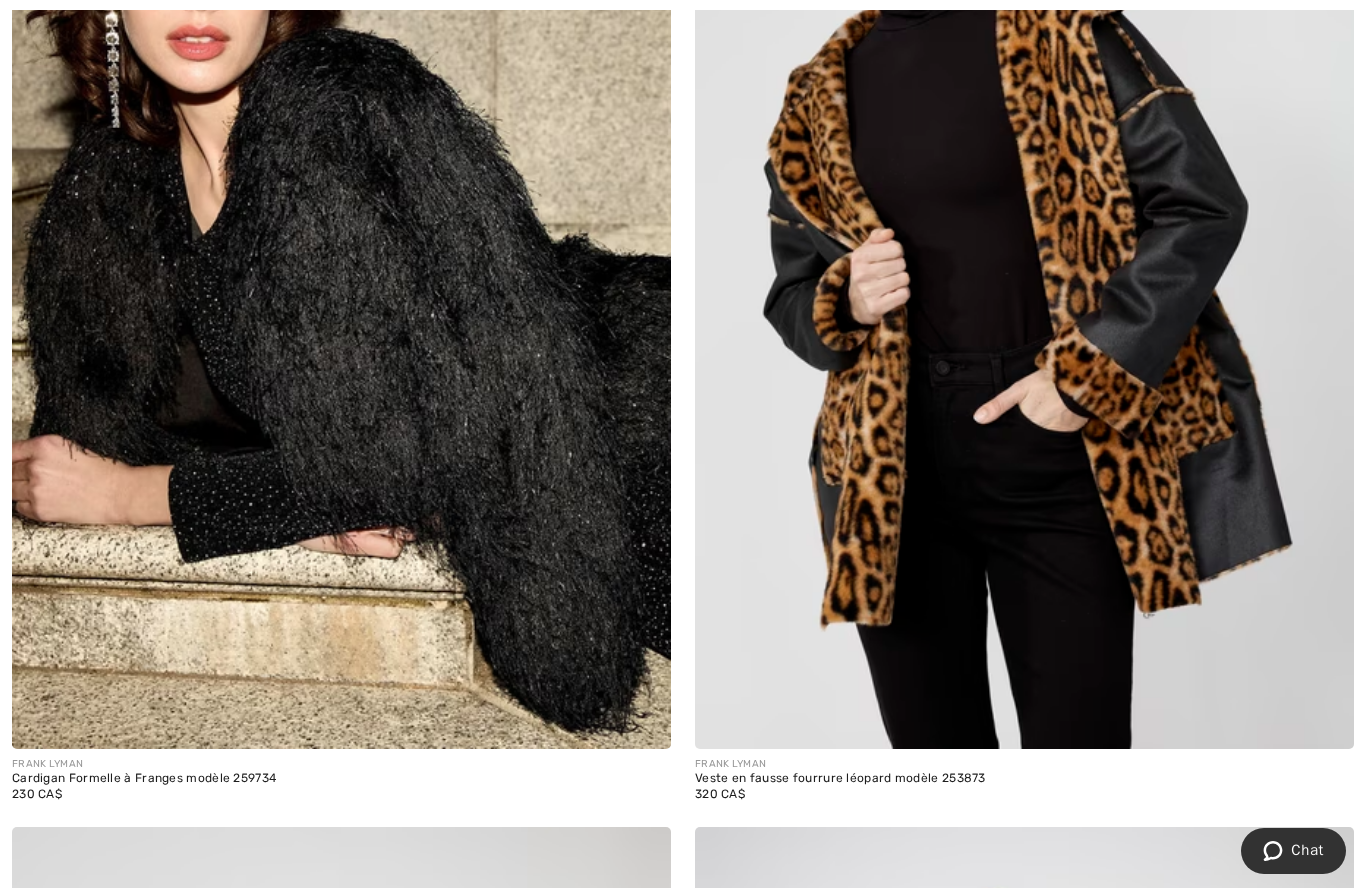click at bounding box center [1024, 254] 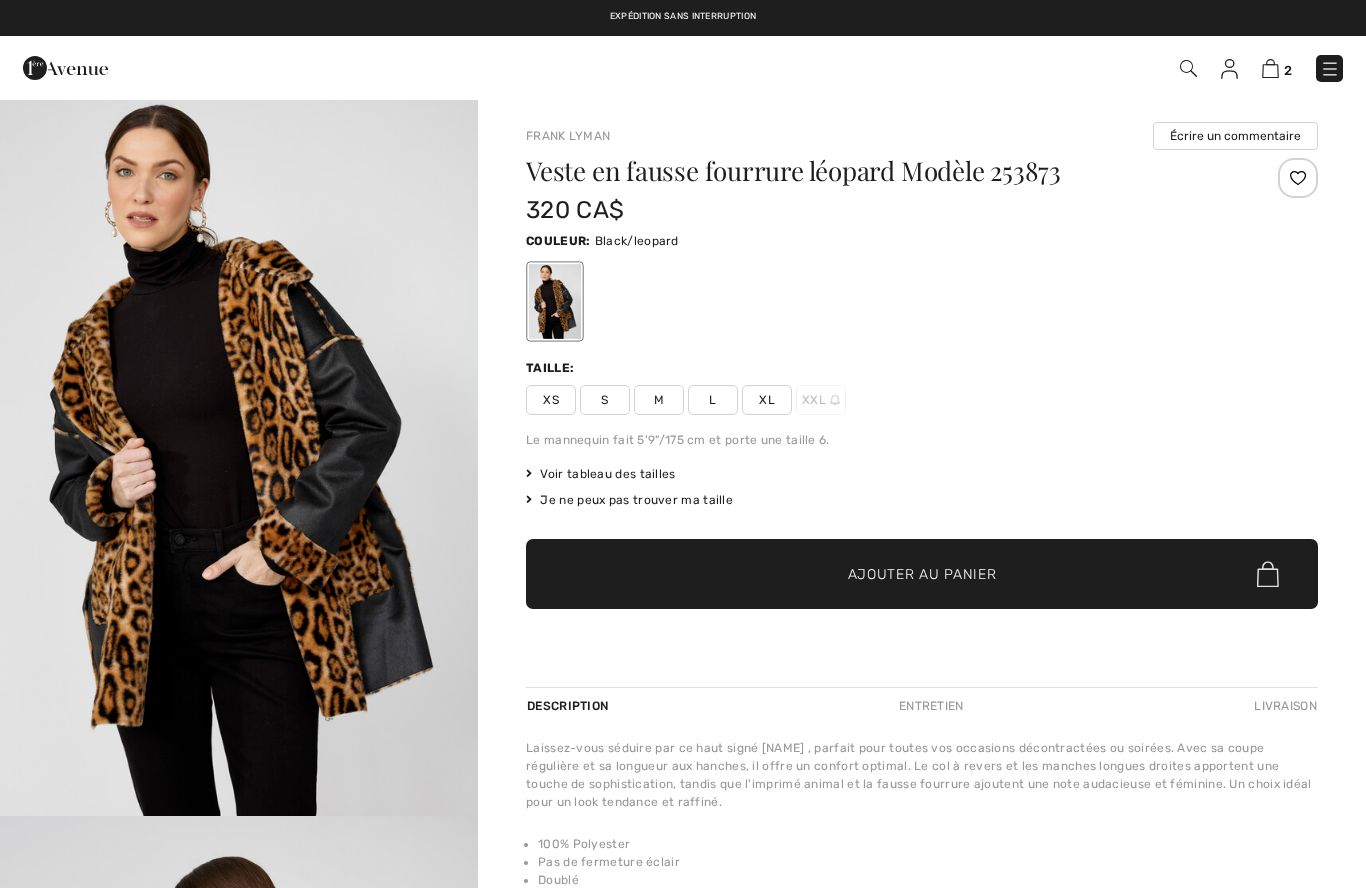 scroll, scrollTop: 0, scrollLeft: 0, axis: both 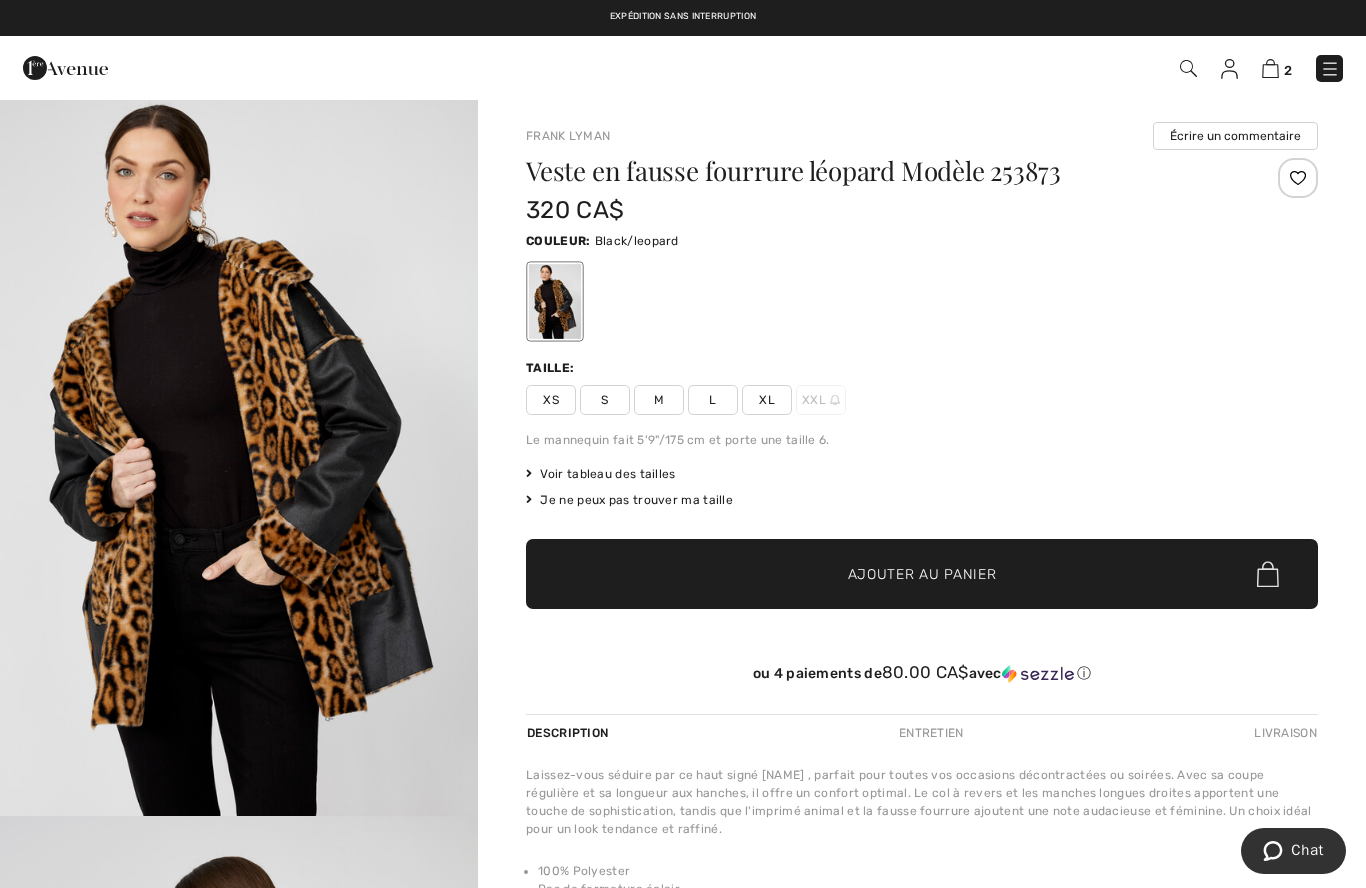 click on "Veste en fausse fourrure léopard  Modèle 253873
320 CA$
Couleur:
Black/leopard
Taille:
XS S M L XL XXL
Le mannequin fait 5'9"/175 cm et porte une taille 6.
Voir tableau des tailles
Je ne peux pas trouver ma taille
Choisir taille
XS
S
M
L
XL
XXL - Épuisé
✔ Ajouté au panier
Ajouter au panier
ou 4 paiements de  80.00 CA$  avec    ⓘ" at bounding box center (922, 436) 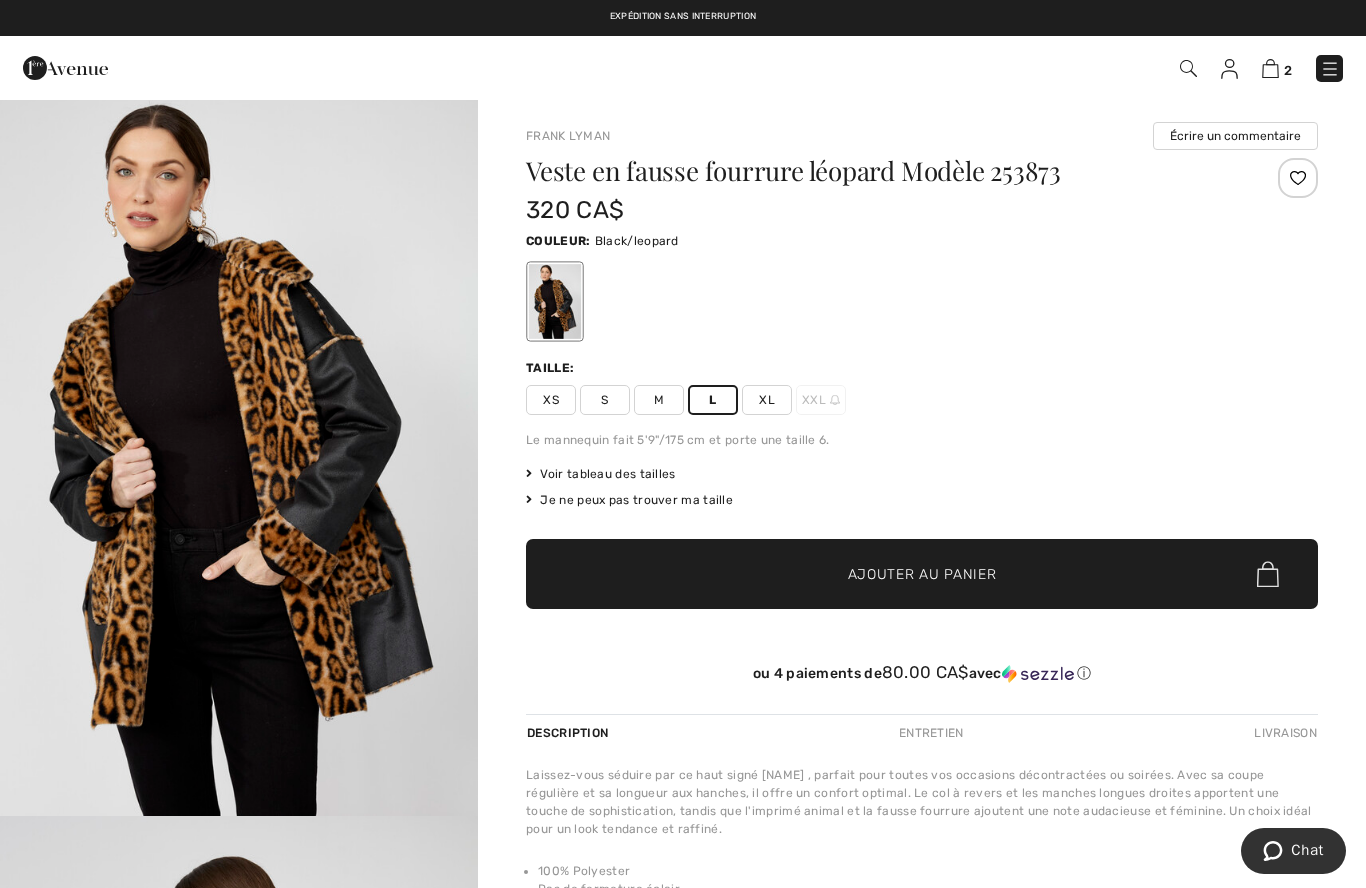 click on "✔ Ajouté au panier
Ajouter au panier" at bounding box center (922, 574) 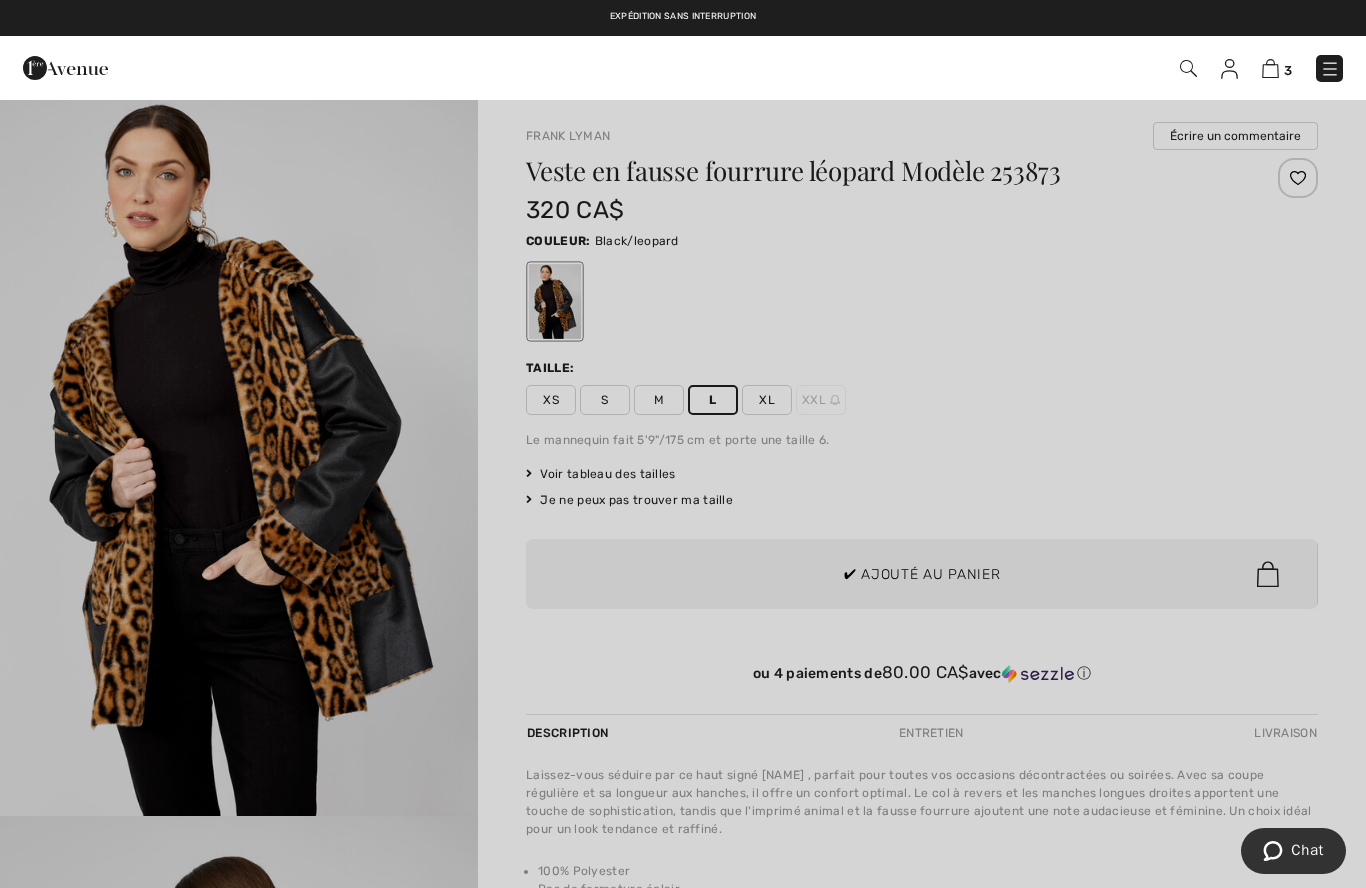 click at bounding box center (683, 444) 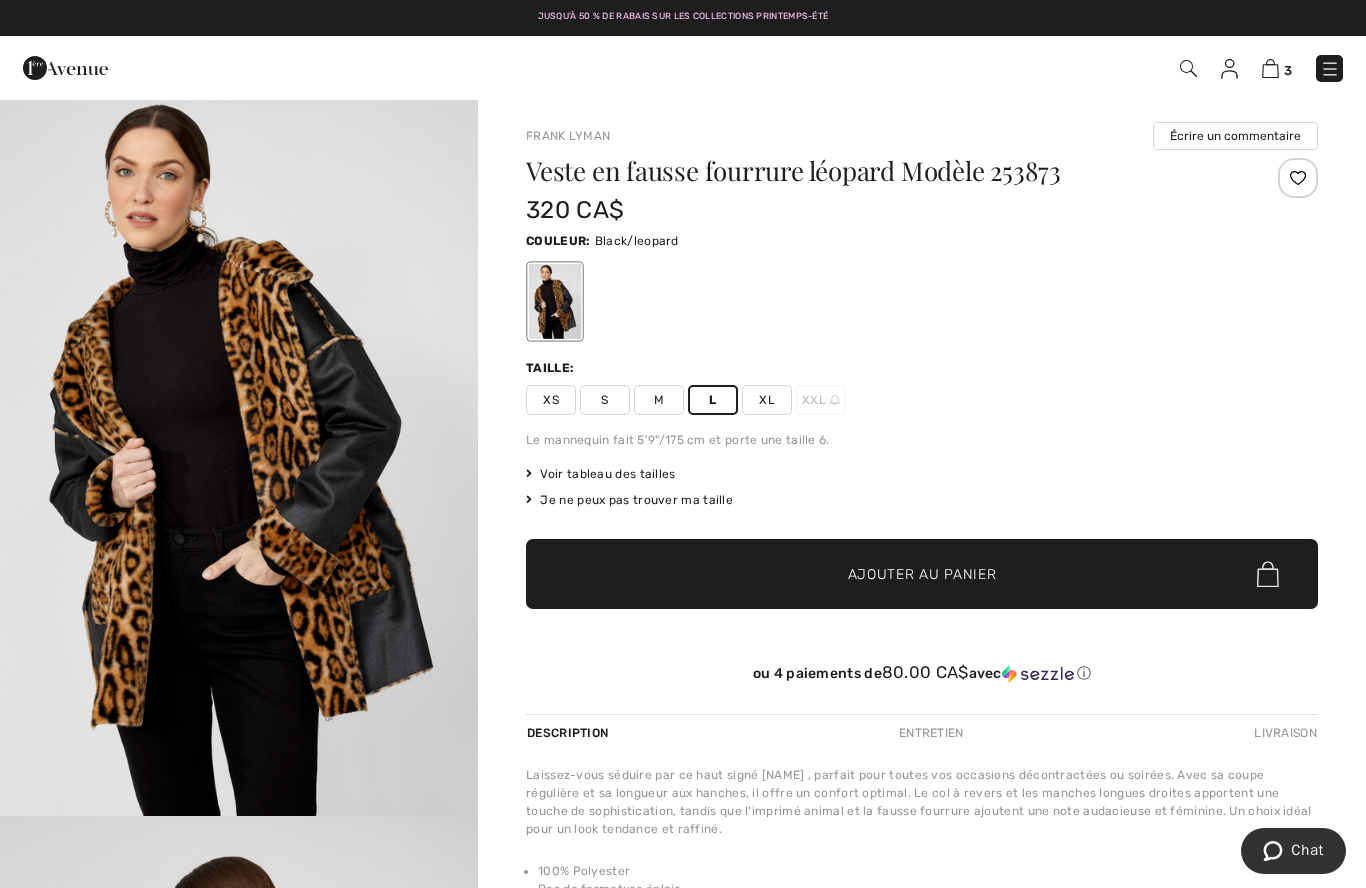 click at bounding box center [1270, 68] 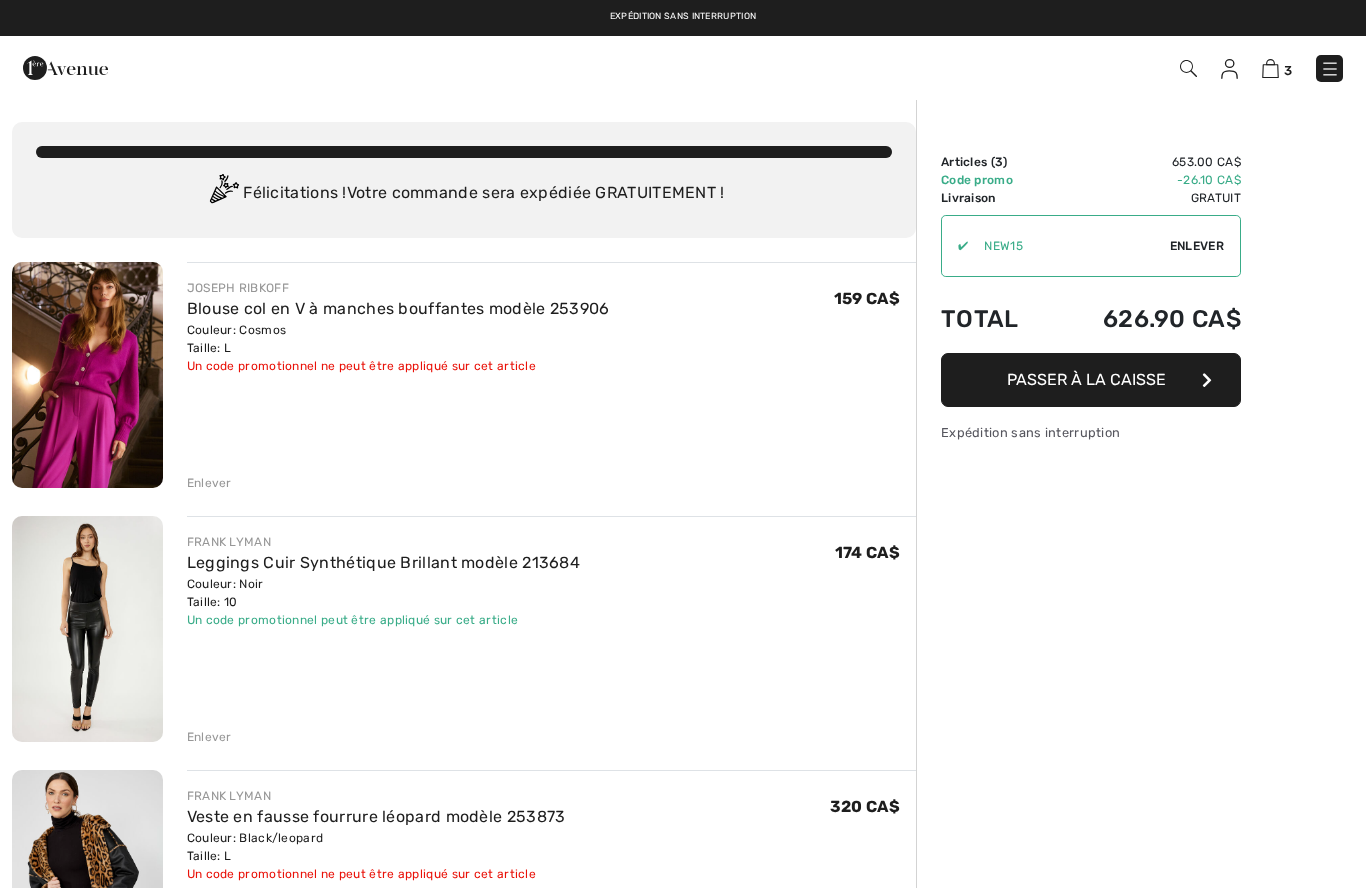 scroll, scrollTop: 0, scrollLeft: 0, axis: both 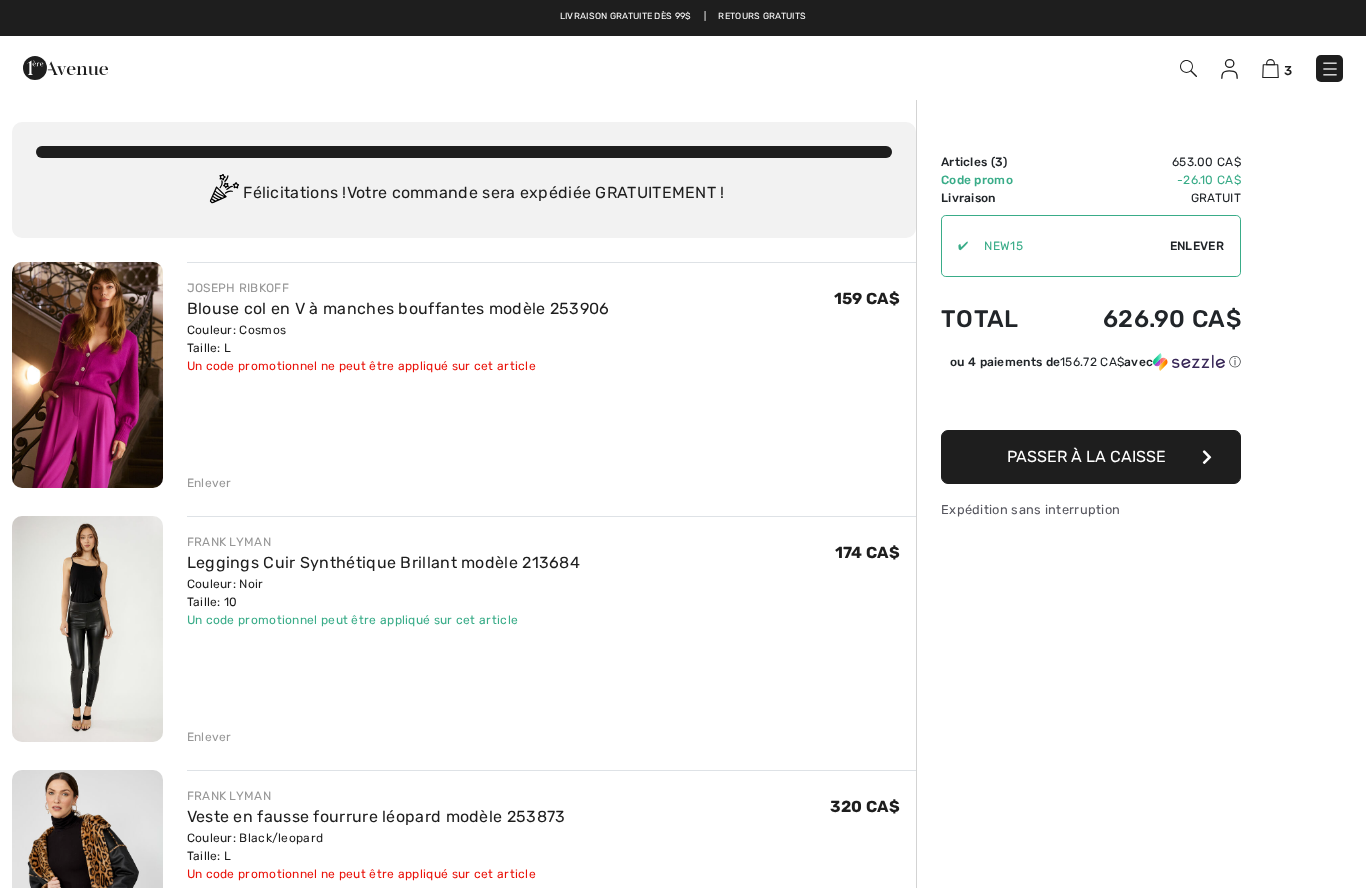 click at bounding box center (1330, 69) 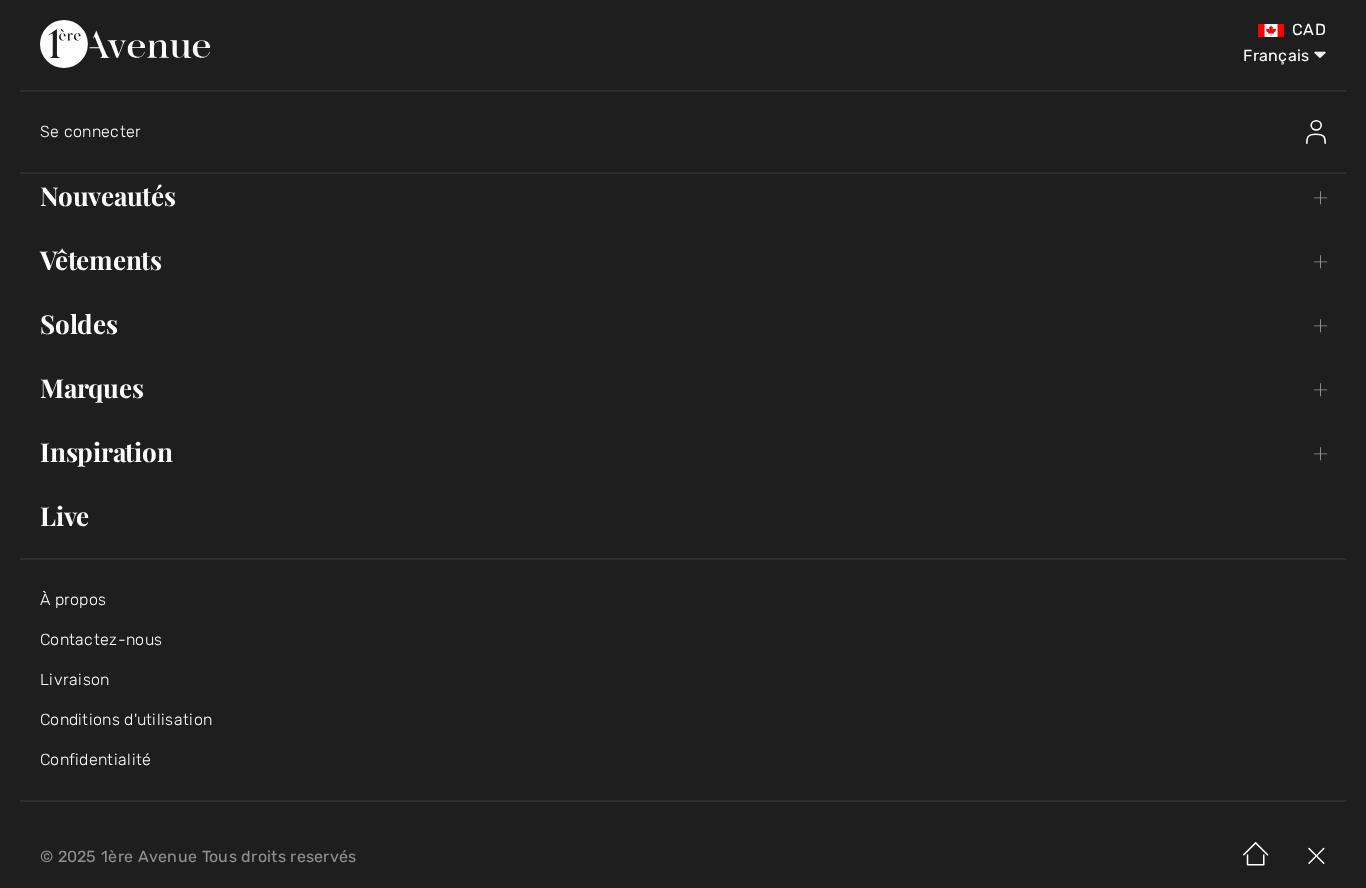 click on "Marques Open submenu" at bounding box center (683, 388) 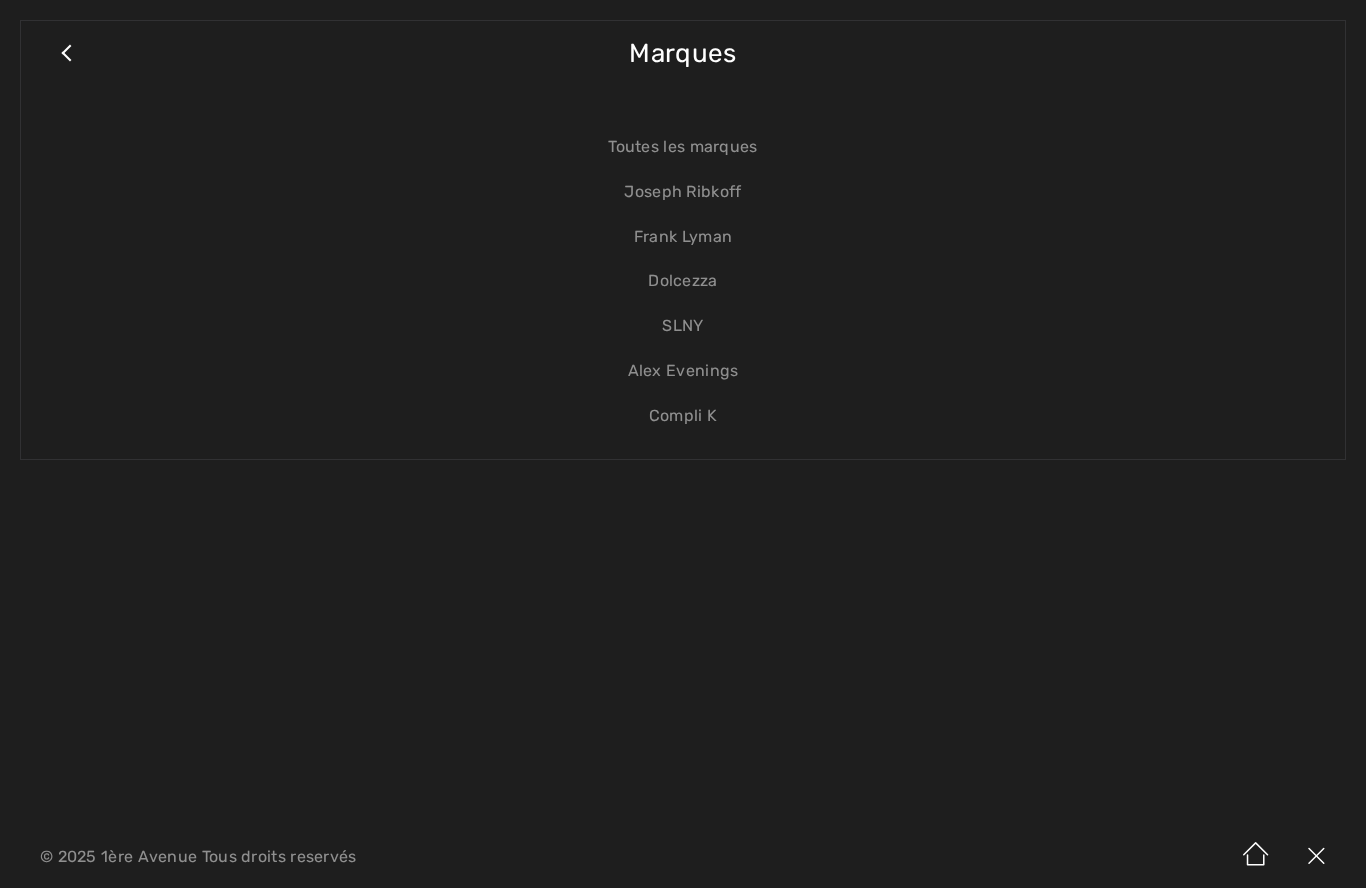 click on "Alex Evenings" at bounding box center (683, 371) 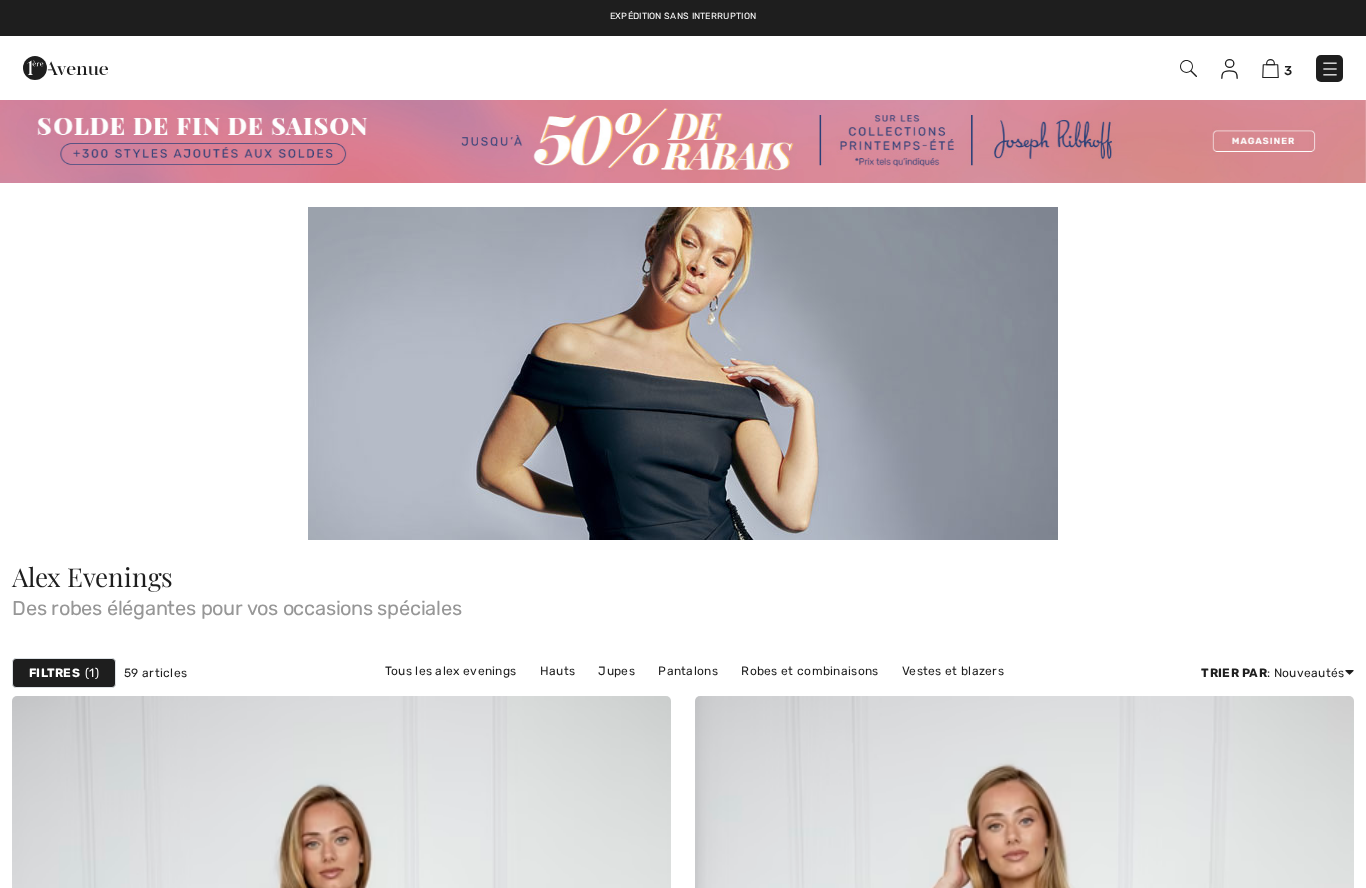 scroll, scrollTop: 0, scrollLeft: 0, axis: both 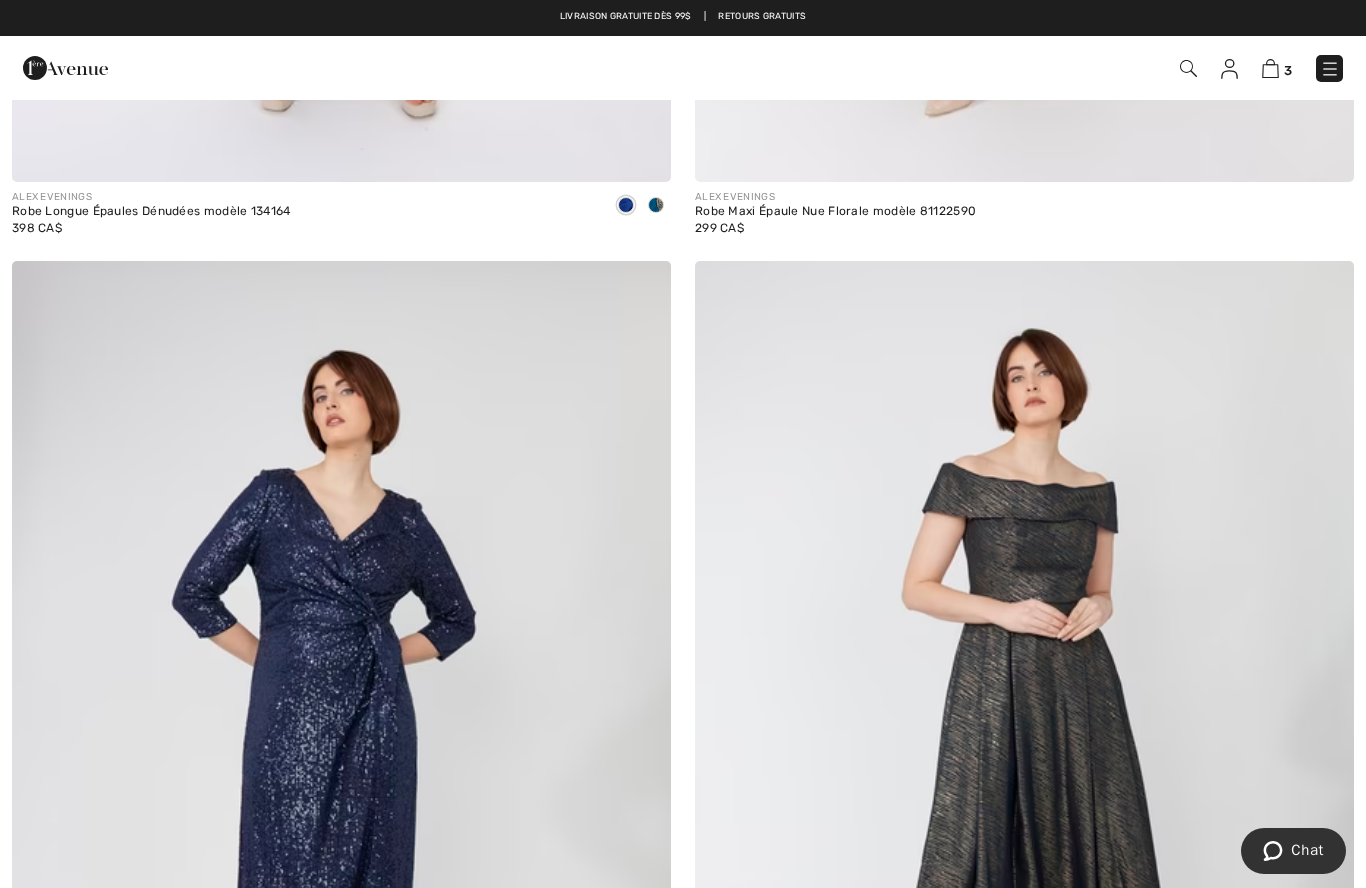 click at bounding box center (1330, 69) 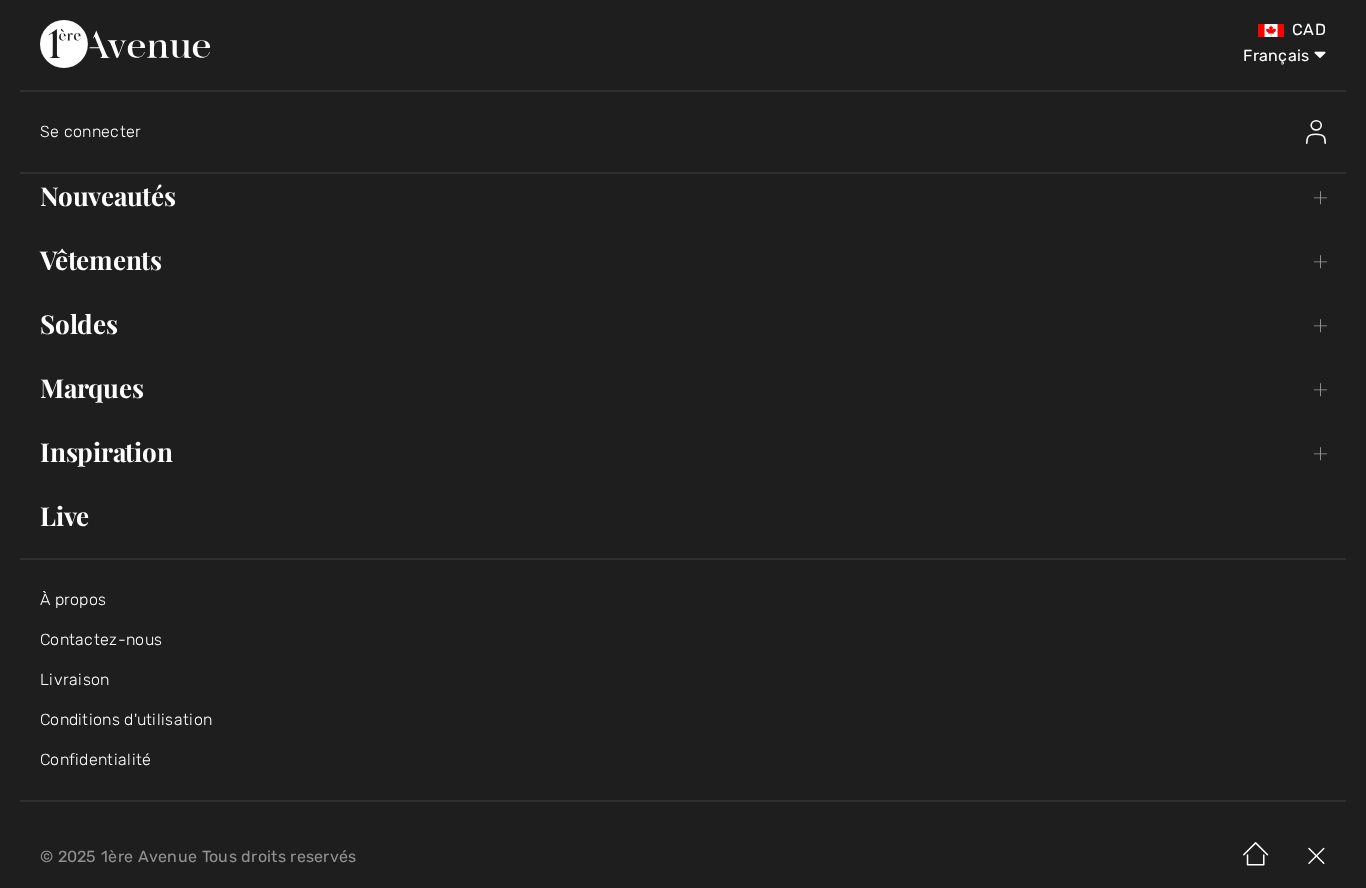click on "Marques Open submenu" at bounding box center (683, 388) 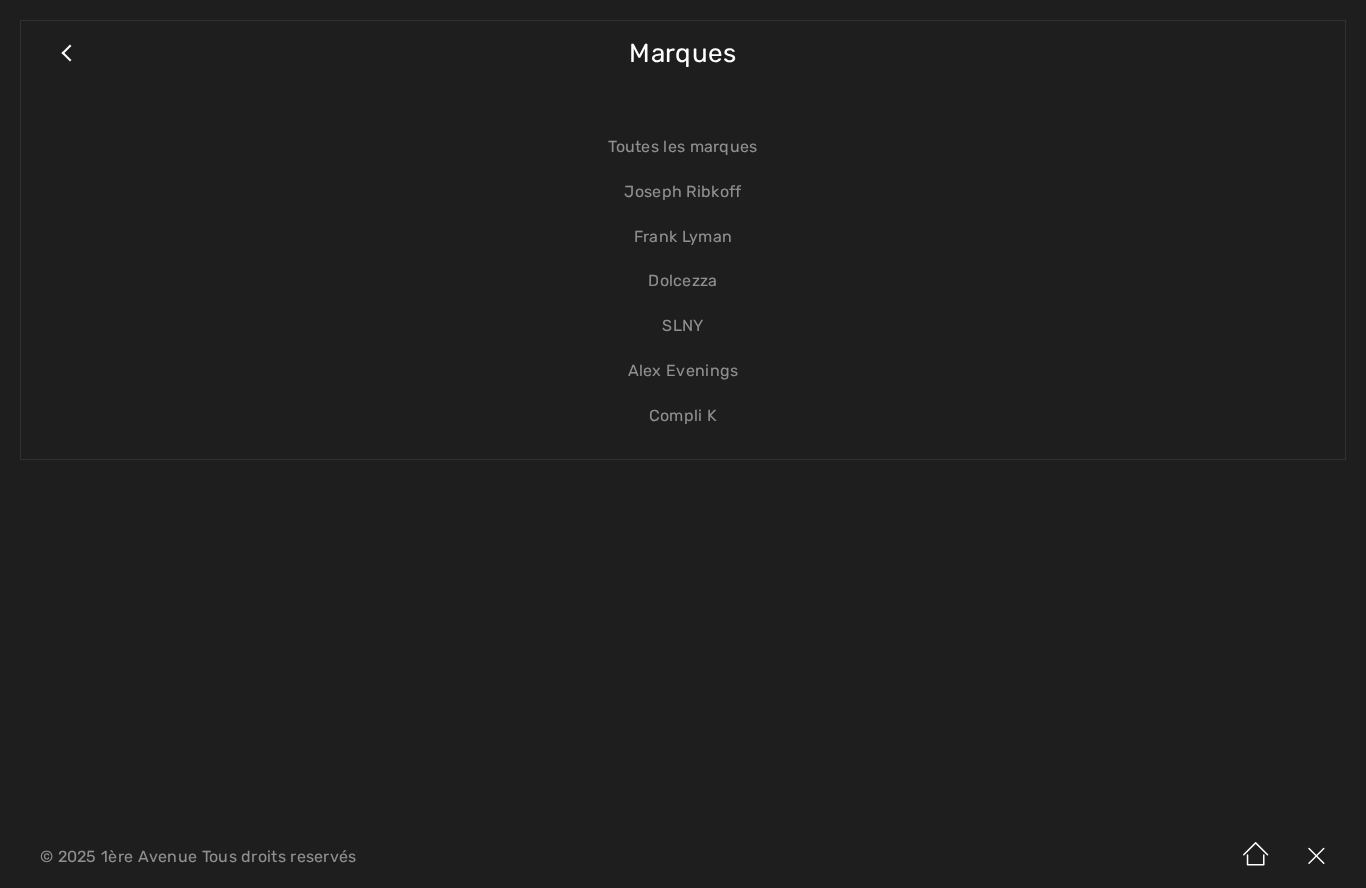click on "Compli K" at bounding box center [683, 416] 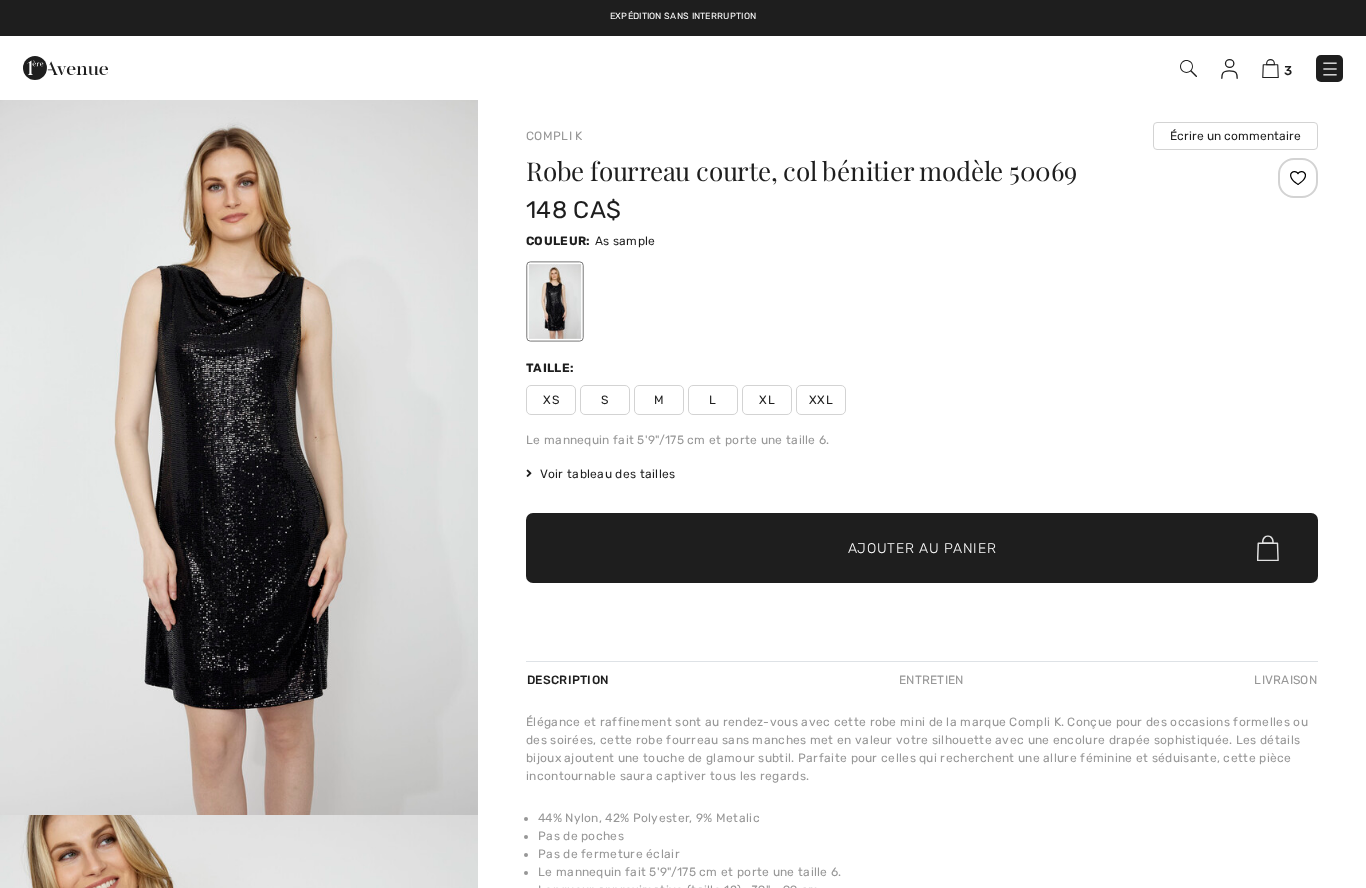 scroll, scrollTop: 0, scrollLeft: 0, axis: both 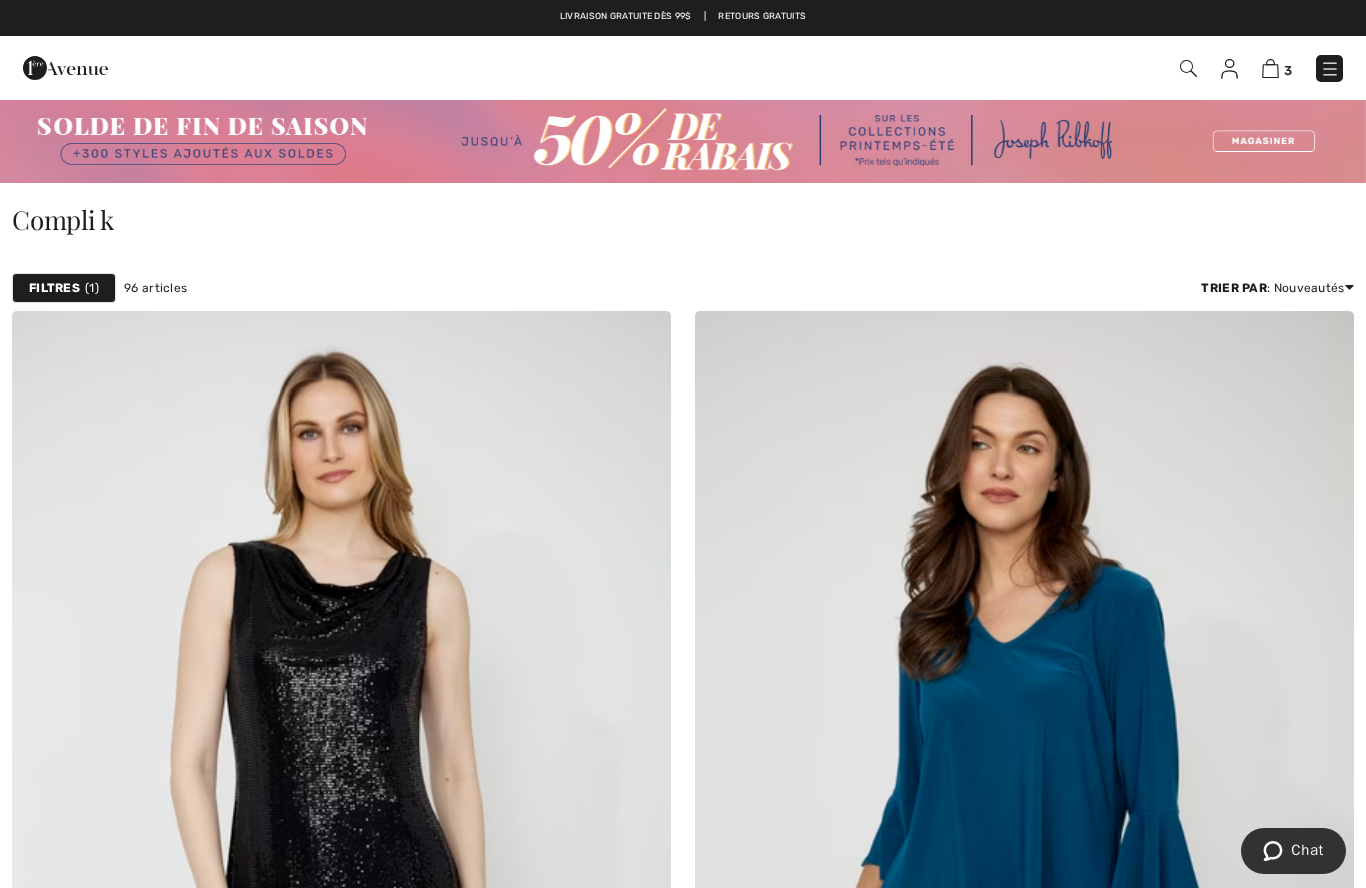 click at bounding box center [1330, 69] 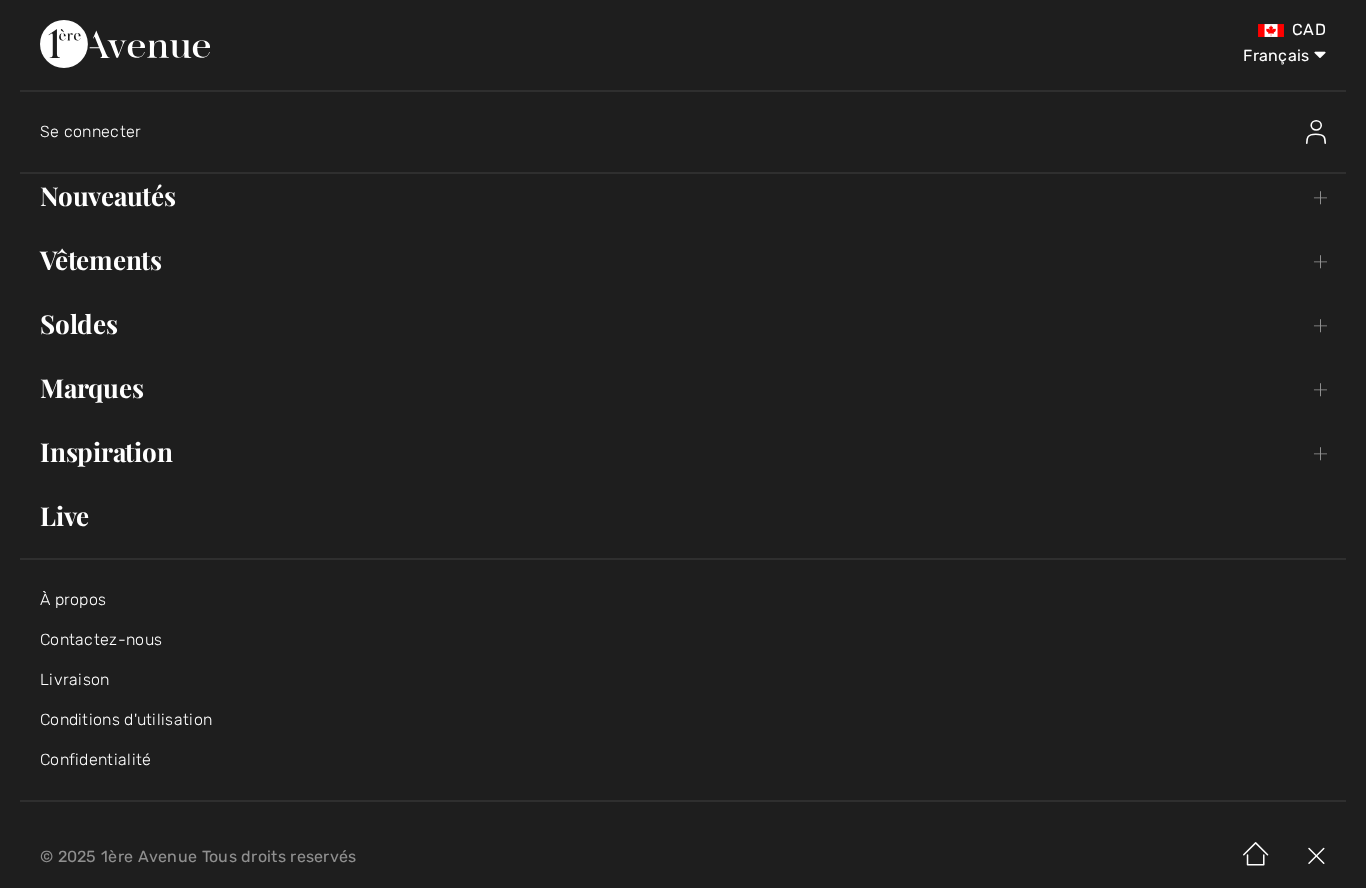 click on "Vêtements Toggle submenu" at bounding box center [683, 260] 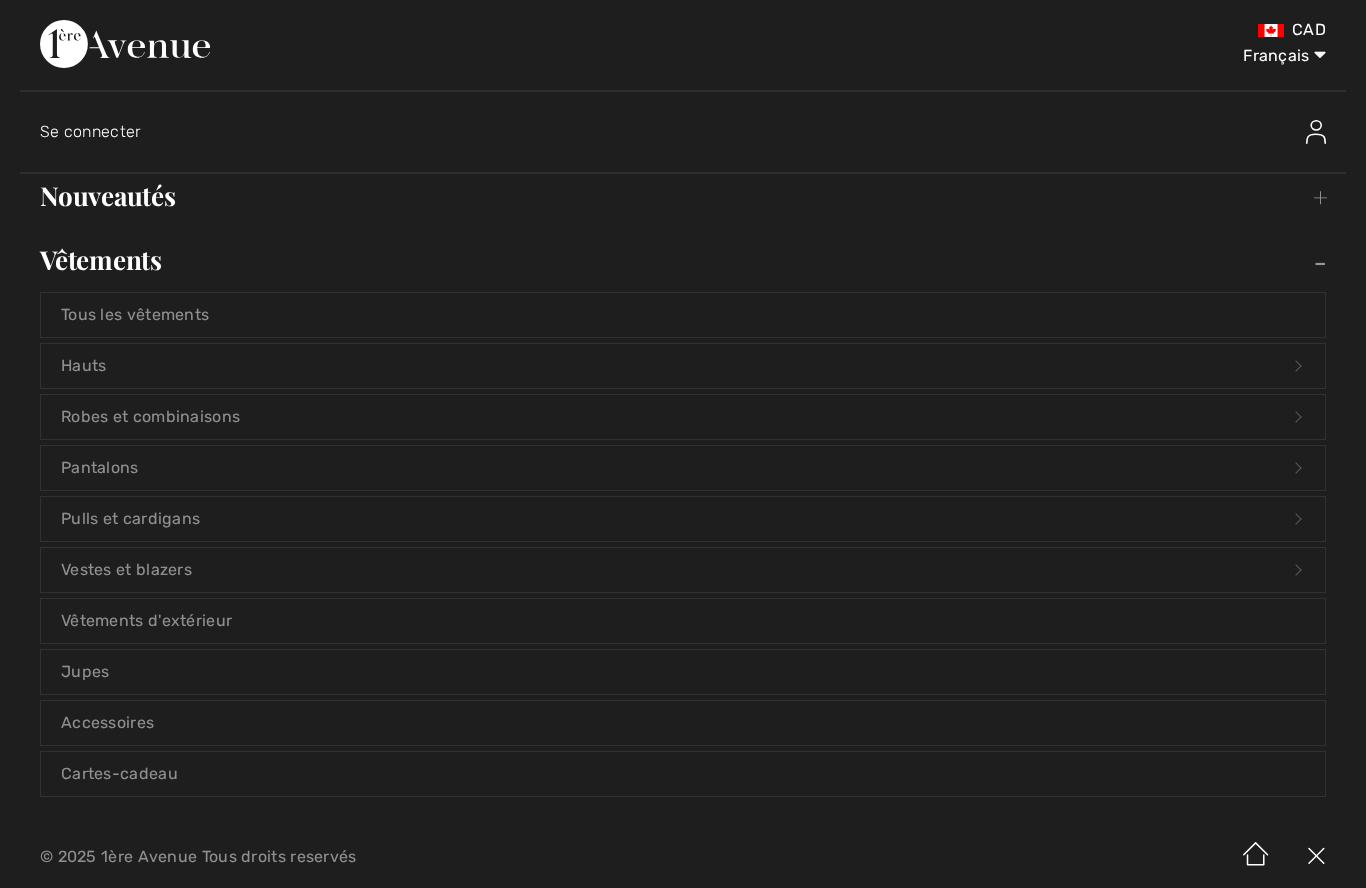 click on "Pantalons Open submenu" at bounding box center (683, 468) 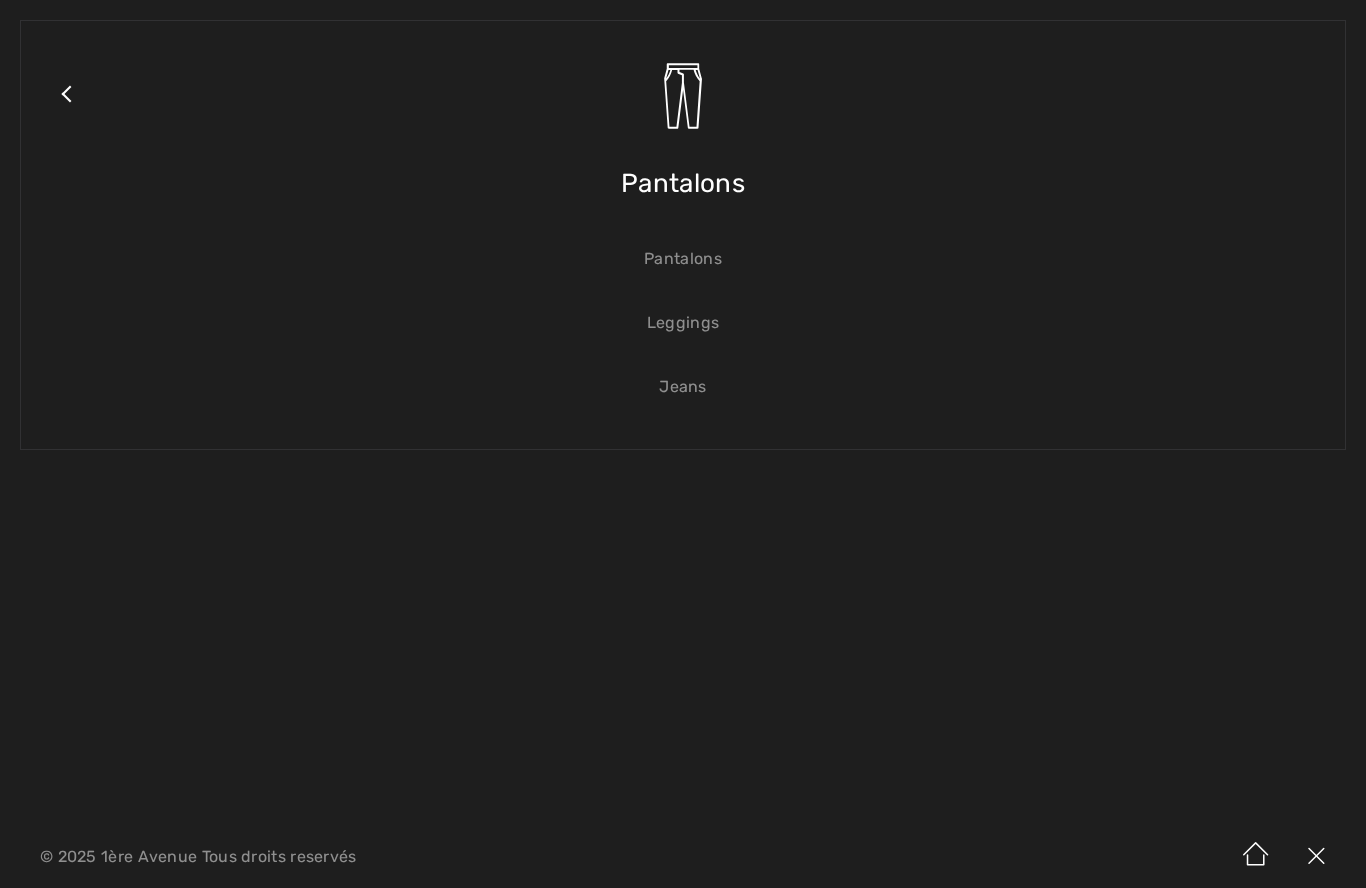 click on "Leggings" at bounding box center (683, 323) 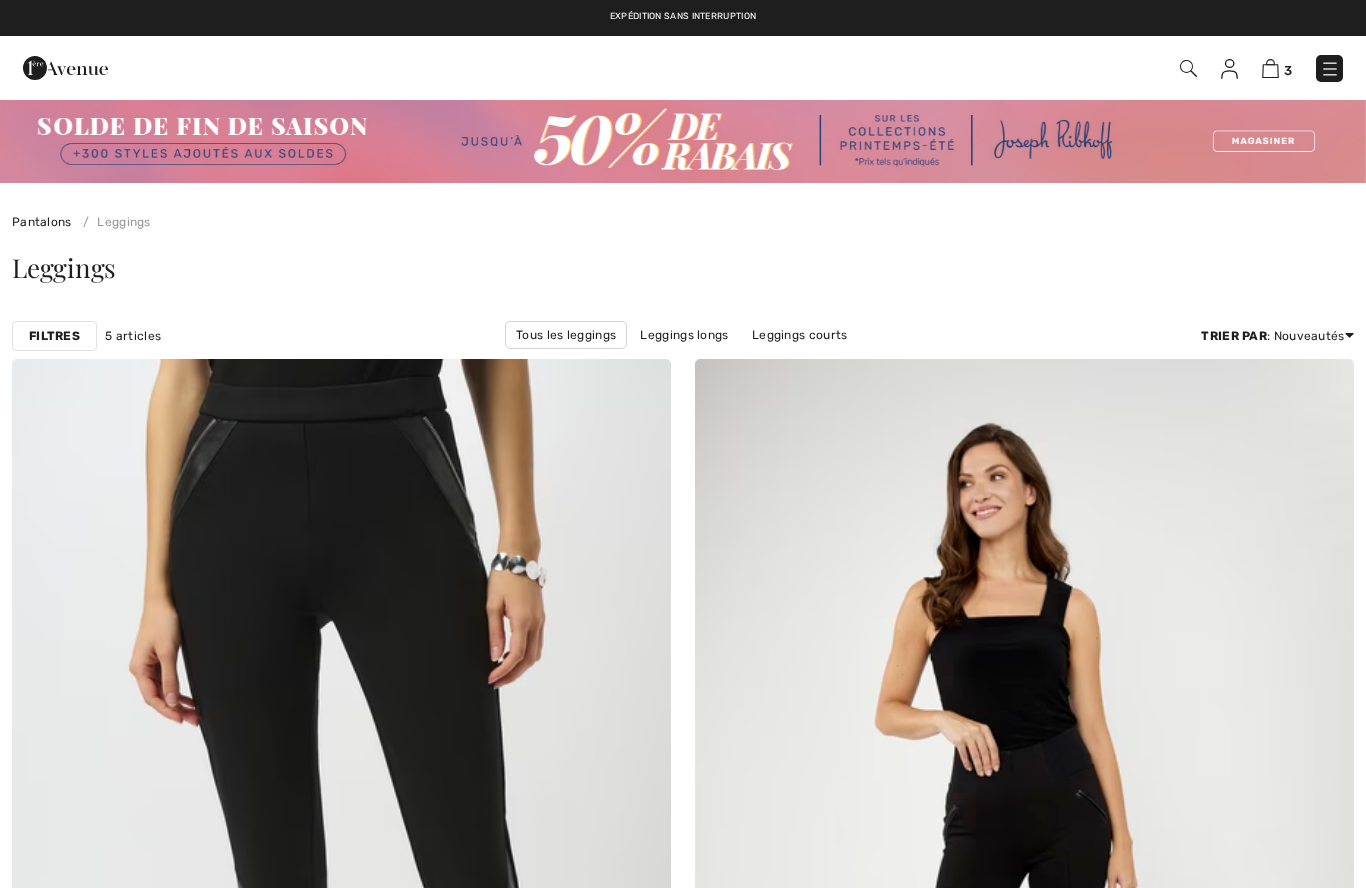scroll, scrollTop: 0, scrollLeft: 0, axis: both 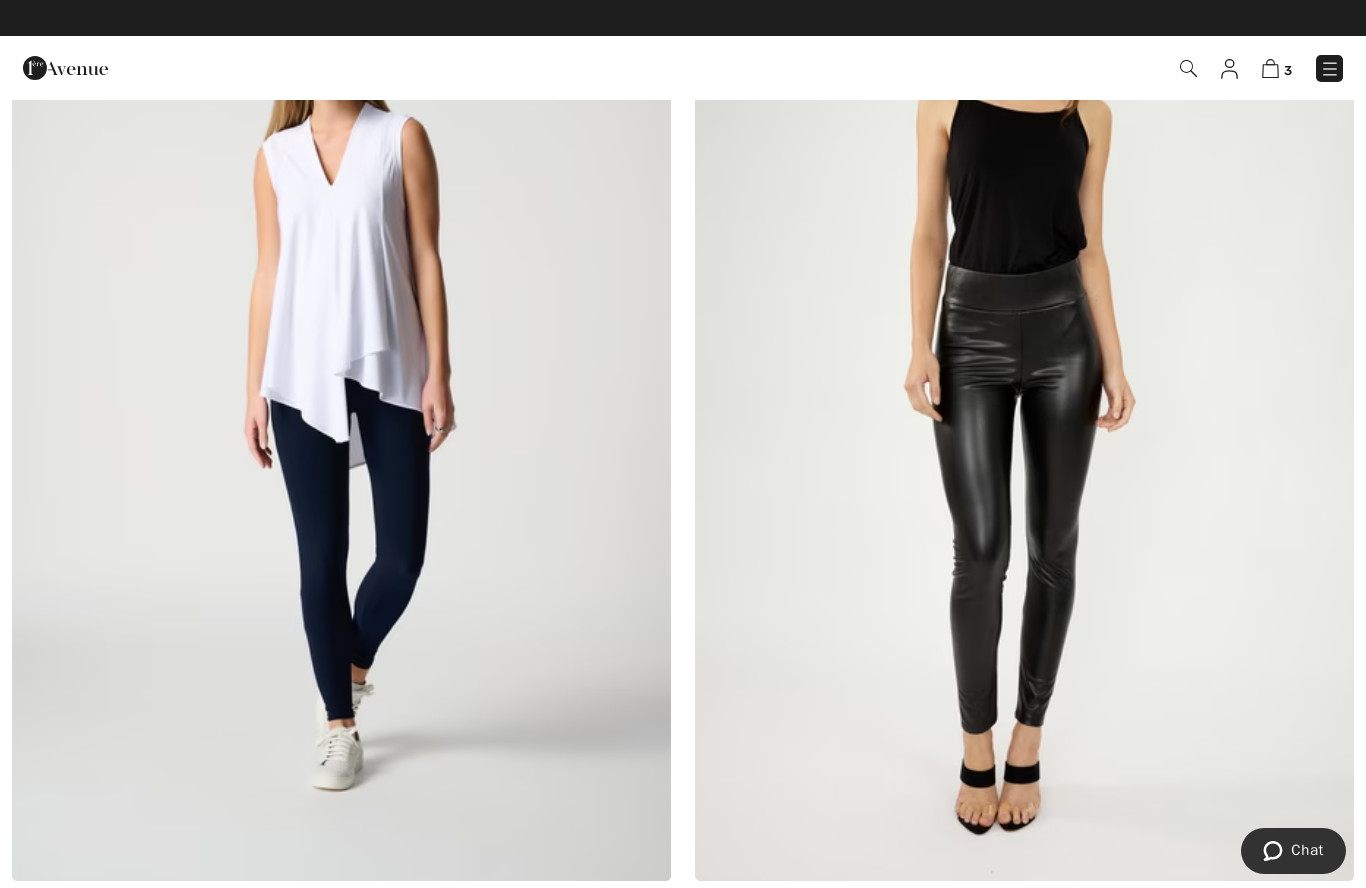 click at bounding box center (341, 387) 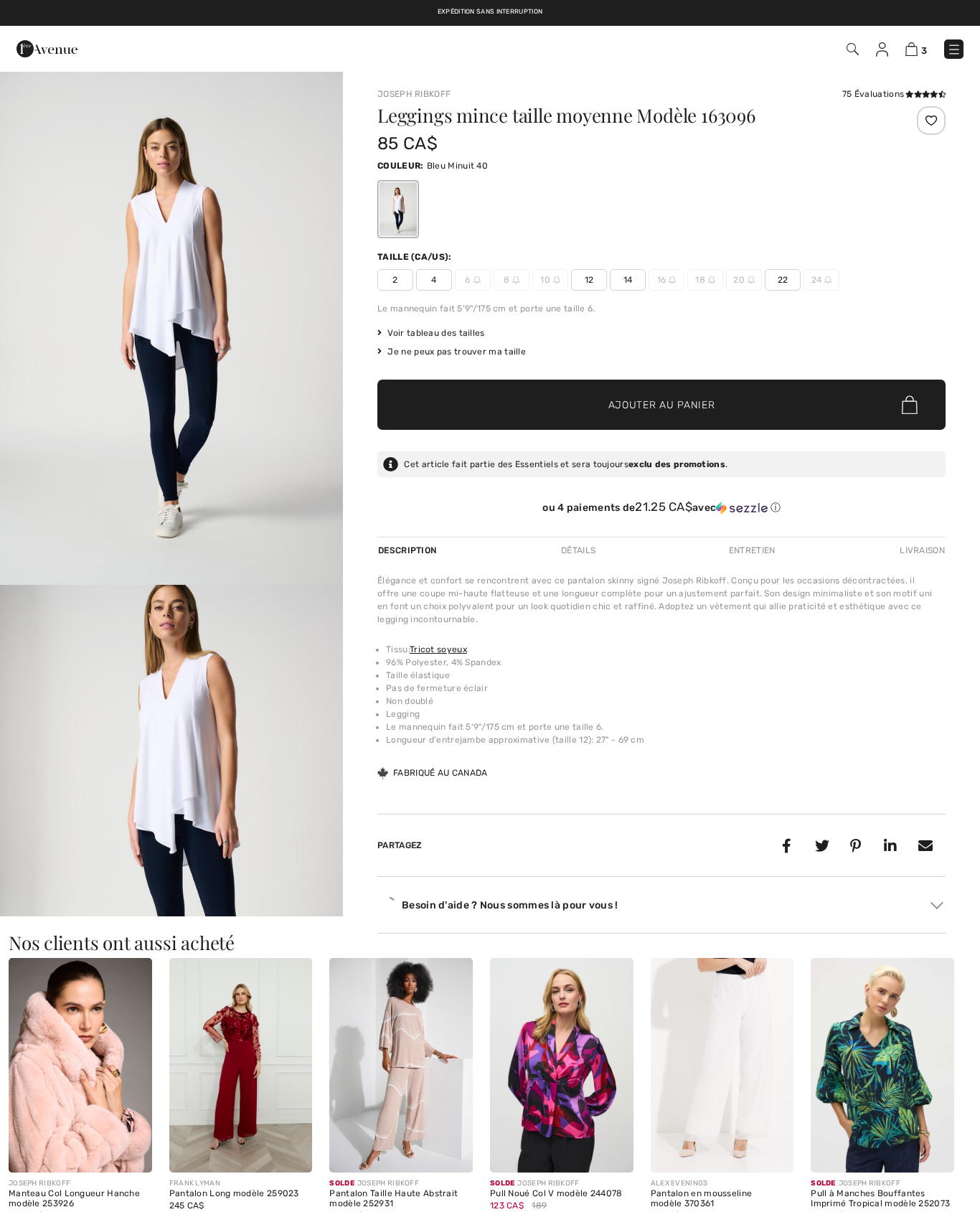 scroll, scrollTop: 0, scrollLeft: 0, axis: both 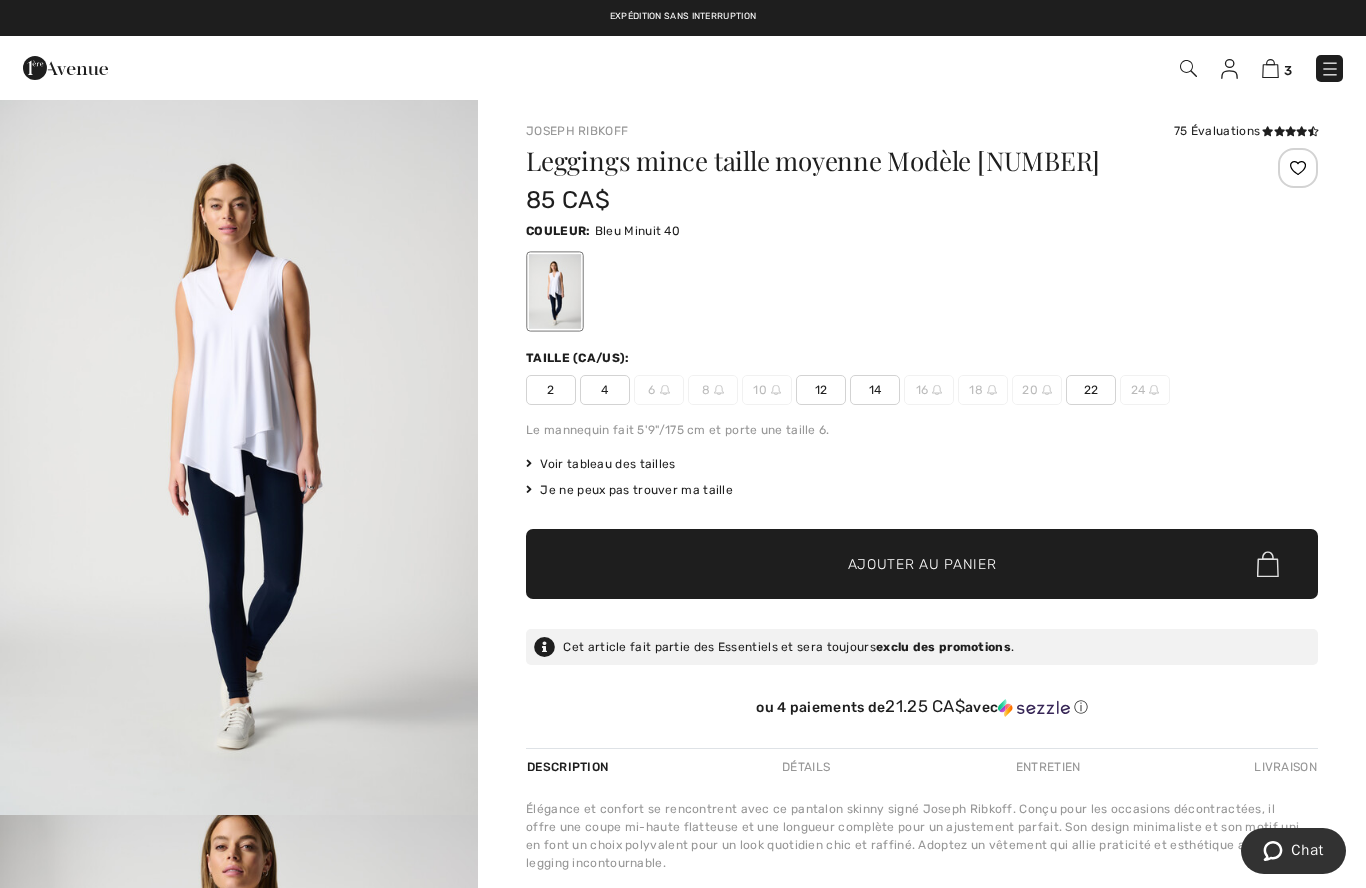 click at bounding box center (239, 456) 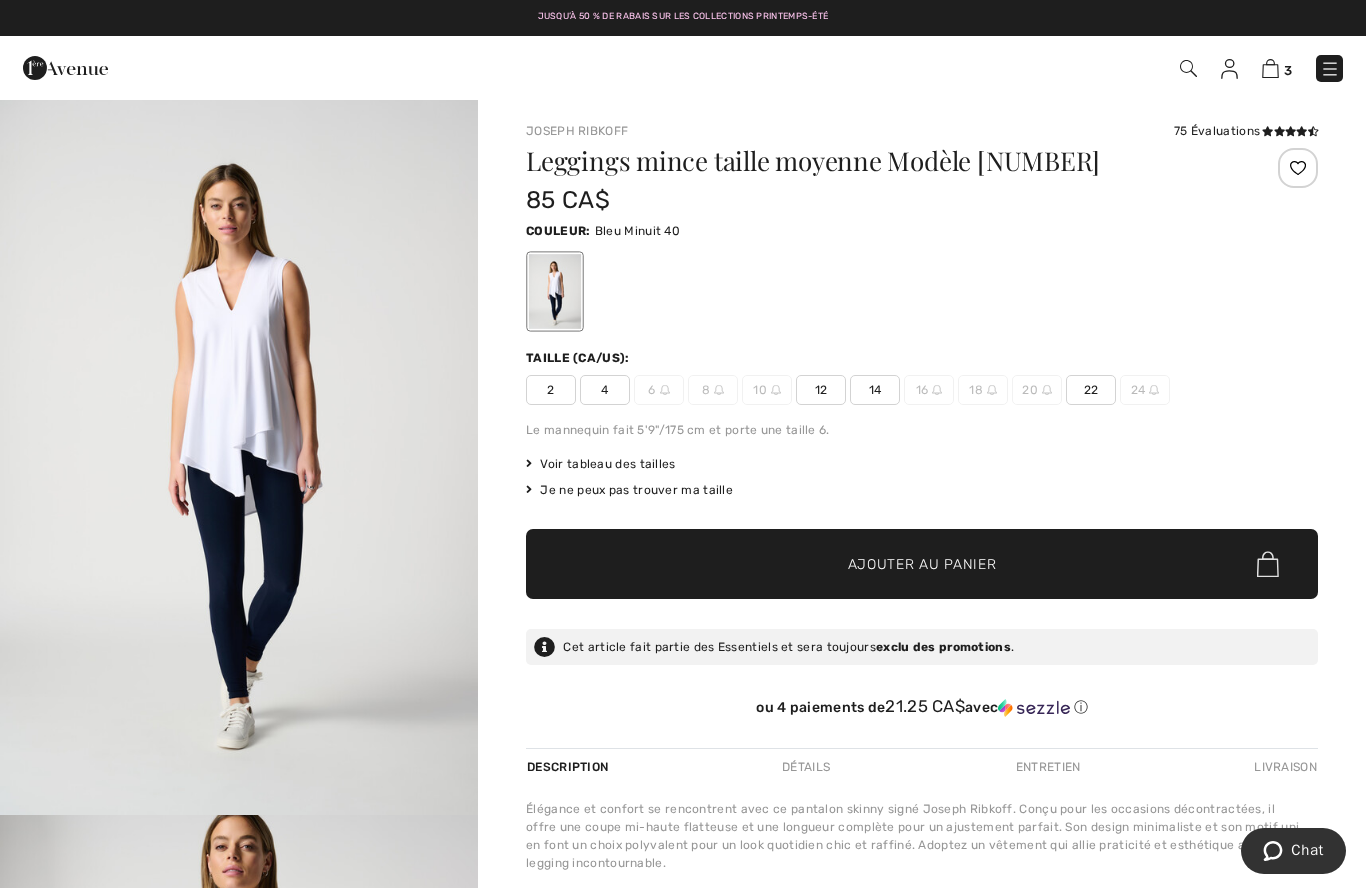 click at bounding box center [239, 456] 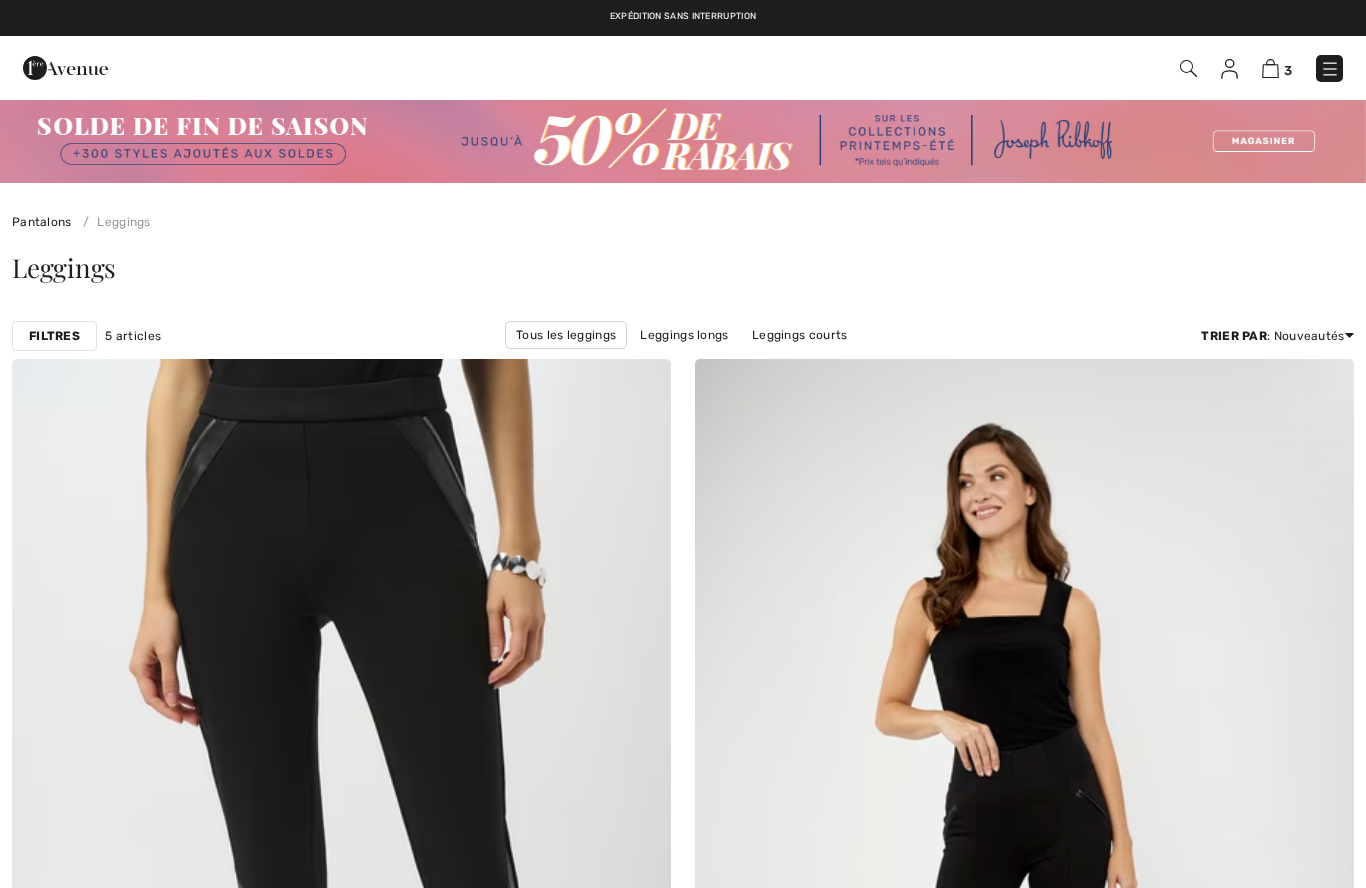 scroll, scrollTop: 1534, scrollLeft: 0, axis: vertical 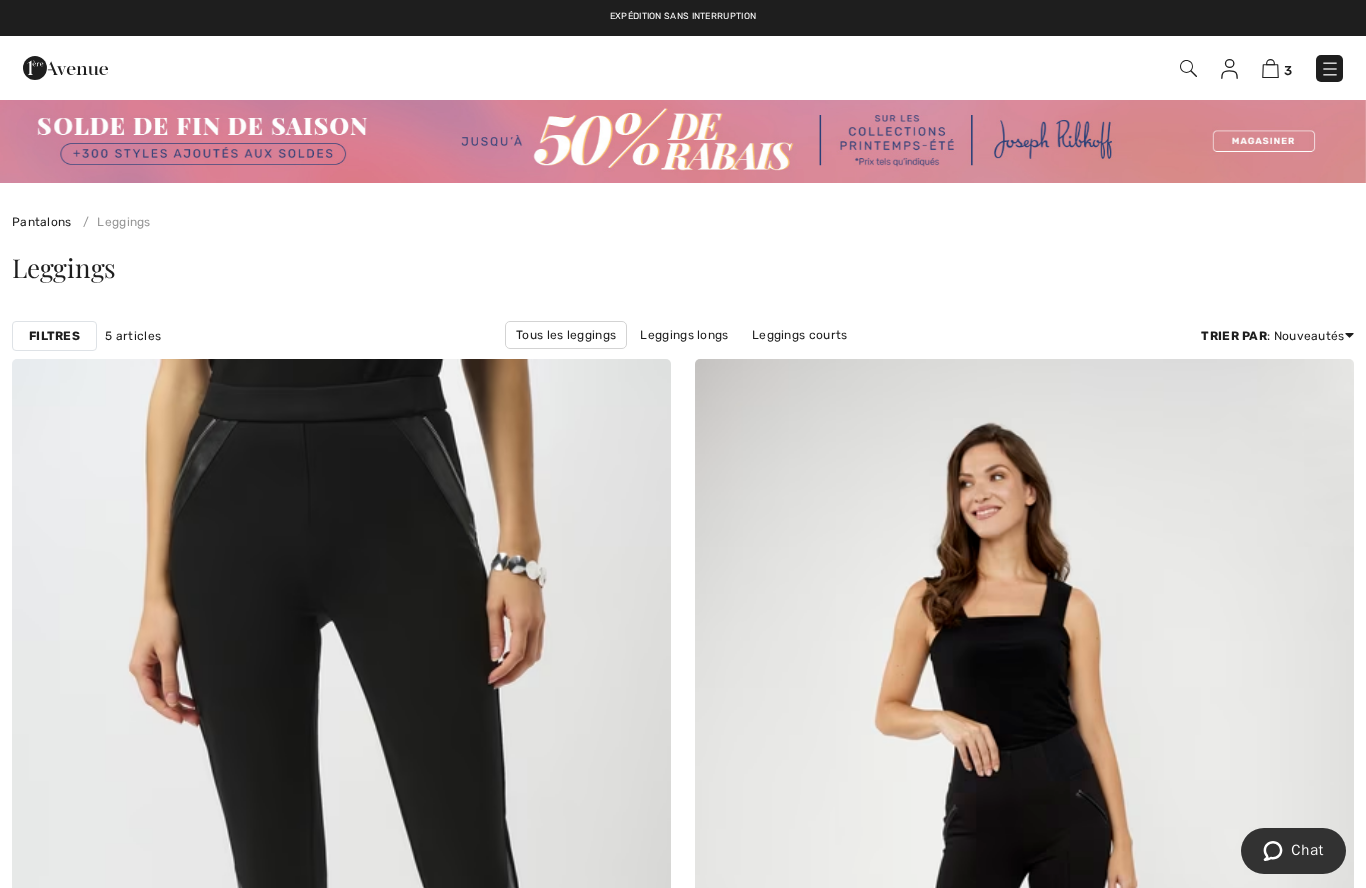 click on "Leggings longs" at bounding box center (684, 335) 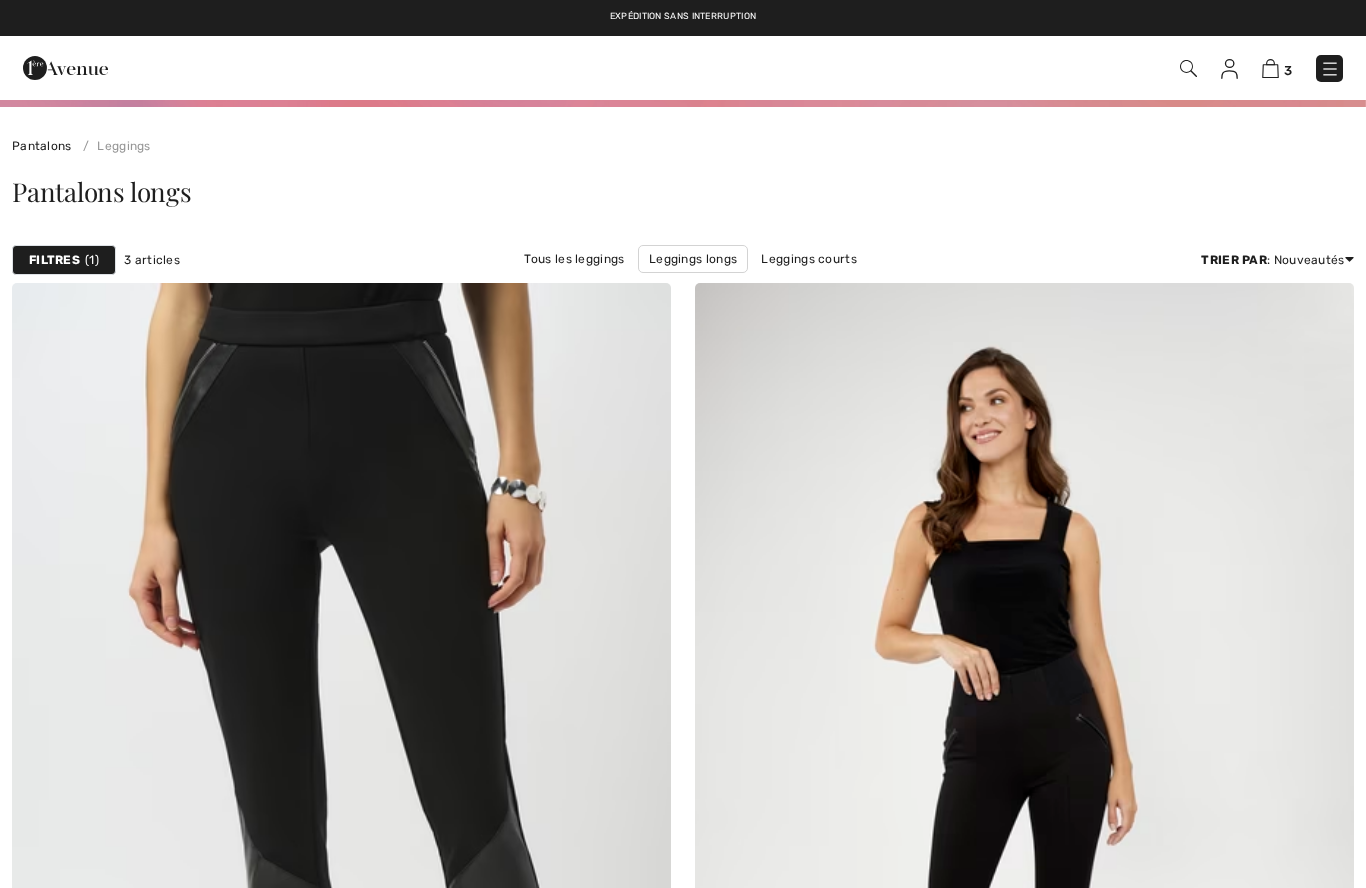 scroll, scrollTop: 0, scrollLeft: 0, axis: both 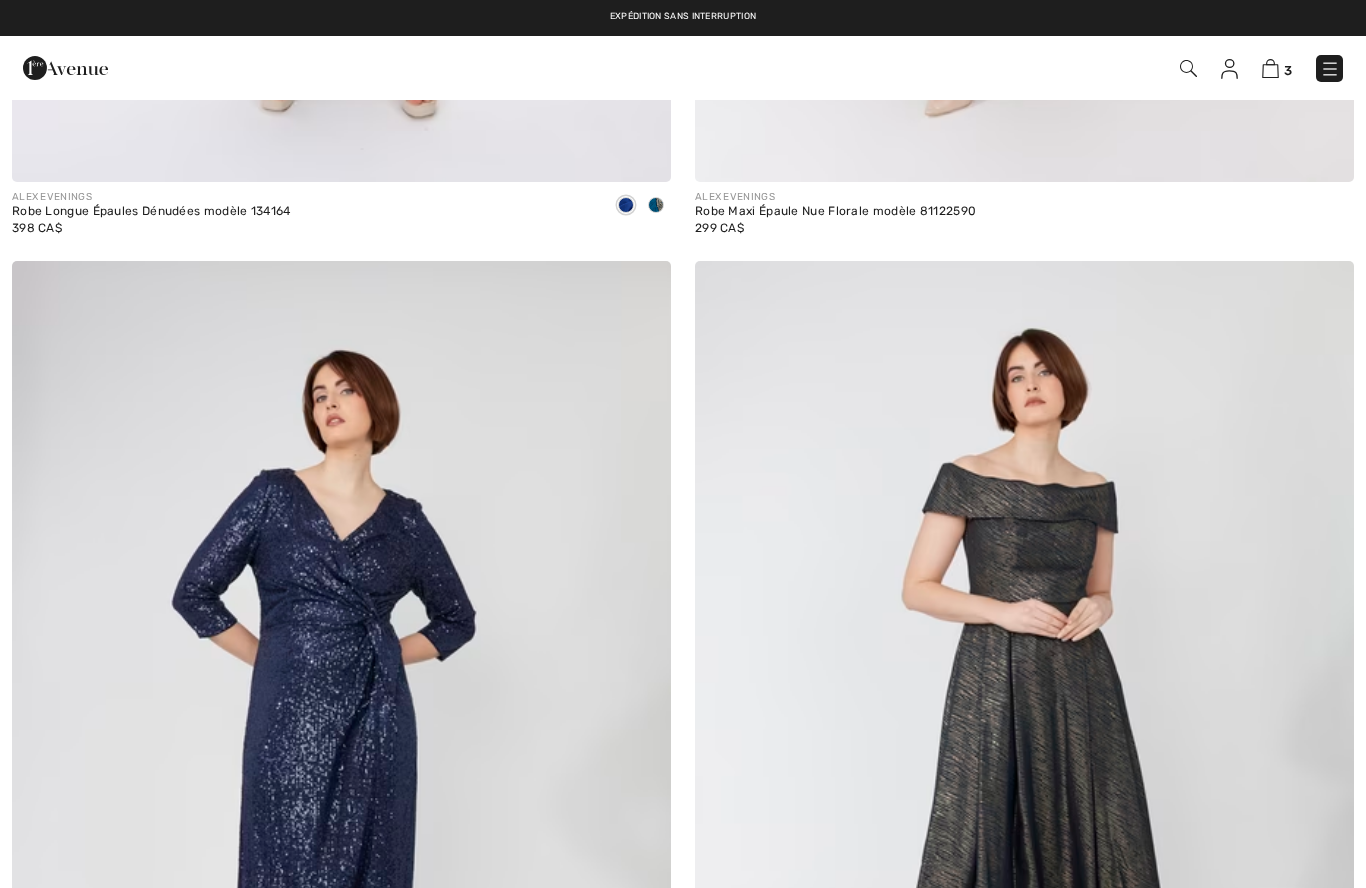 checkbox on "true" 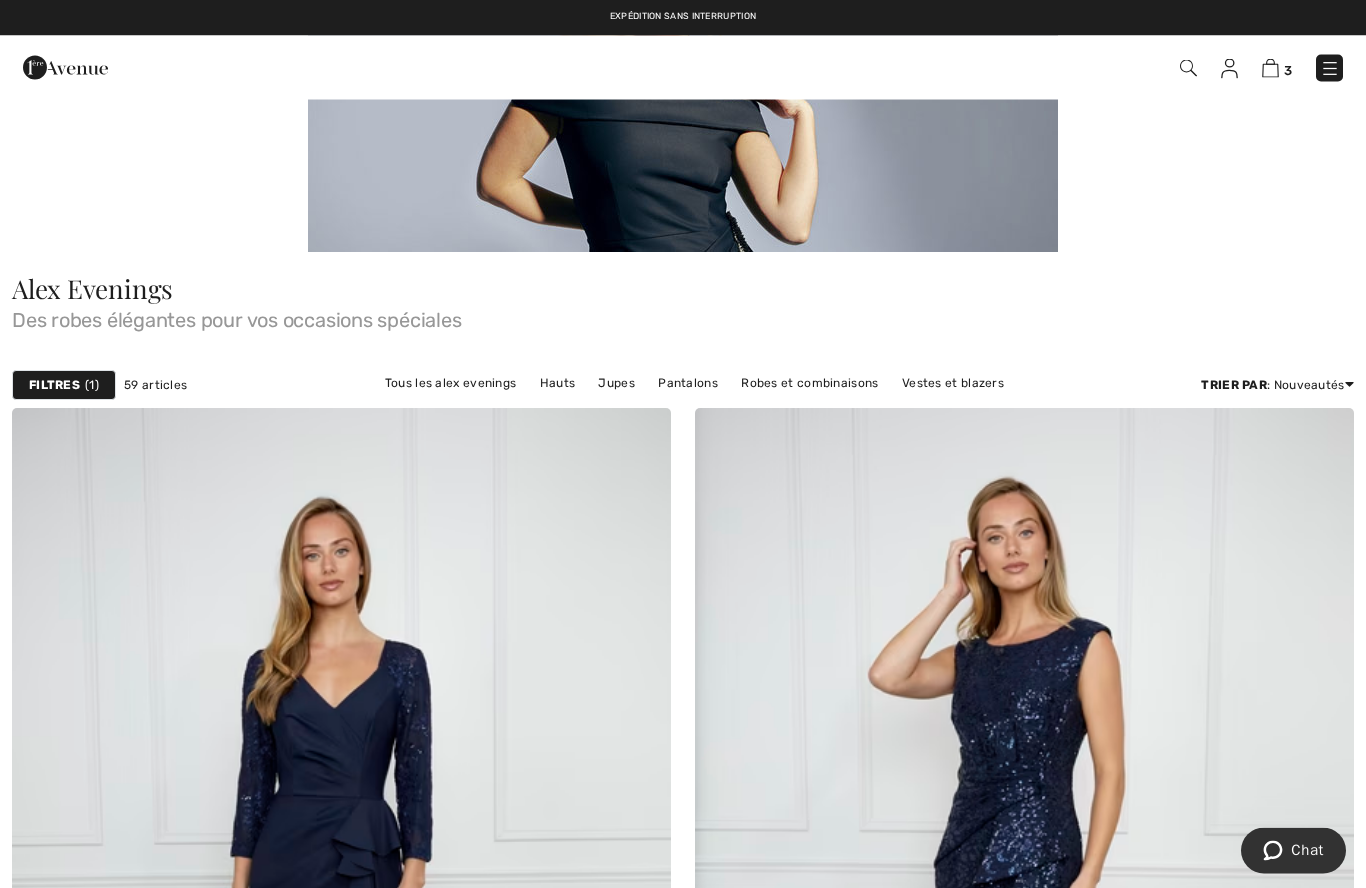 scroll, scrollTop: 0, scrollLeft: 0, axis: both 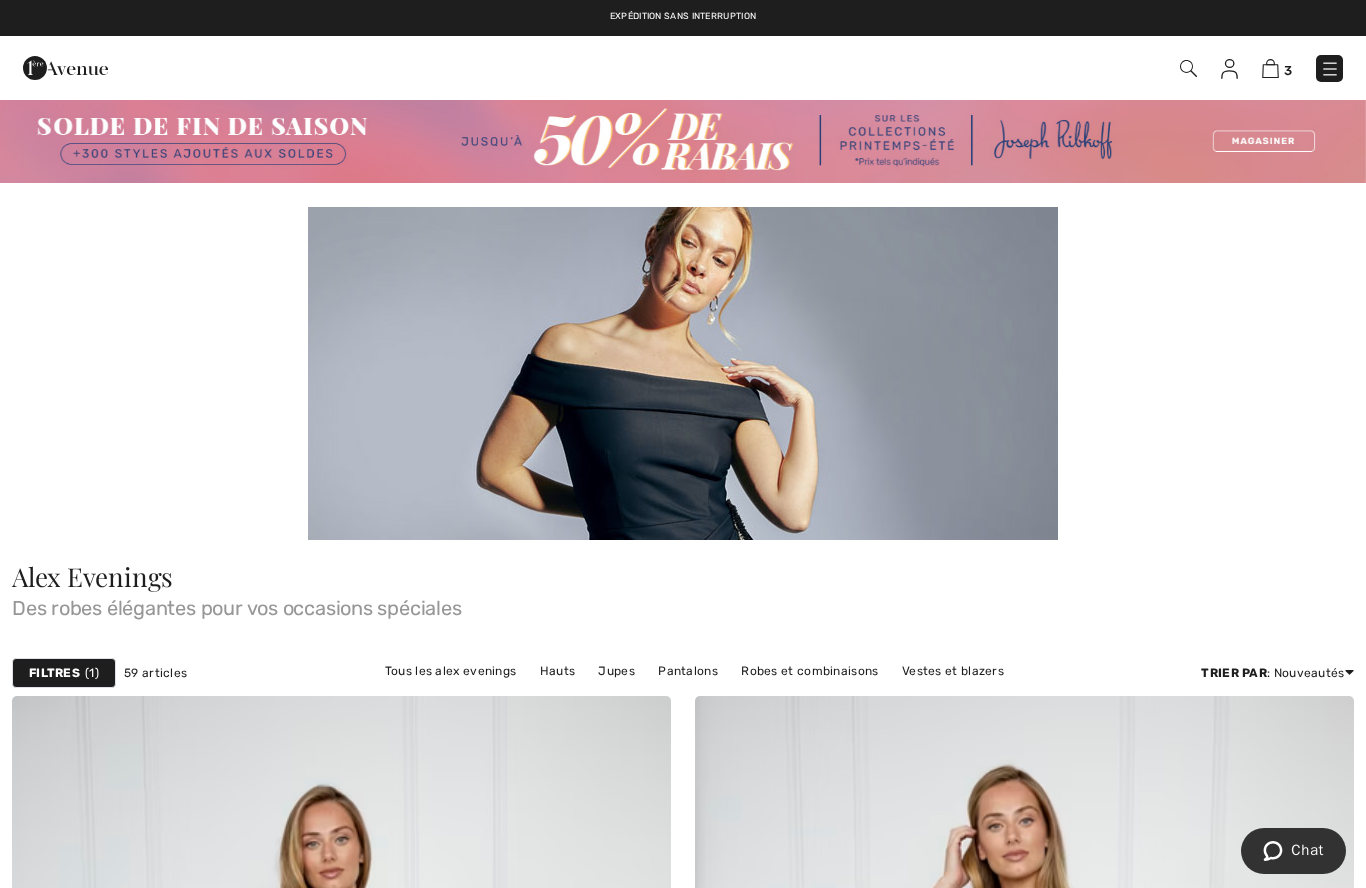 click on "3" at bounding box center [965, 68] 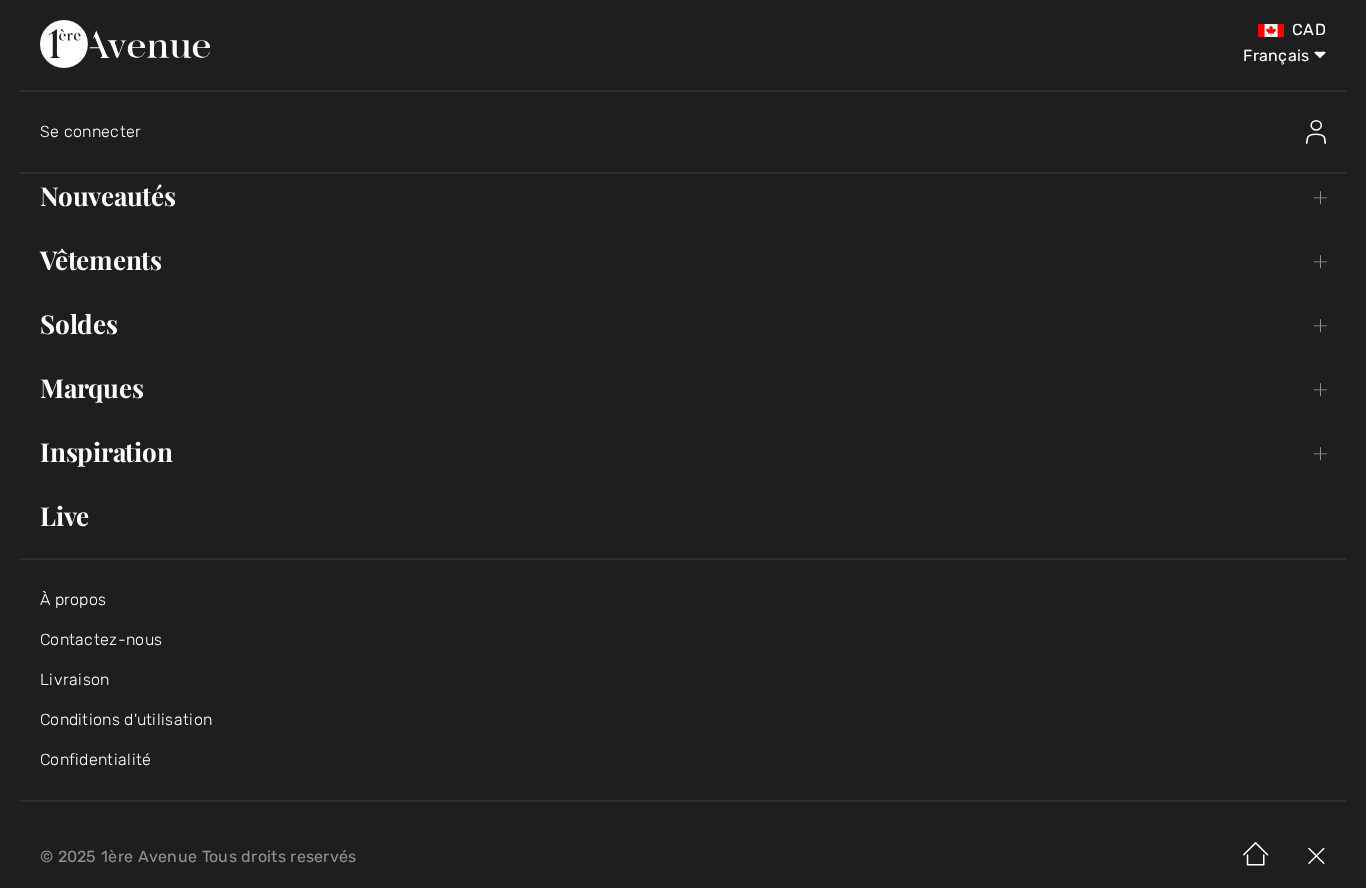 click on "Vêtements Toggle submenu" at bounding box center [683, 260] 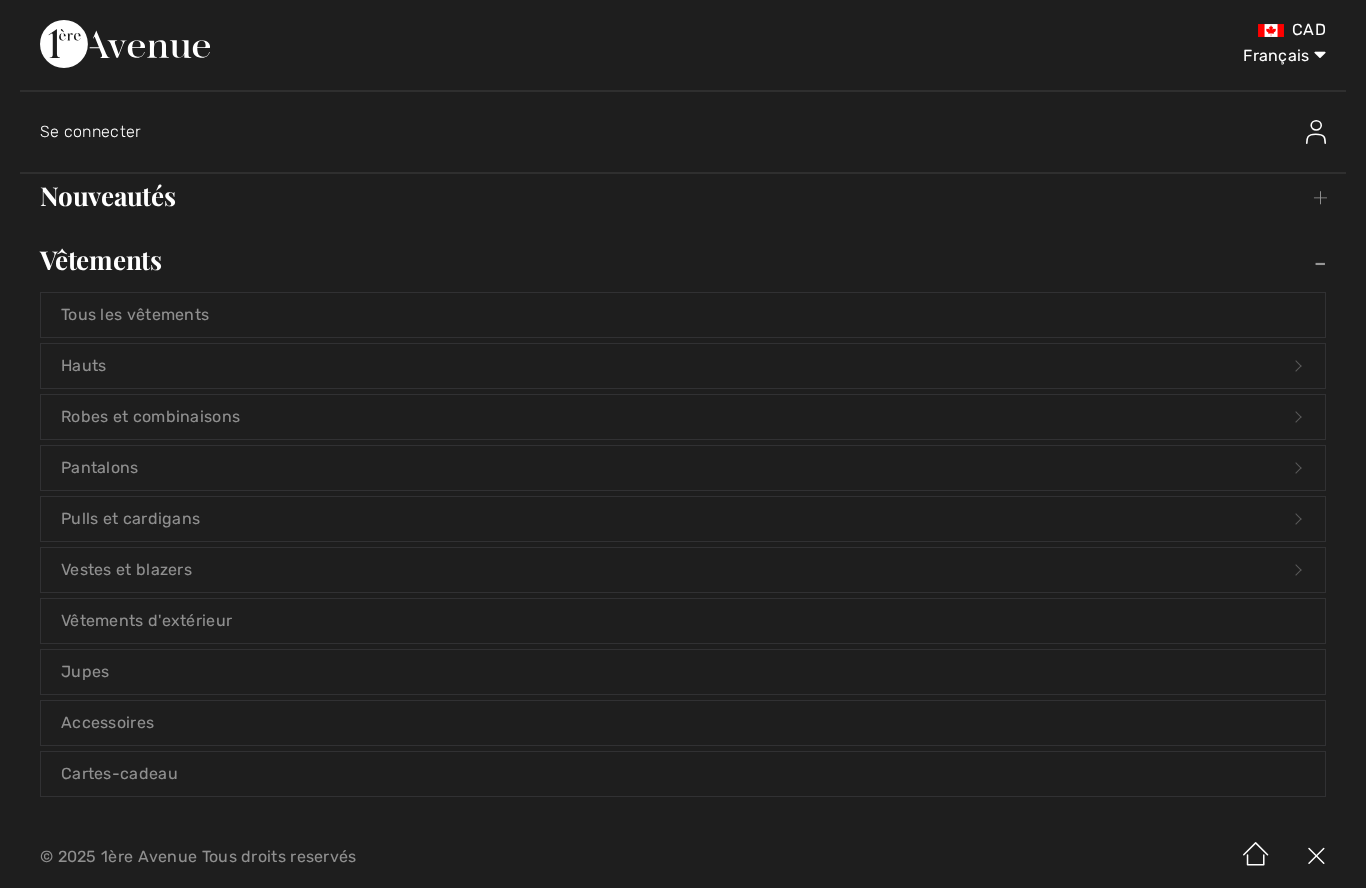 click on "Hauts Open submenu" at bounding box center (683, 366) 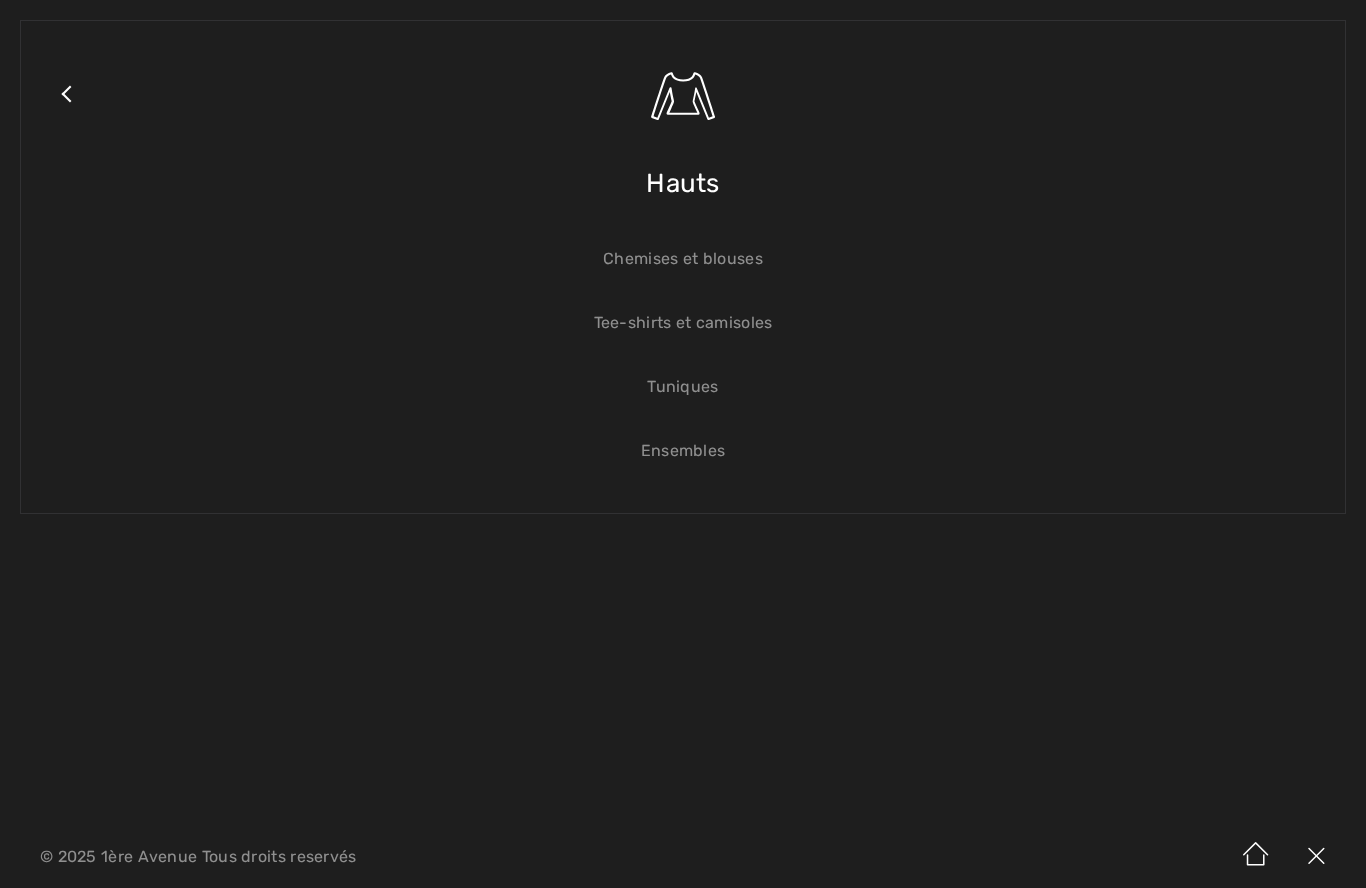 click on "Ensembles" at bounding box center (683, 451) 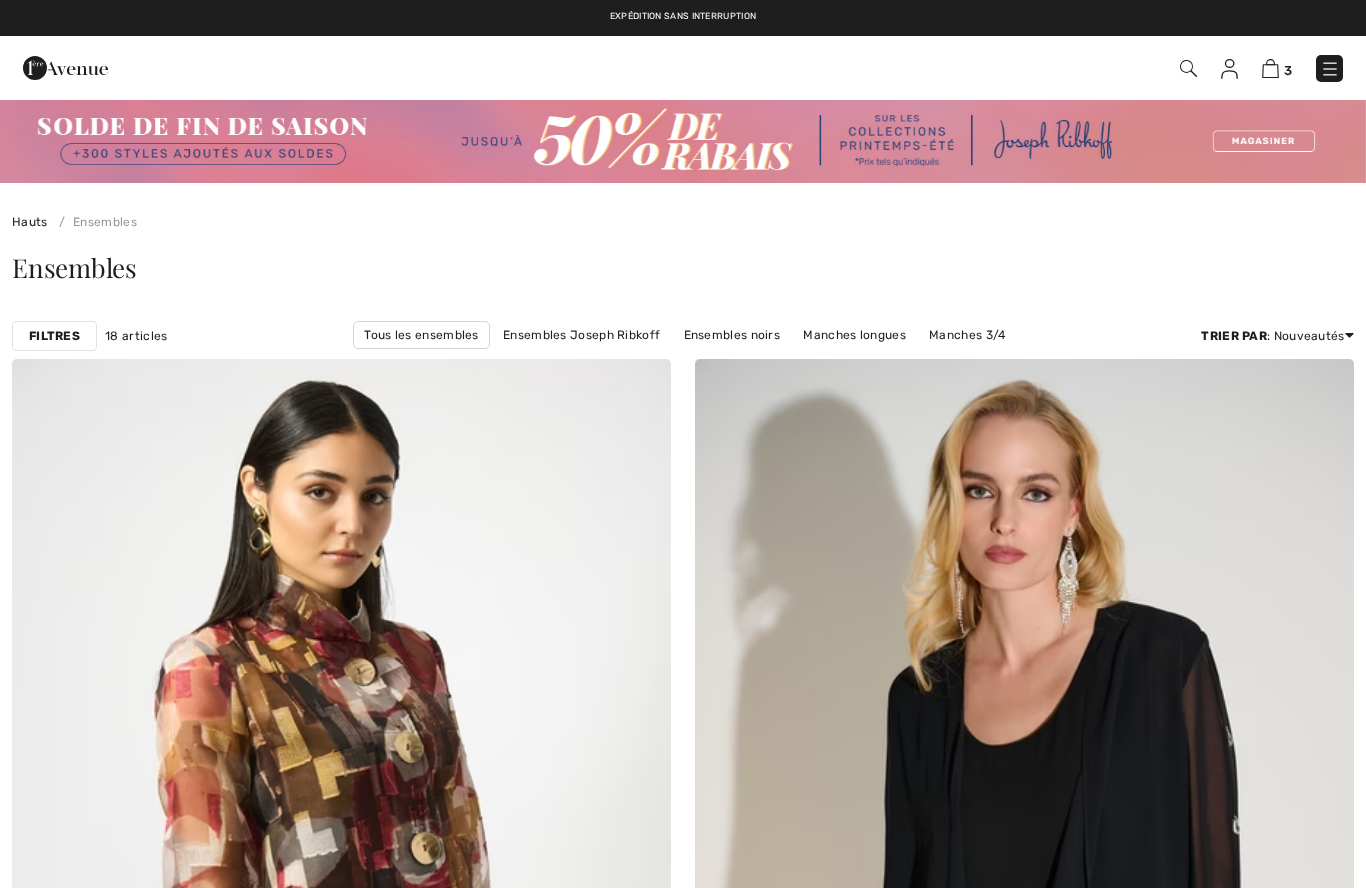 scroll, scrollTop: 0, scrollLeft: 0, axis: both 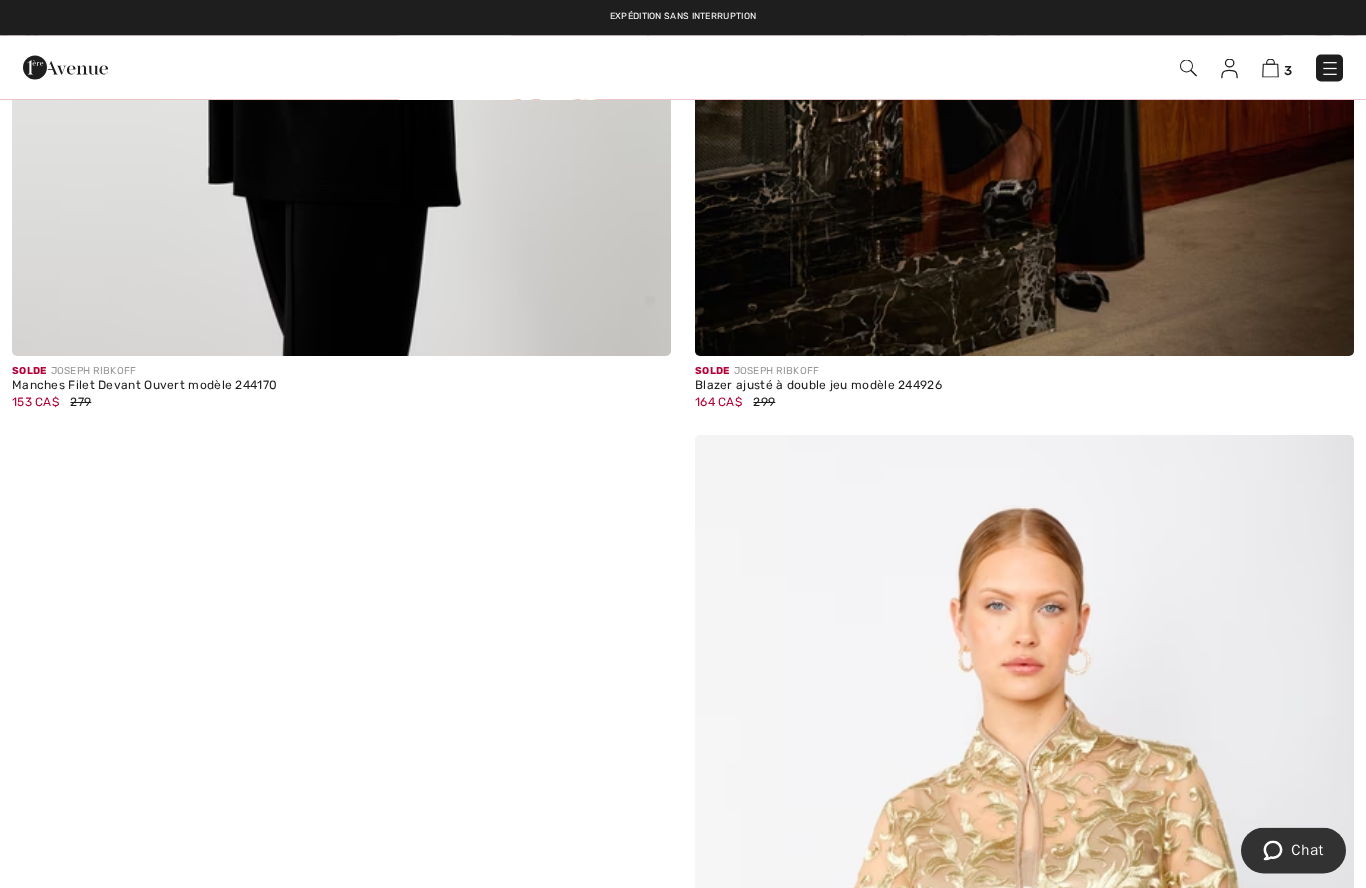 click at bounding box center [1330, 69] 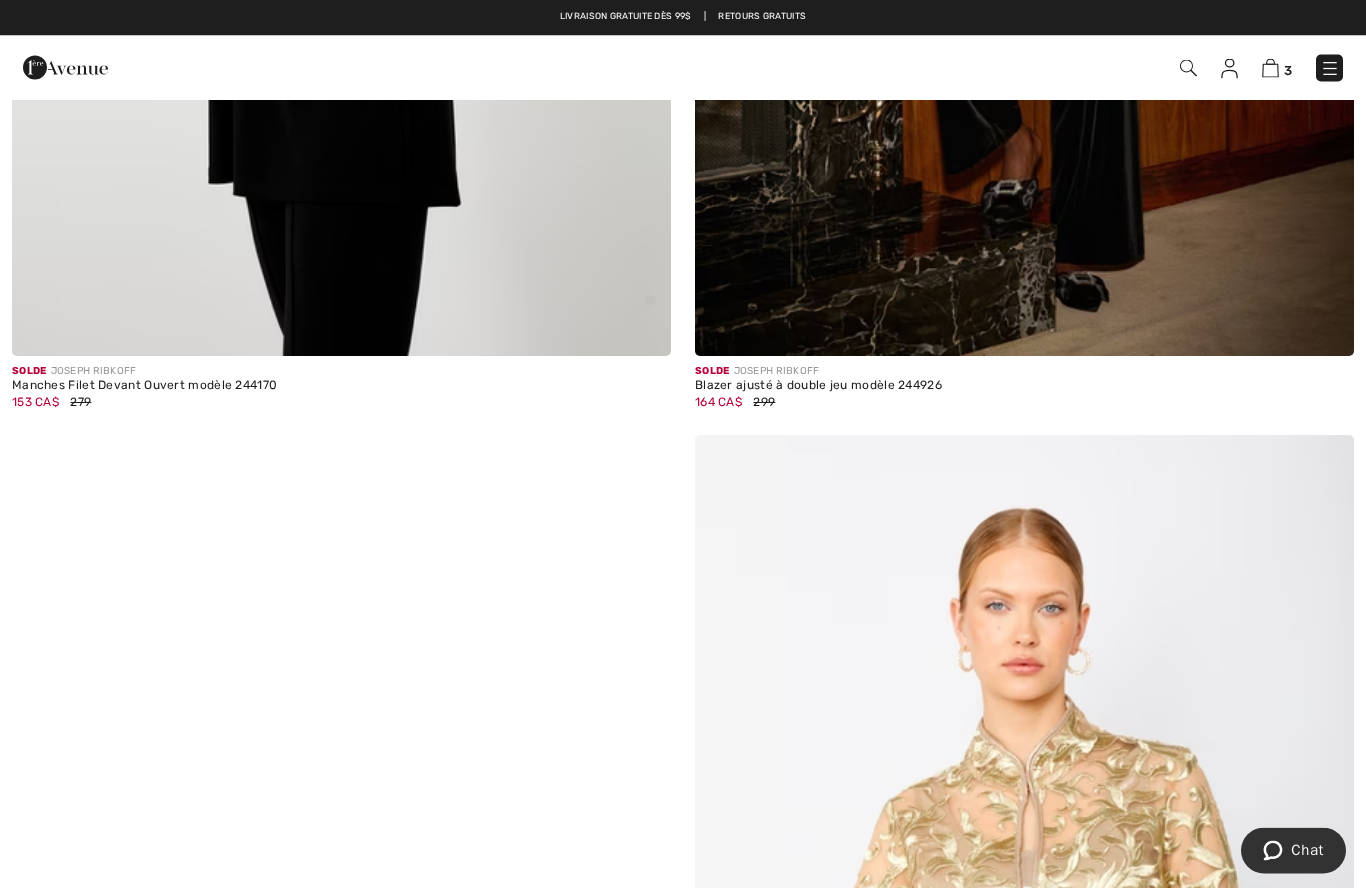 click at bounding box center (1329, 68) 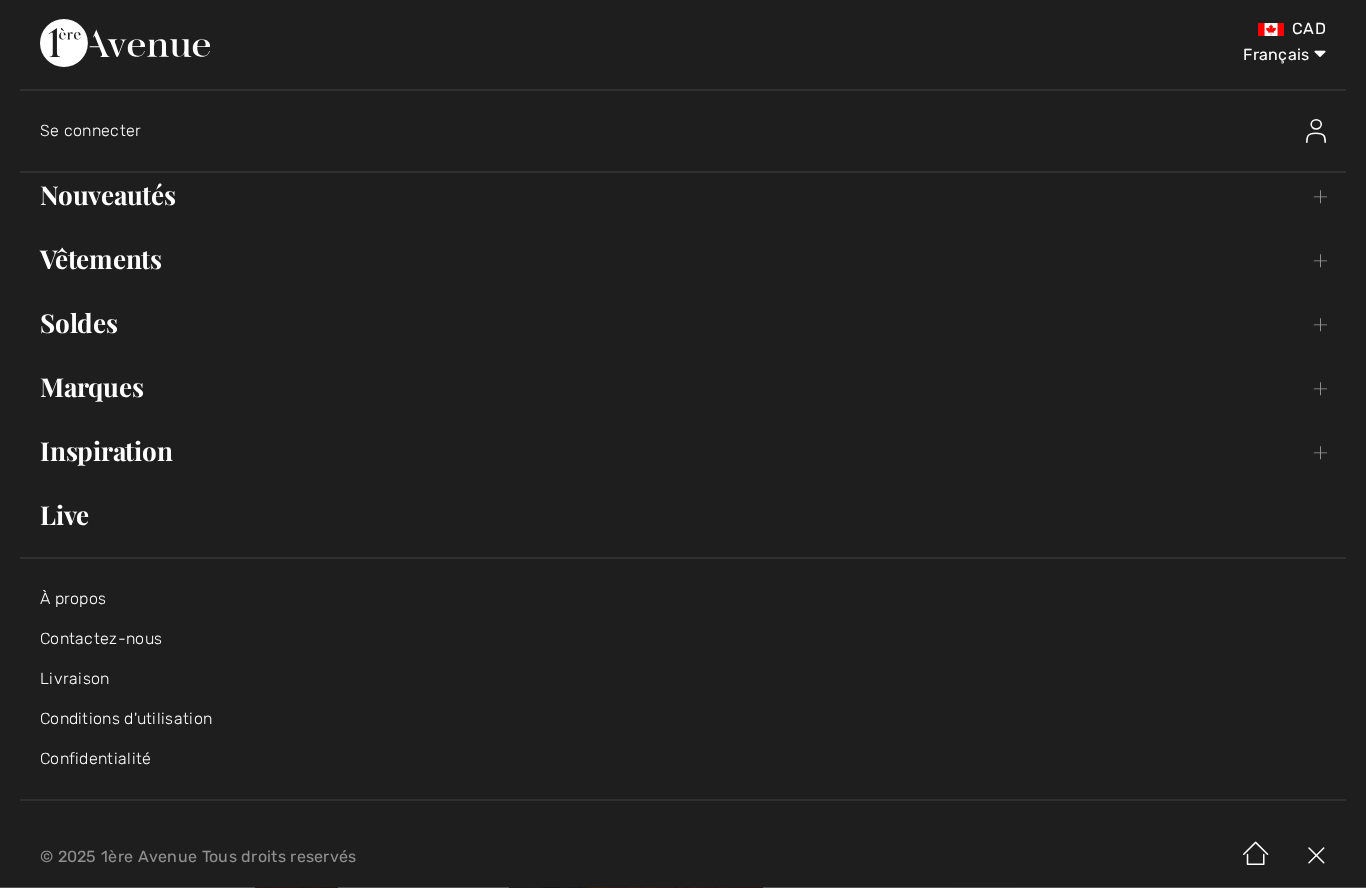 click on "Close menu" at bounding box center [683, 444] 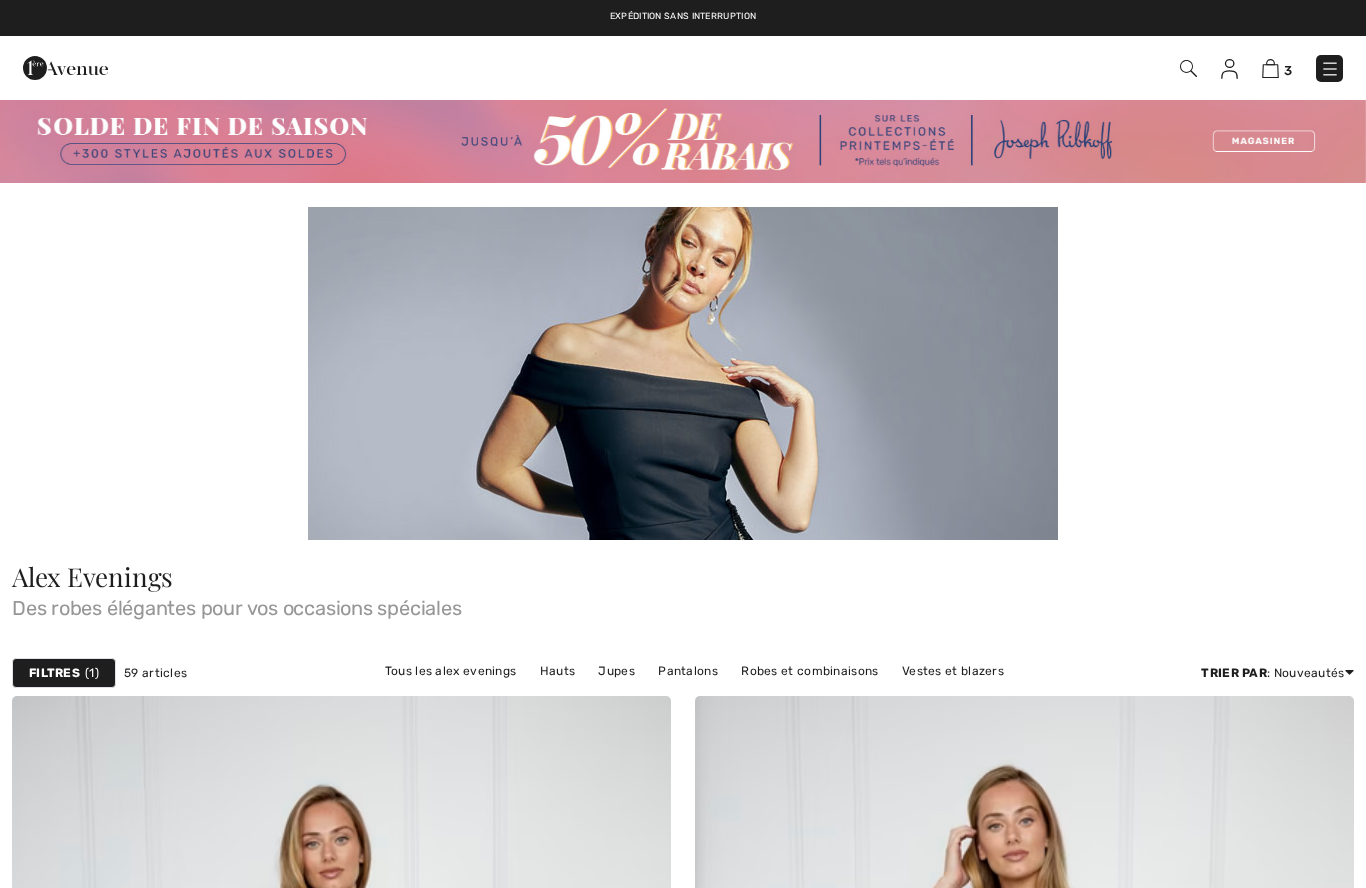 scroll, scrollTop: 0, scrollLeft: 0, axis: both 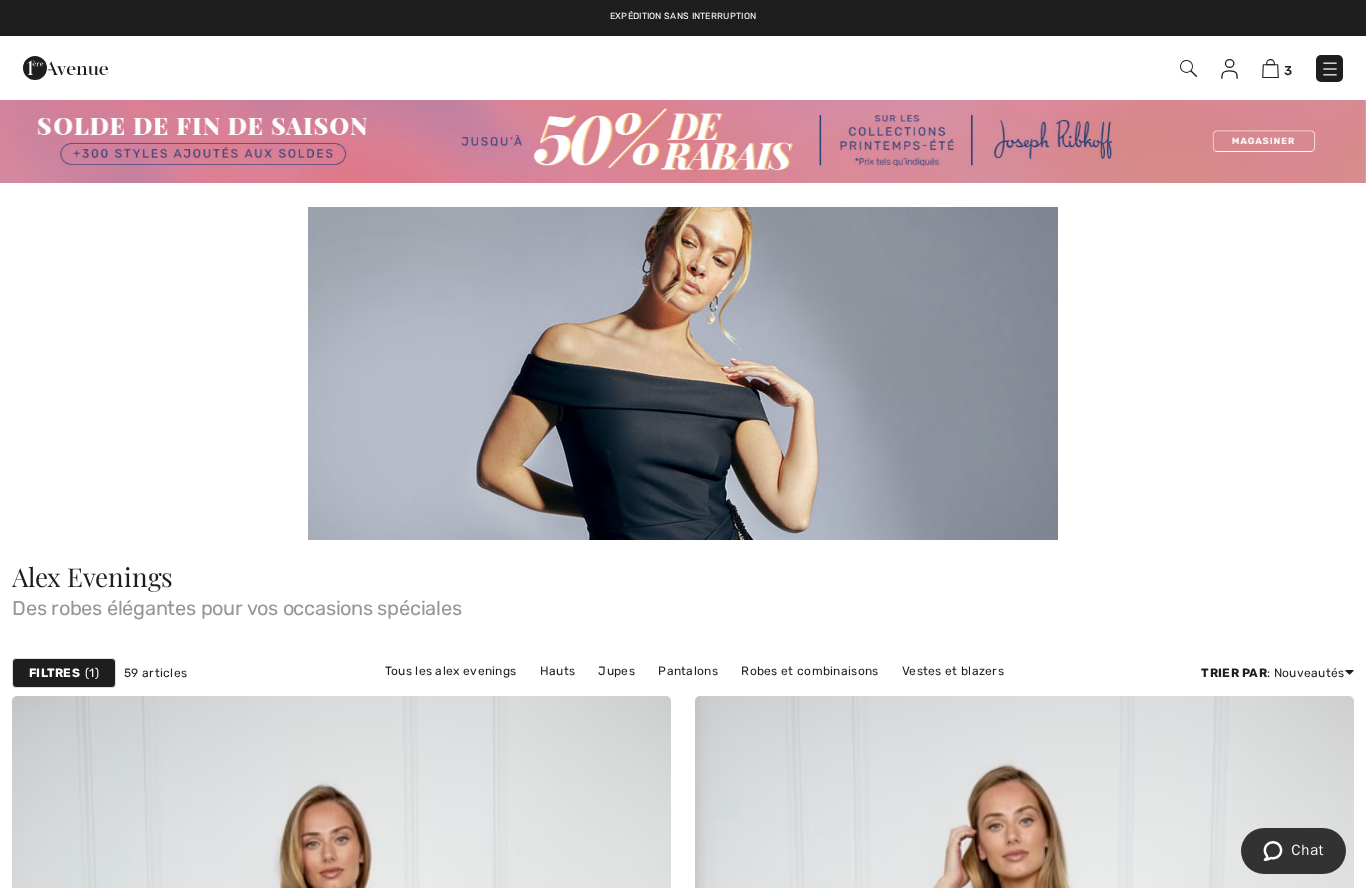 click at bounding box center (1330, 69) 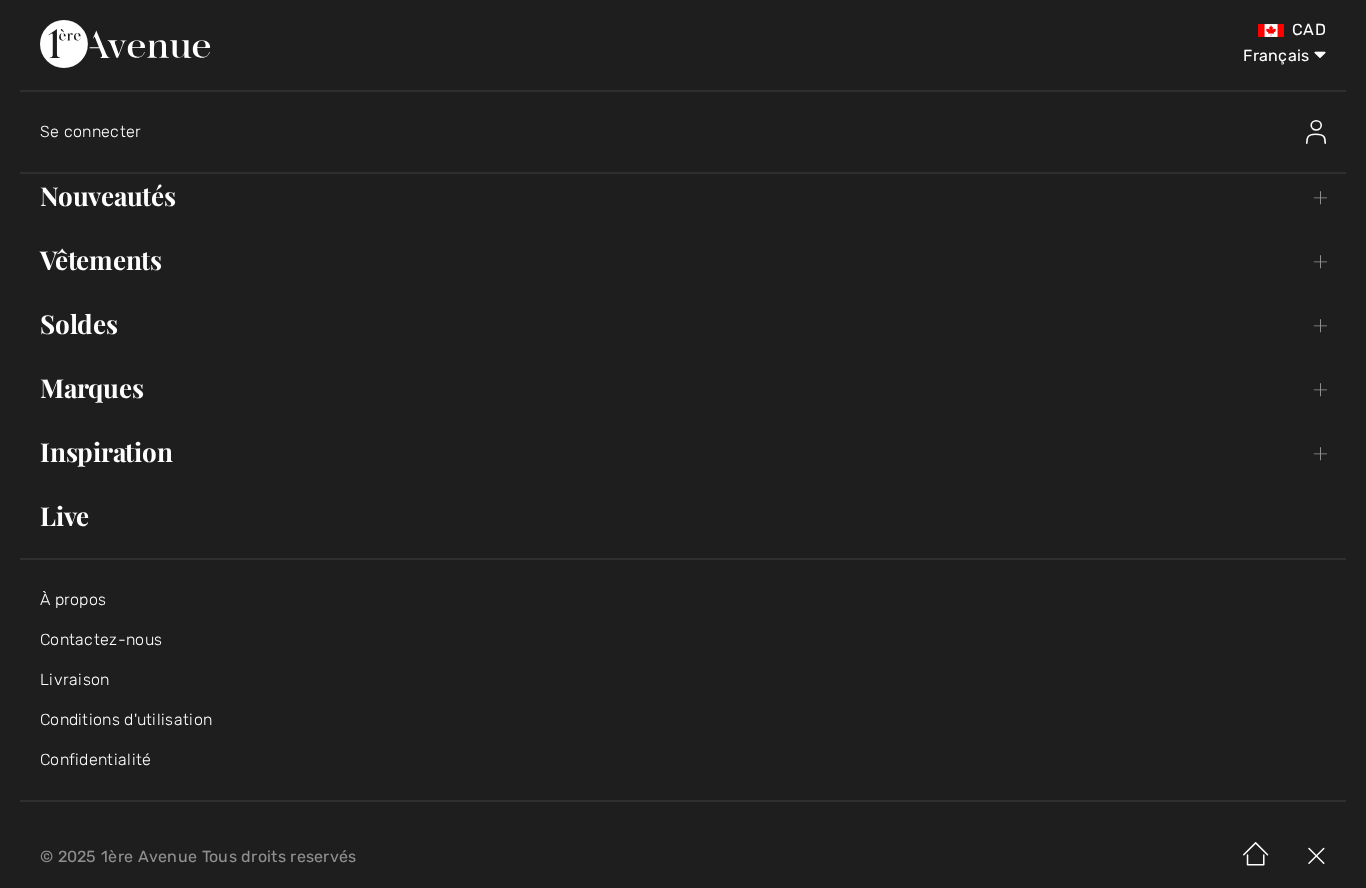 click on "Marques Open submenu" at bounding box center [683, 388] 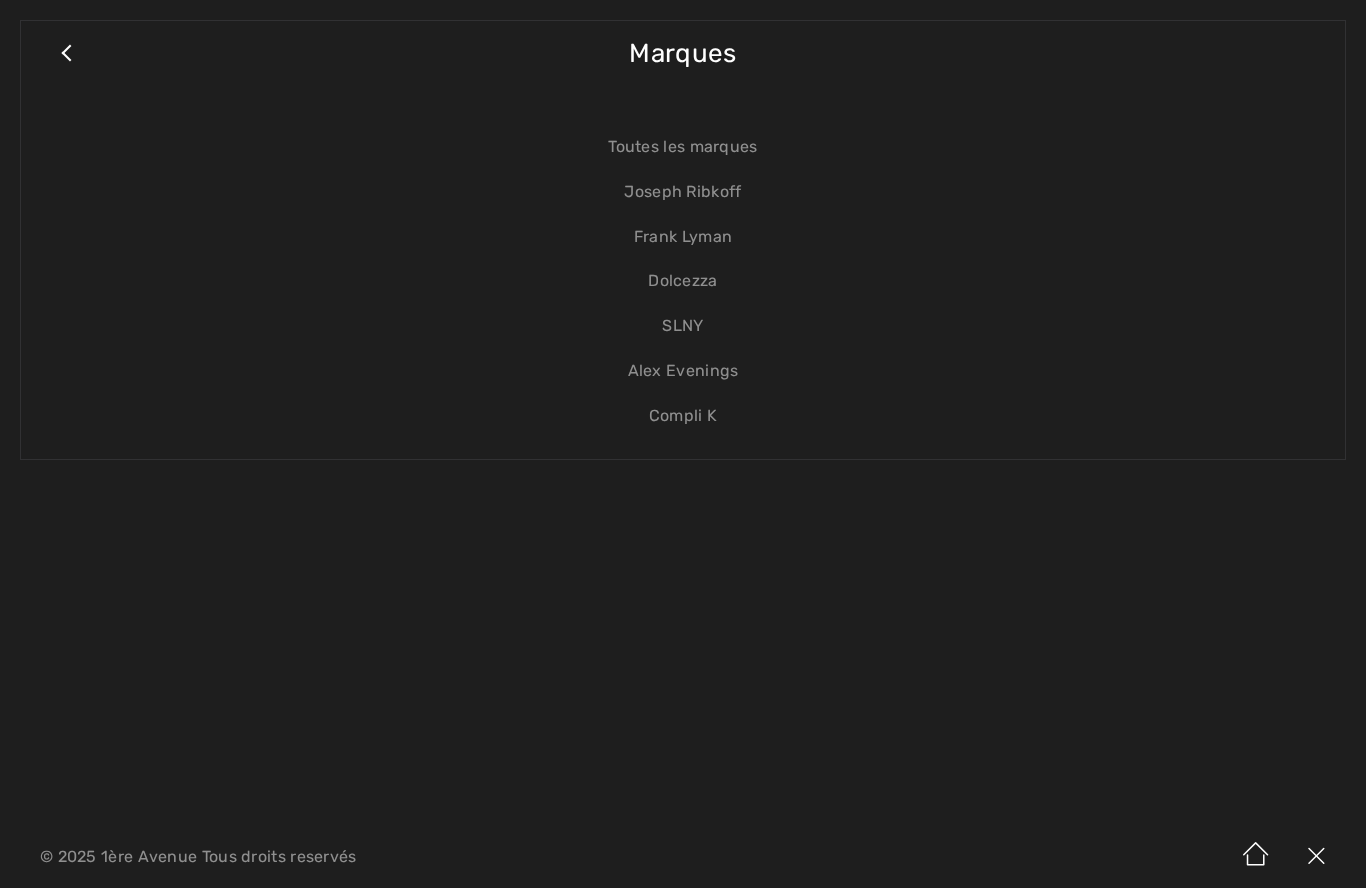 click on "Frank Lyman" at bounding box center (683, 237) 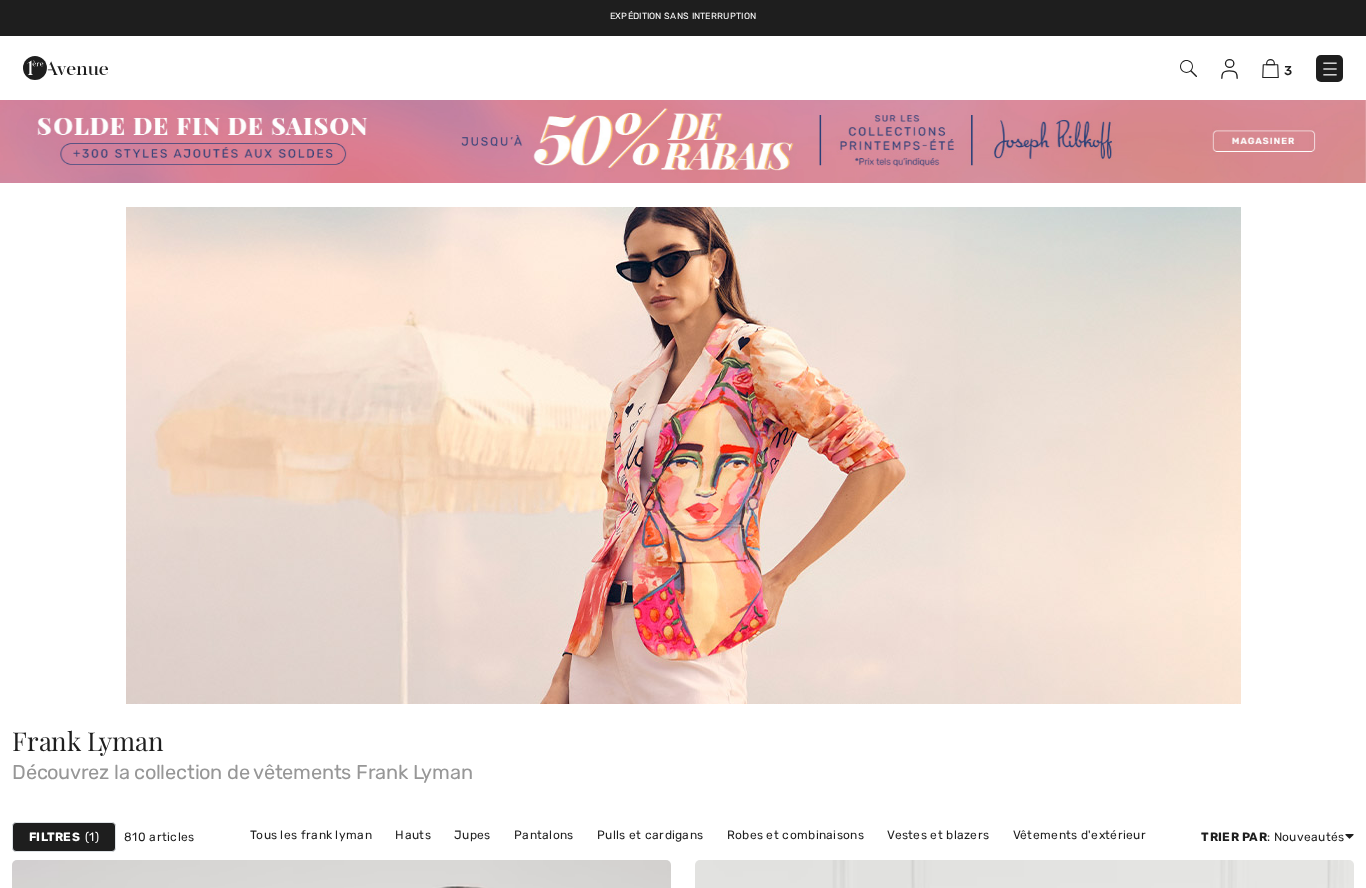 scroll, scrollTop: 0, scrollLeft: 0, axis: both 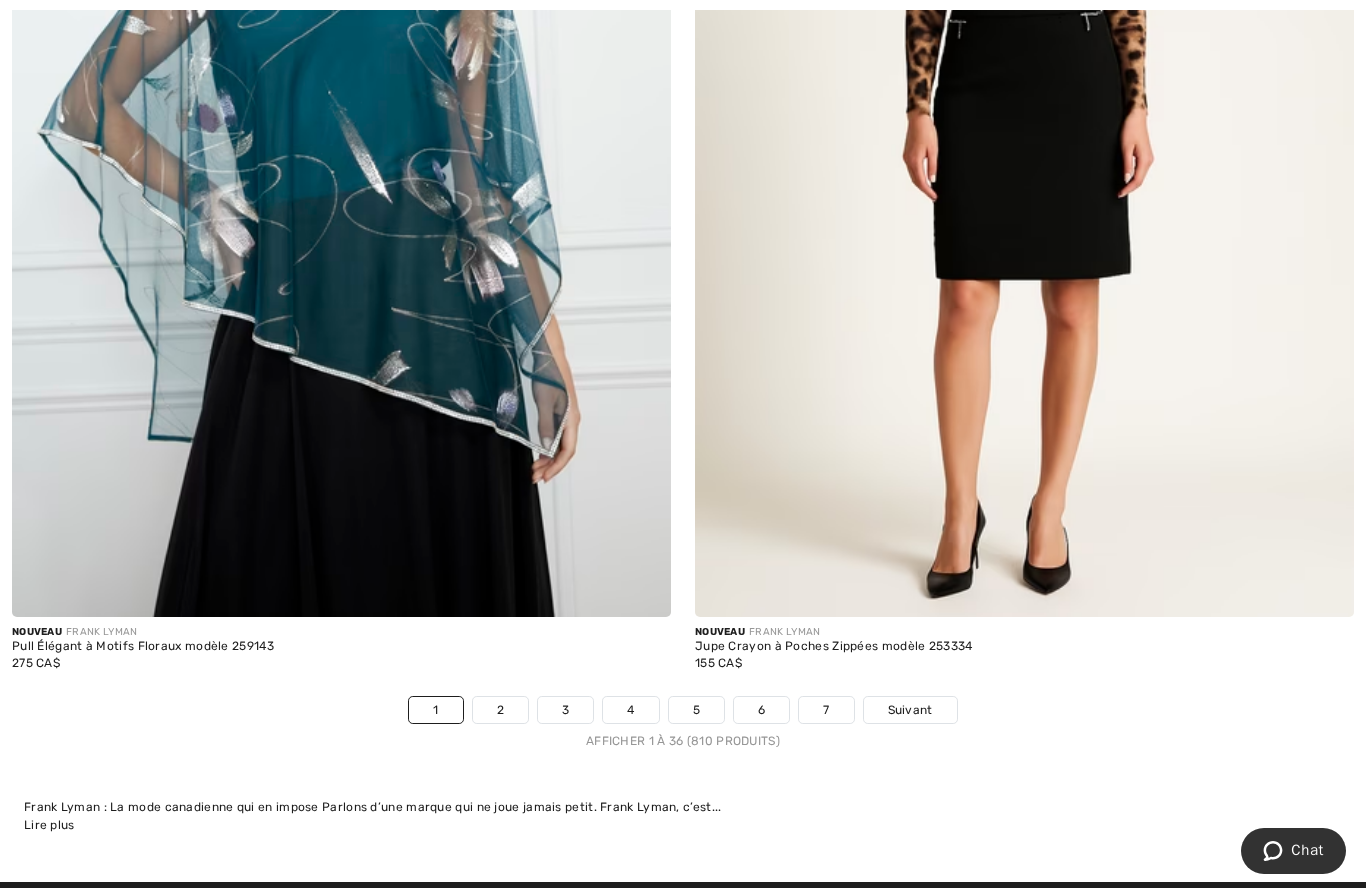 click on "2" at bounding box center [500, 710] 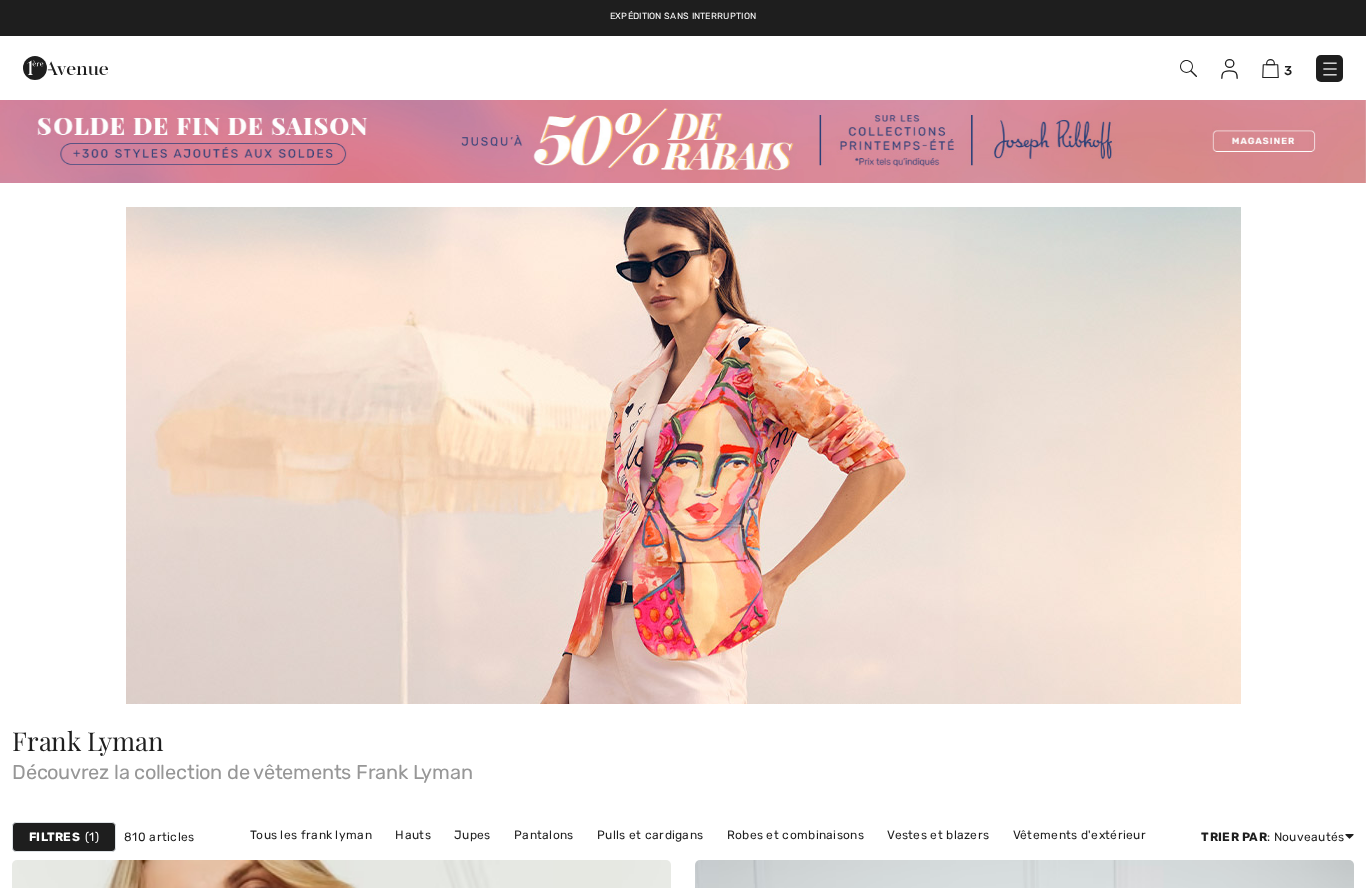 scroll, scrollTop: 25, scrollLeft: 0, axis: vertical 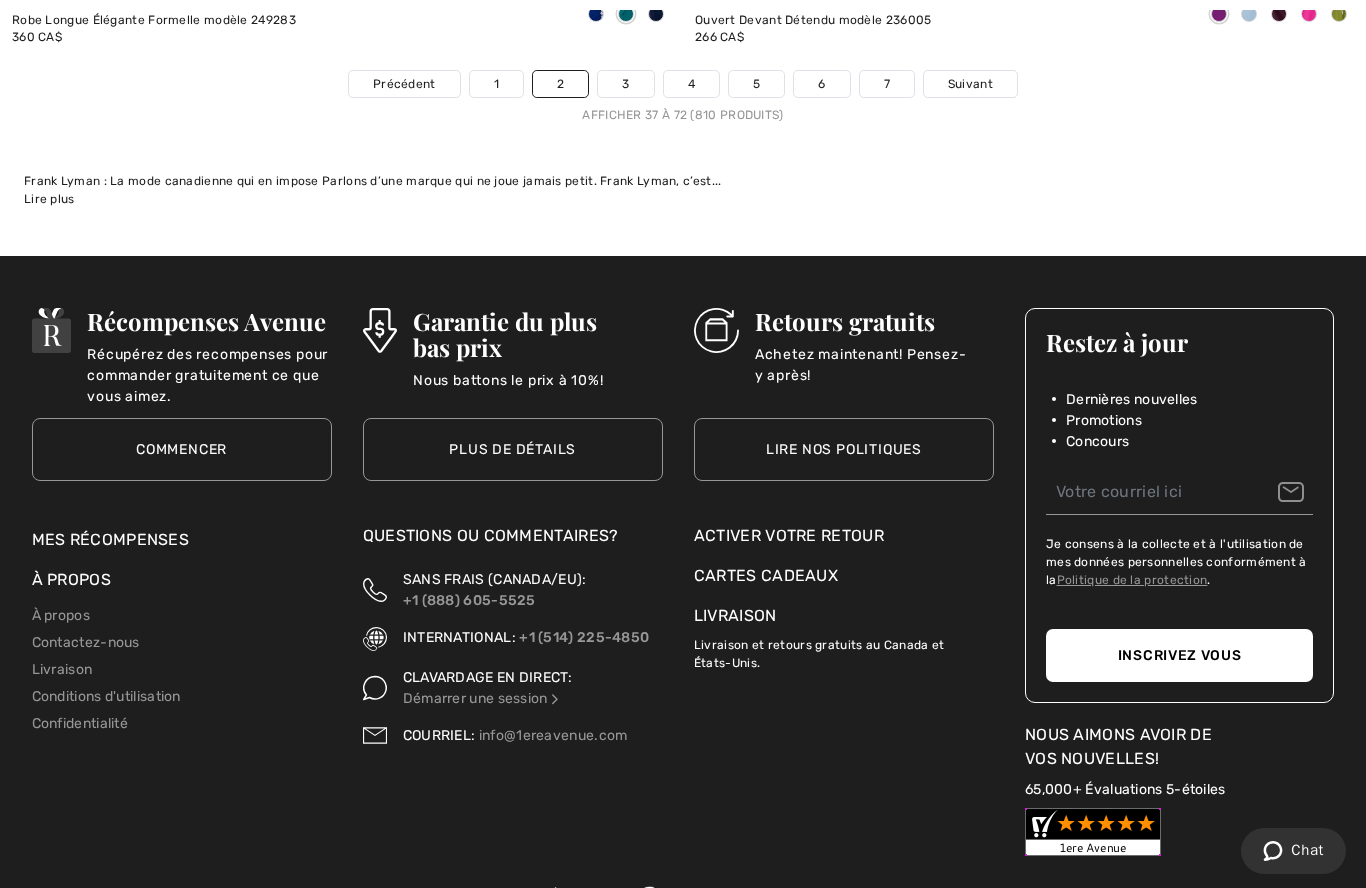 click on "Commencer" at bounding box center [182, 449] 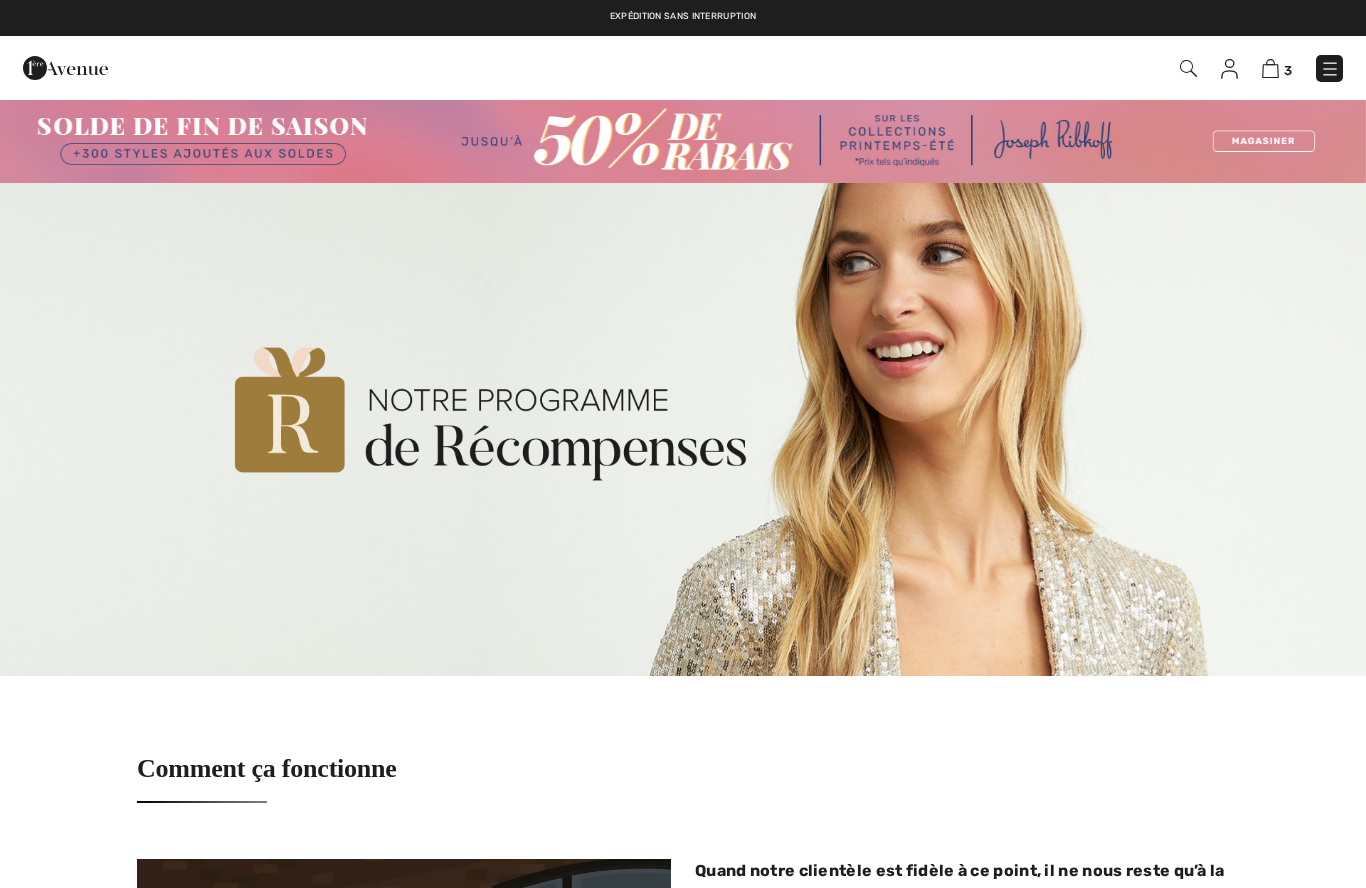 scroll, scrollTop: 981, scrollLeft: 0, axis: vertical 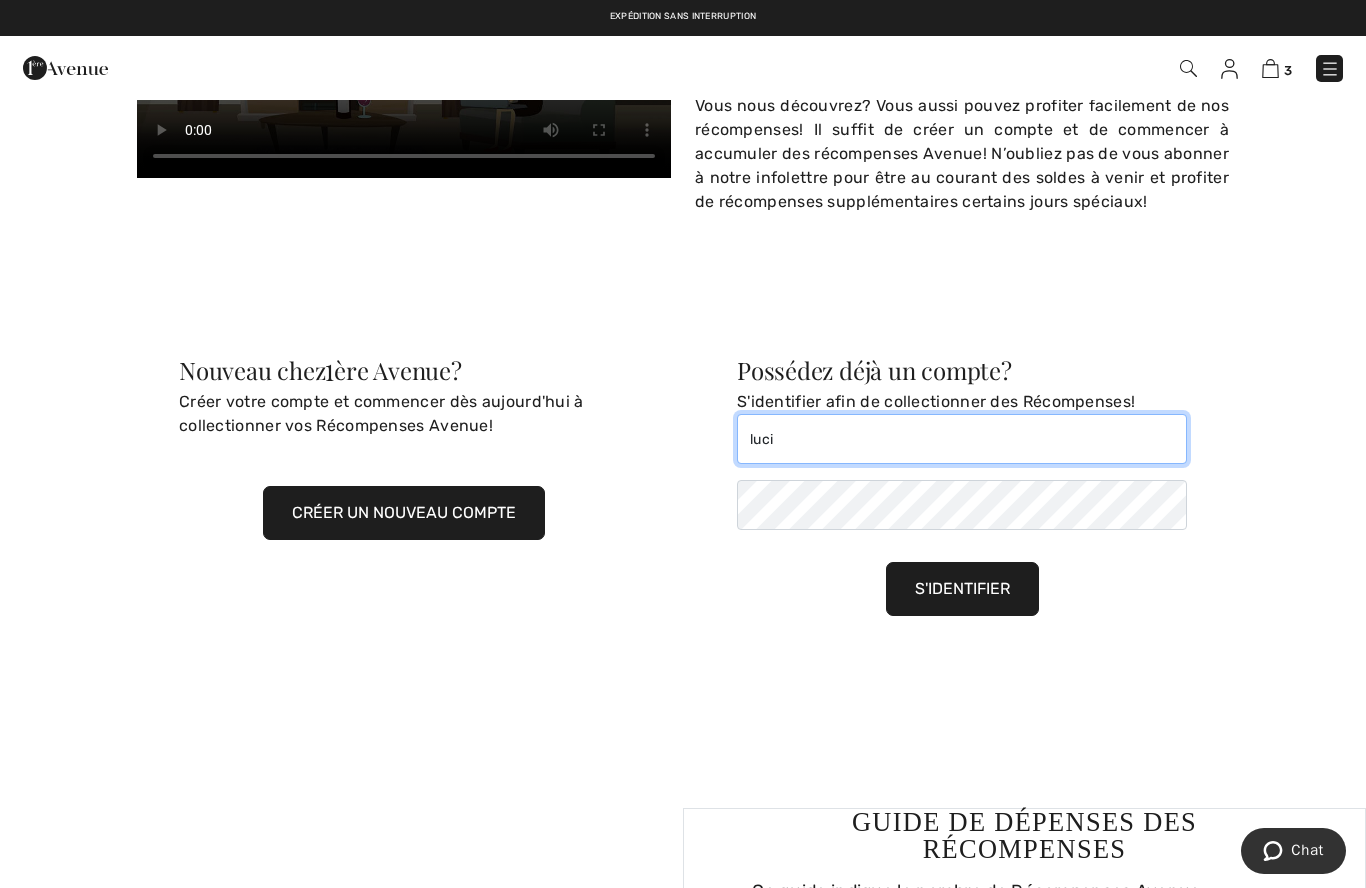 click on "luci" at bounding box center [962, 439] 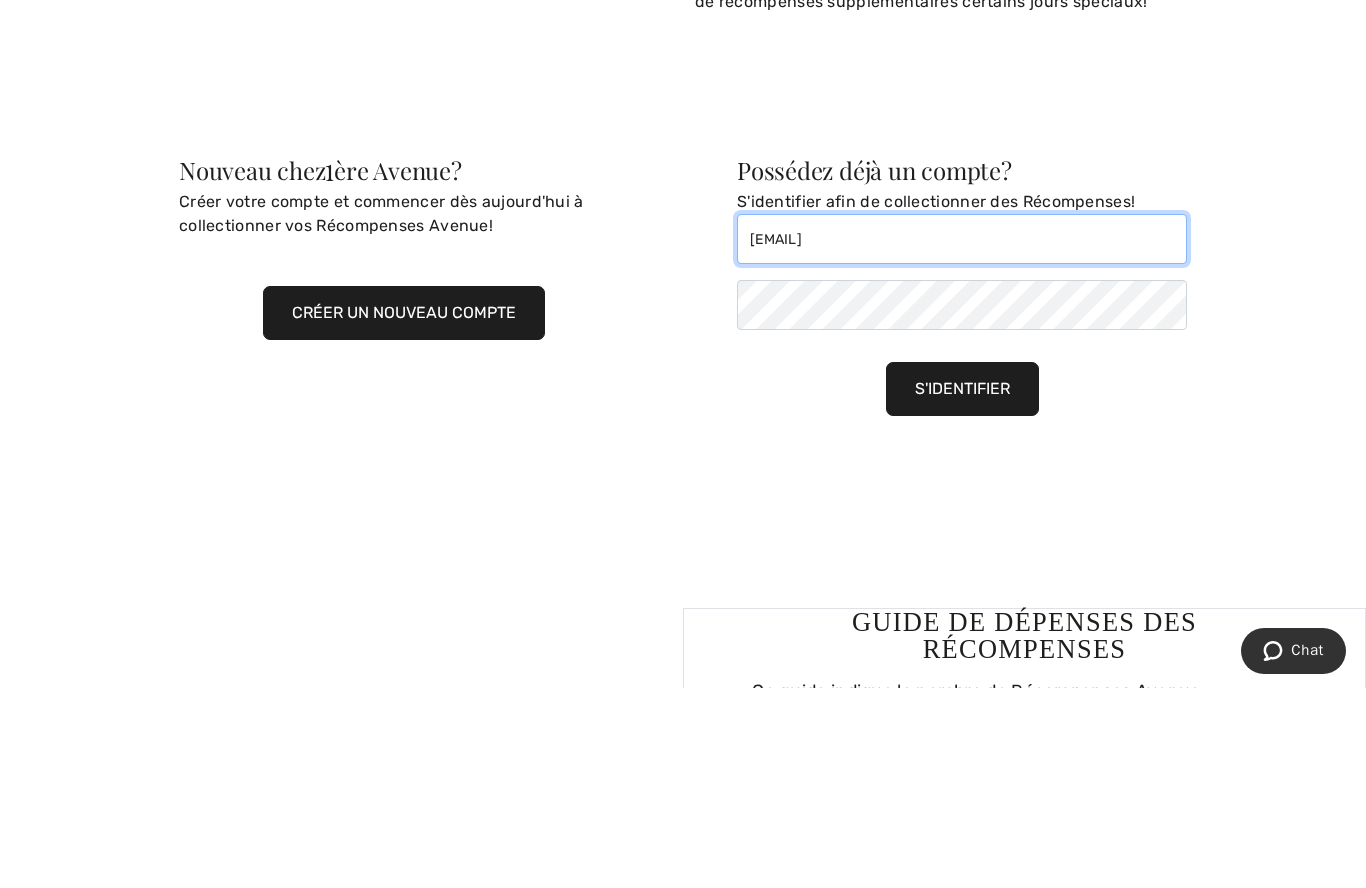 type on "[EMAIL]" 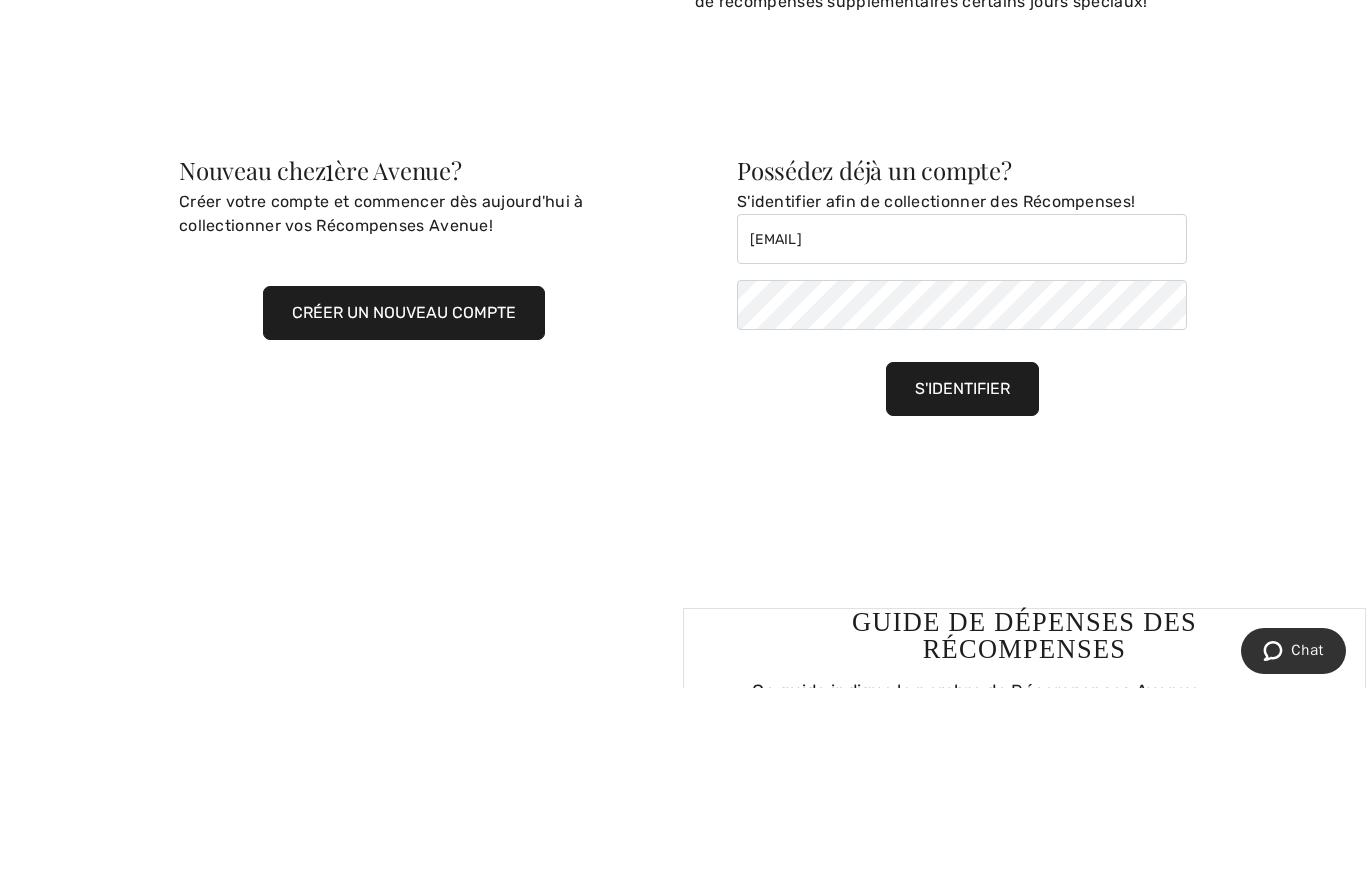 click on "S'identifier" at bounding box center [962, 589] 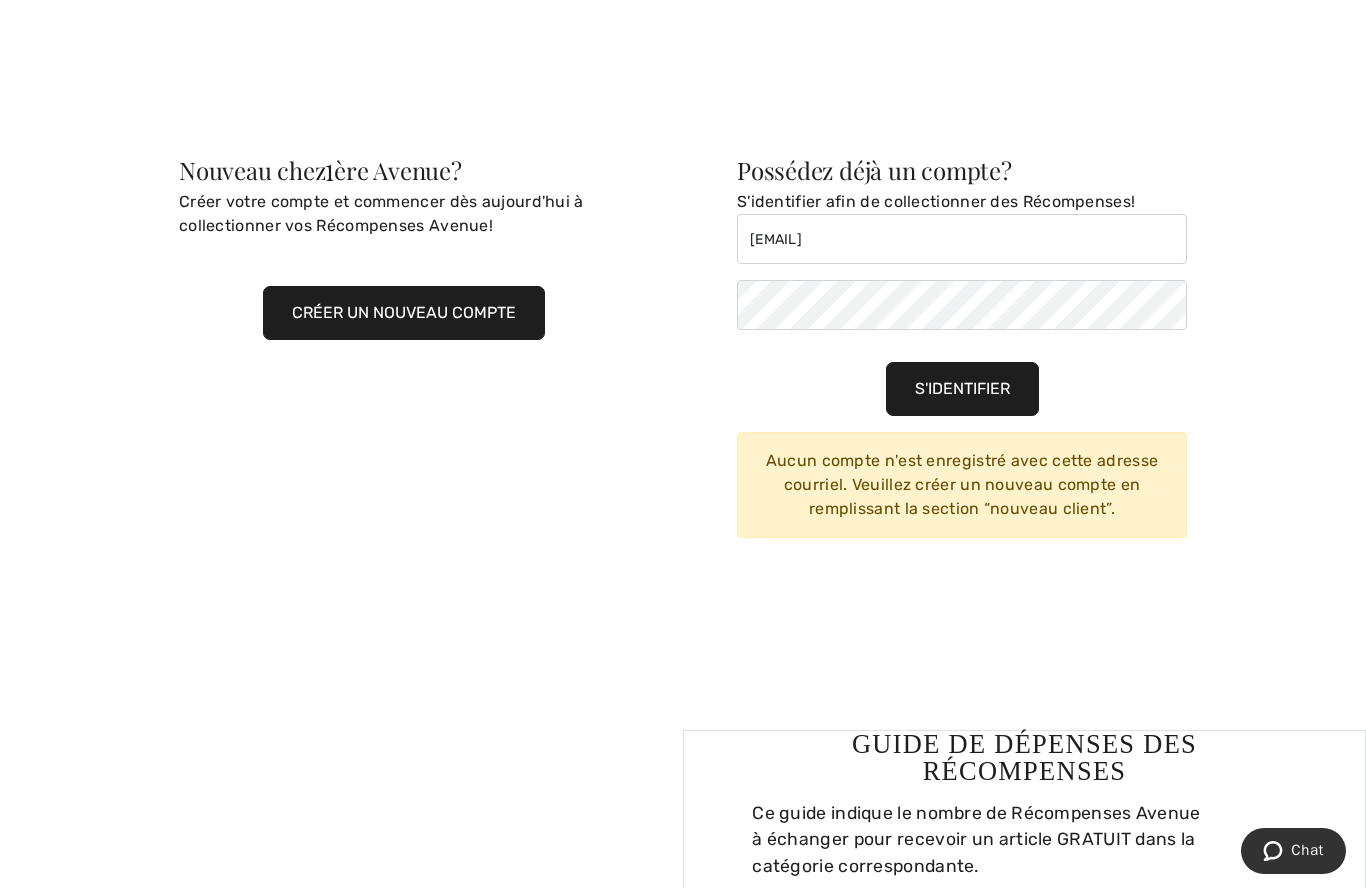 click on "Créer un nouveau compte" at bounding box center (404, 313) 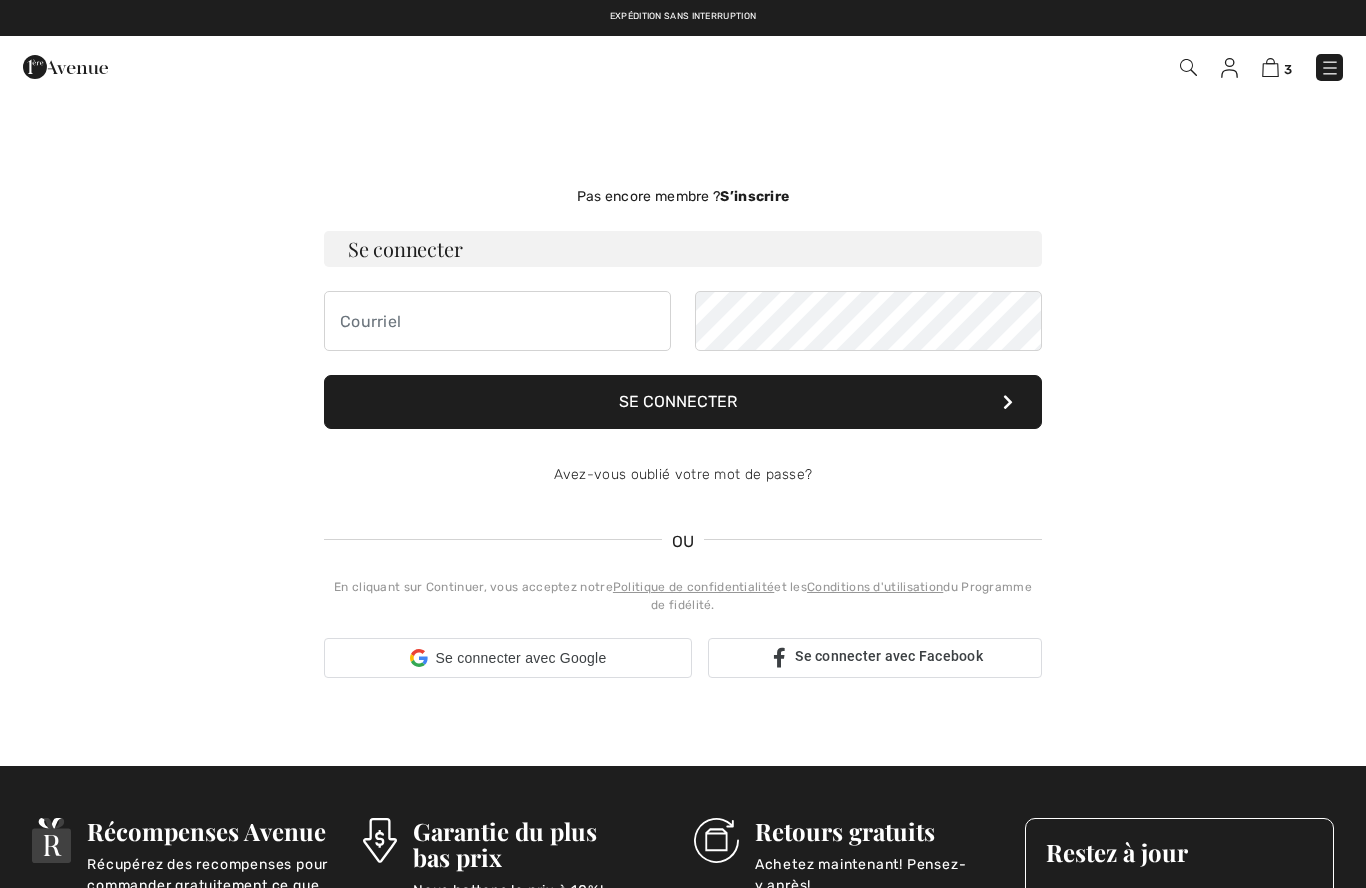scroll, scrollTop: 0, scrollLeft: 0, axis: both 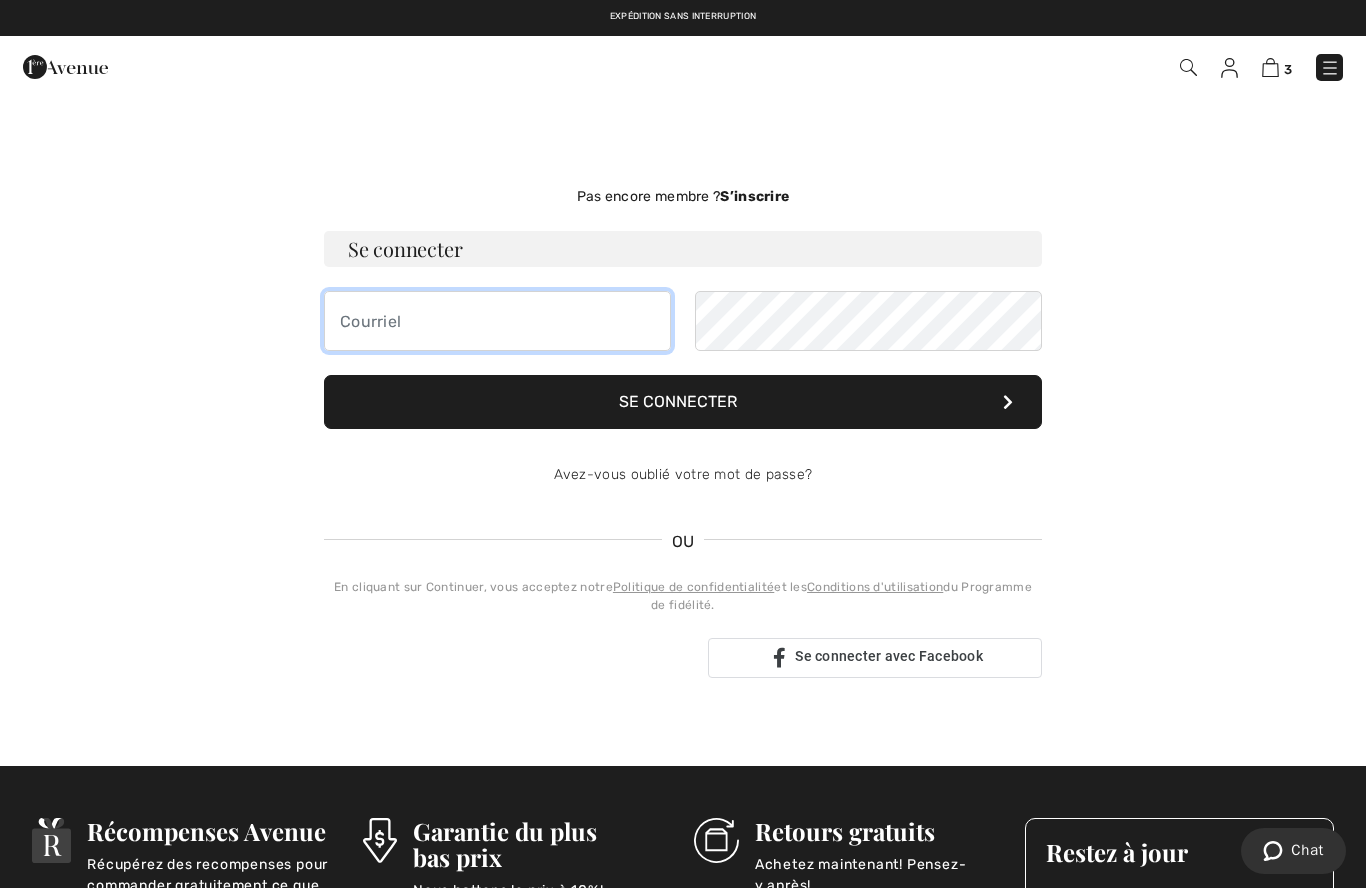 click at bounding box center [497, 321] 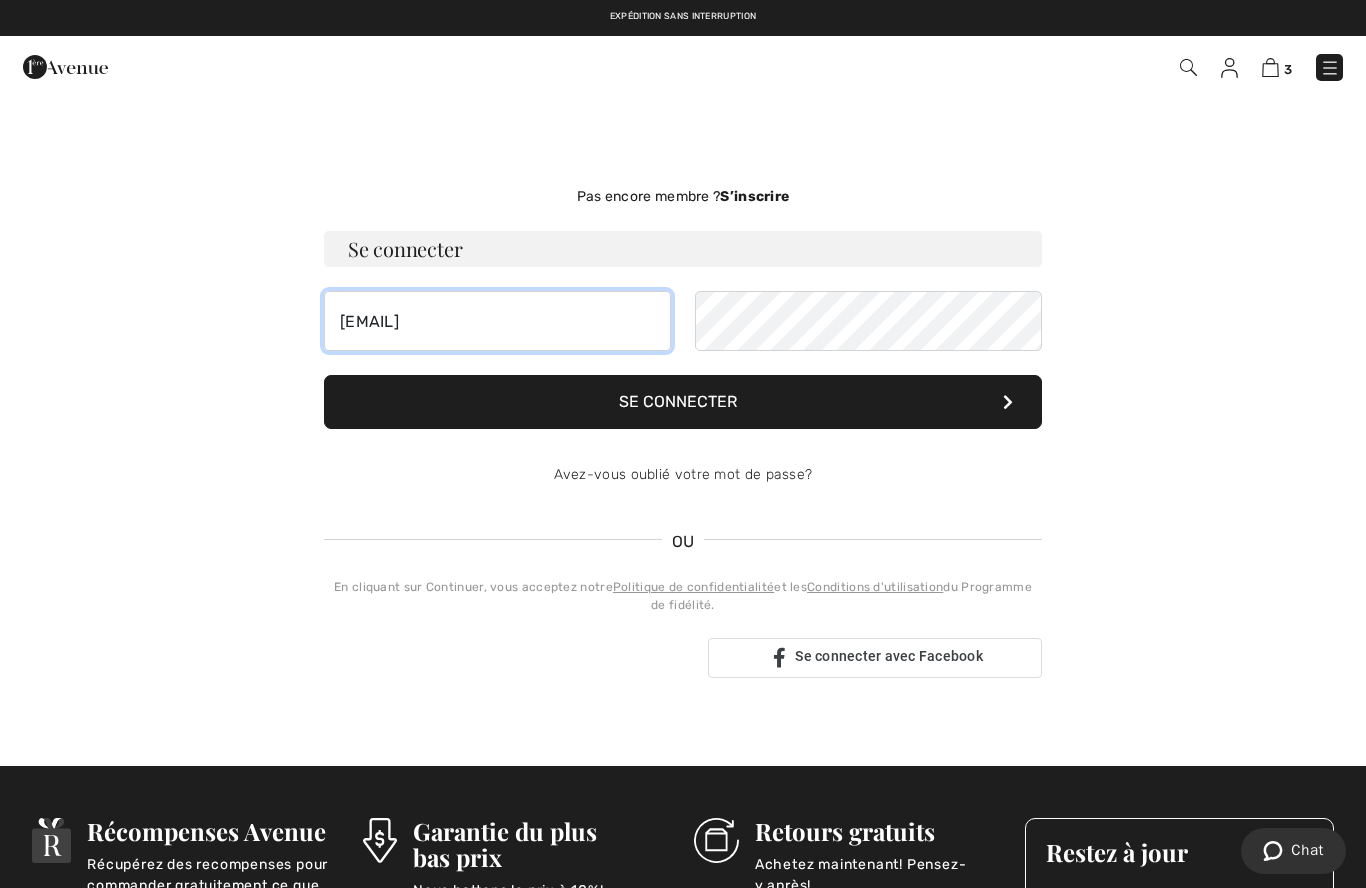 type on "[EMAIL]" 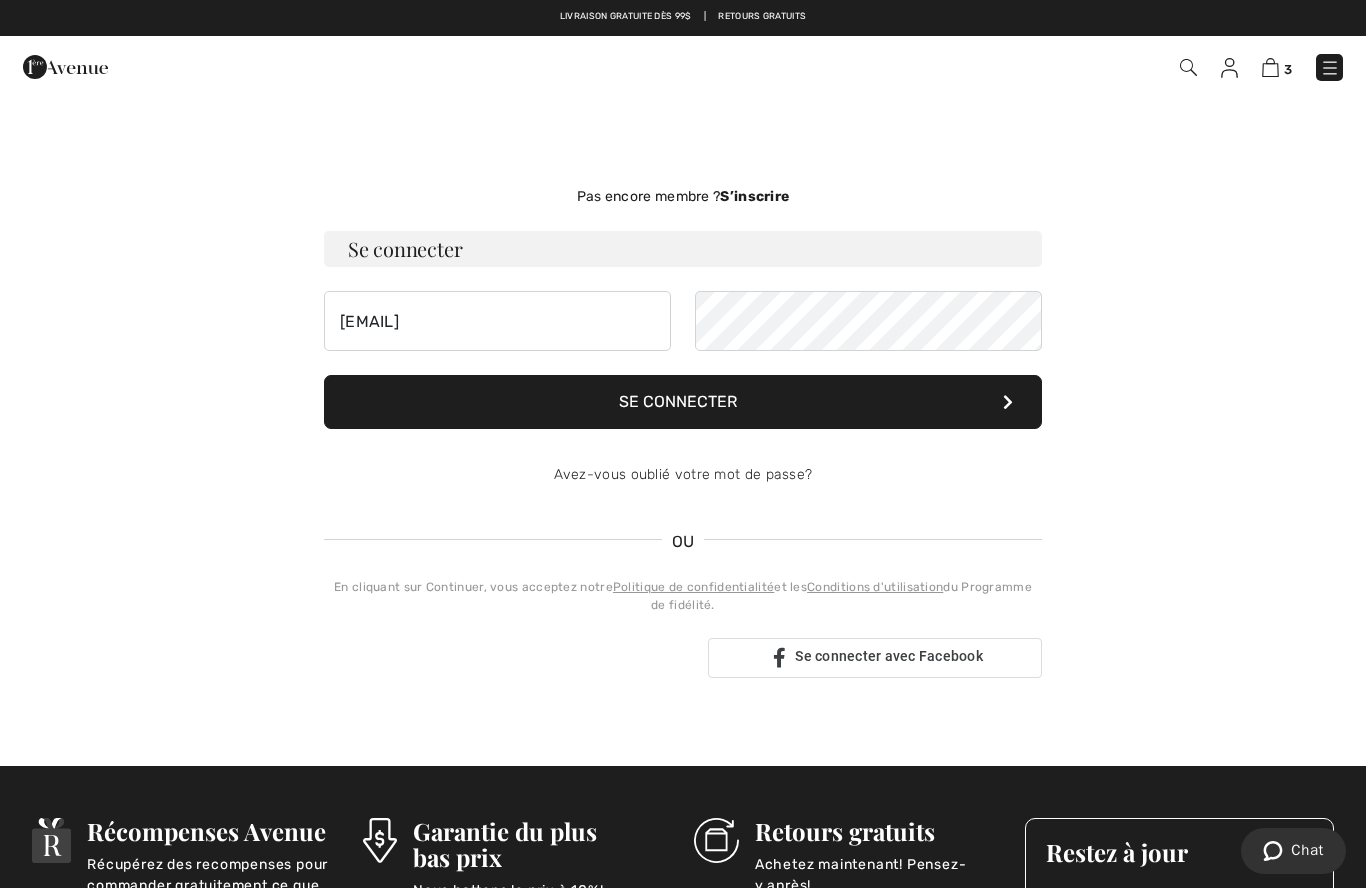 click on "Se connecter" at bounding box center (683, 402) 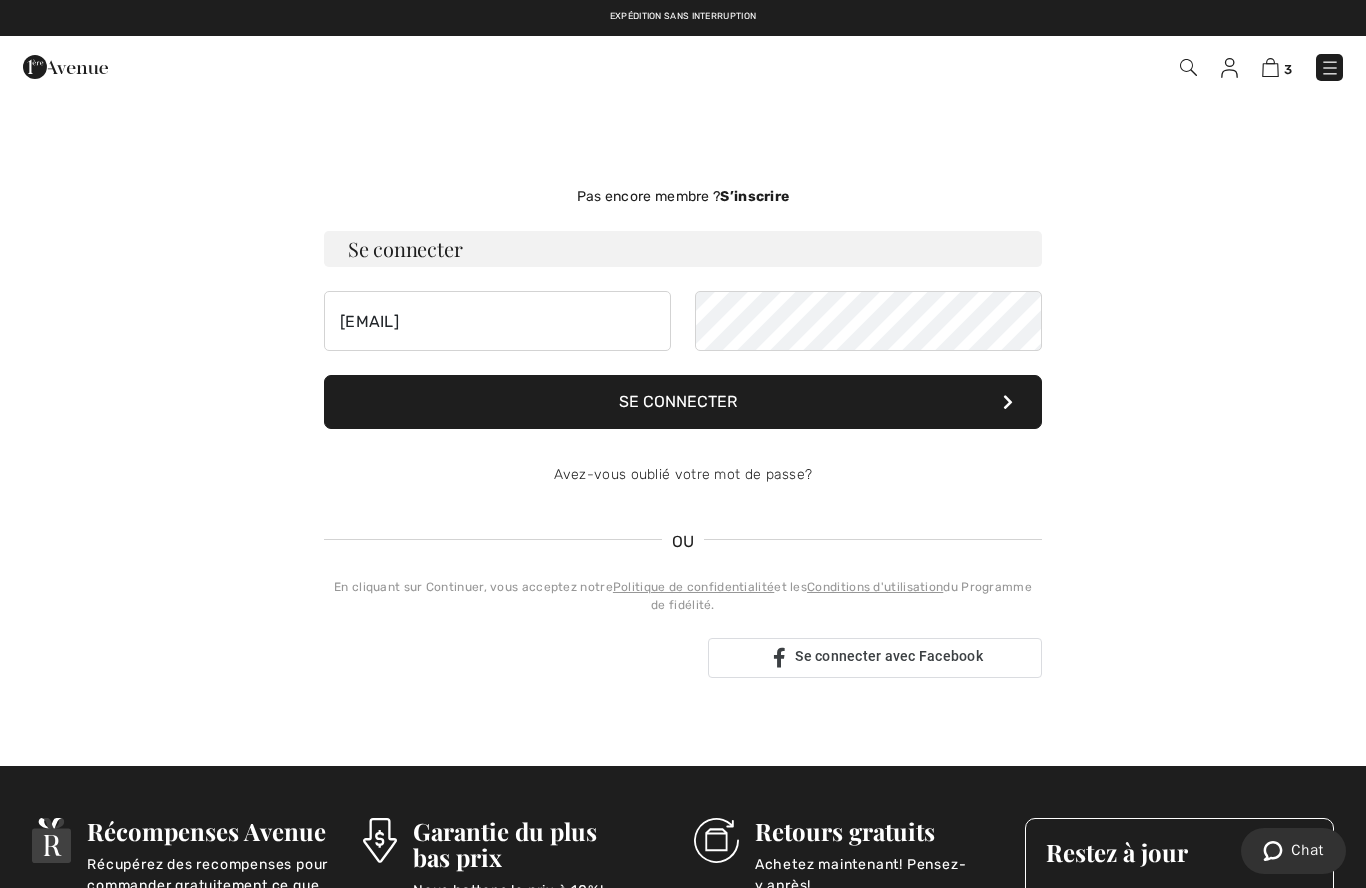click on "Avez-vous oublié votre mot de passe?" at bounding box center [683, 474] 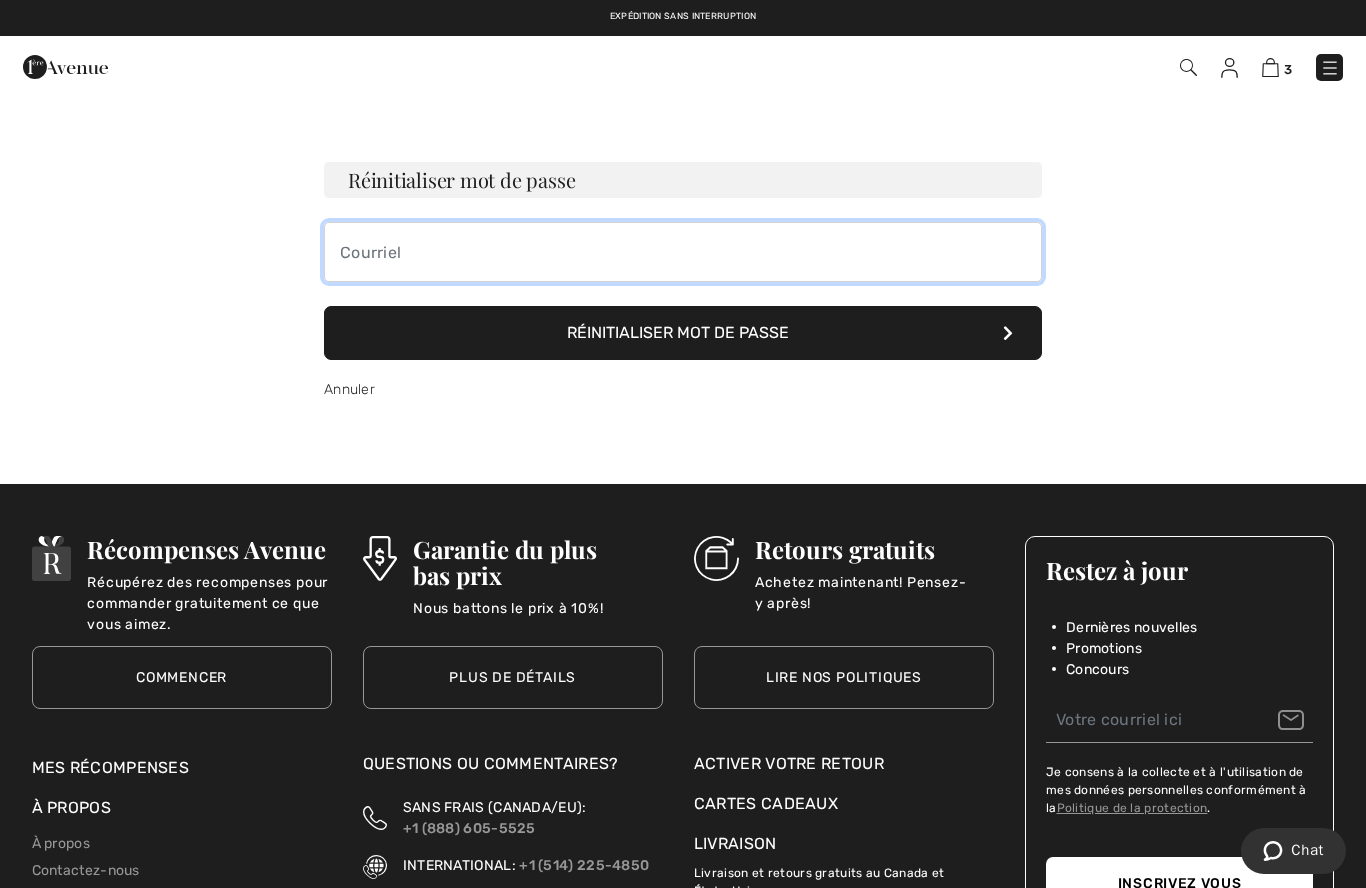 click at bounding box center [683, 252] 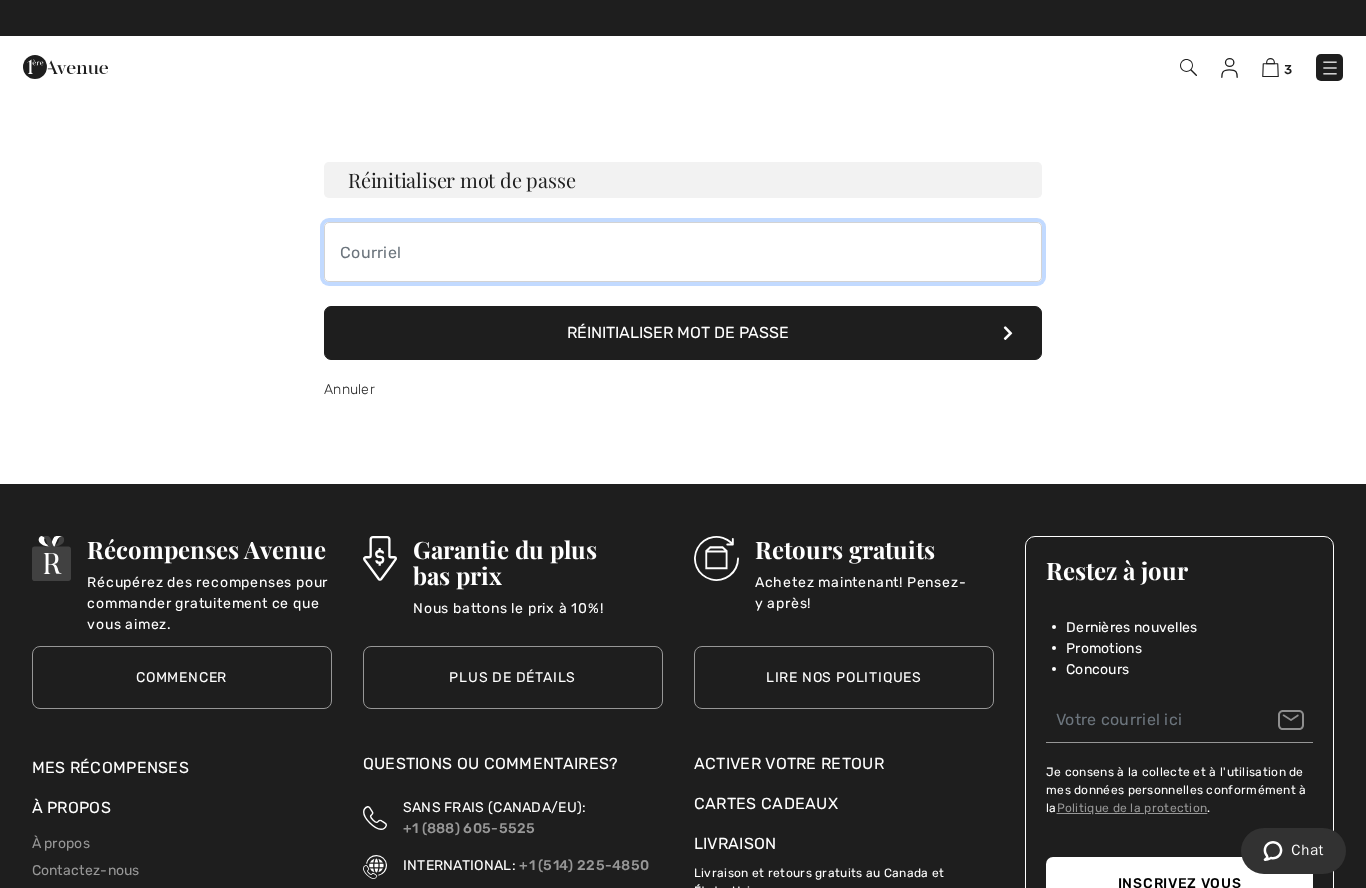 type on "lucie.decelles@assurancia.ca" 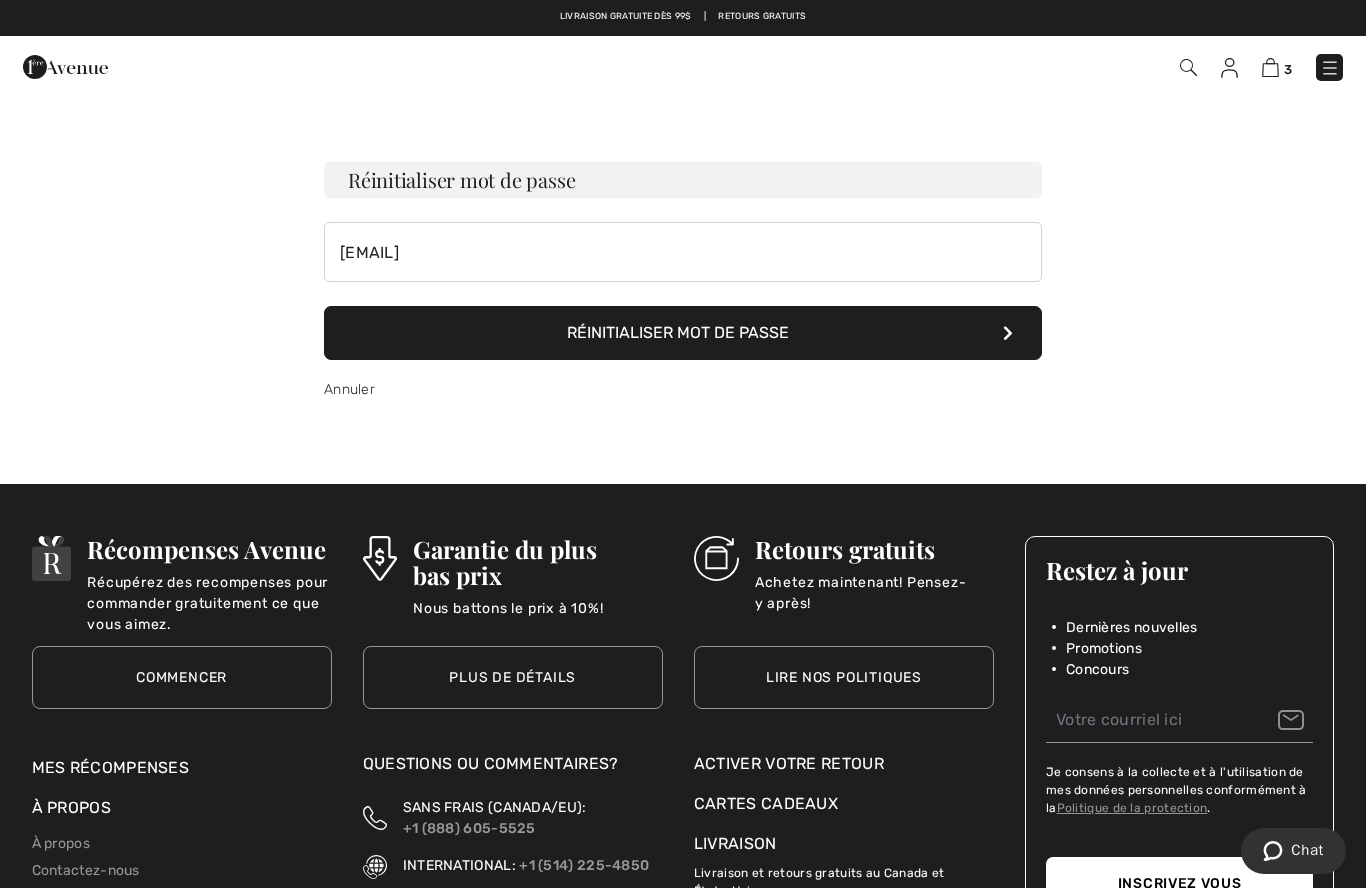 click on "Réinitialiser mot de passe" at bounding box center (683, 333) 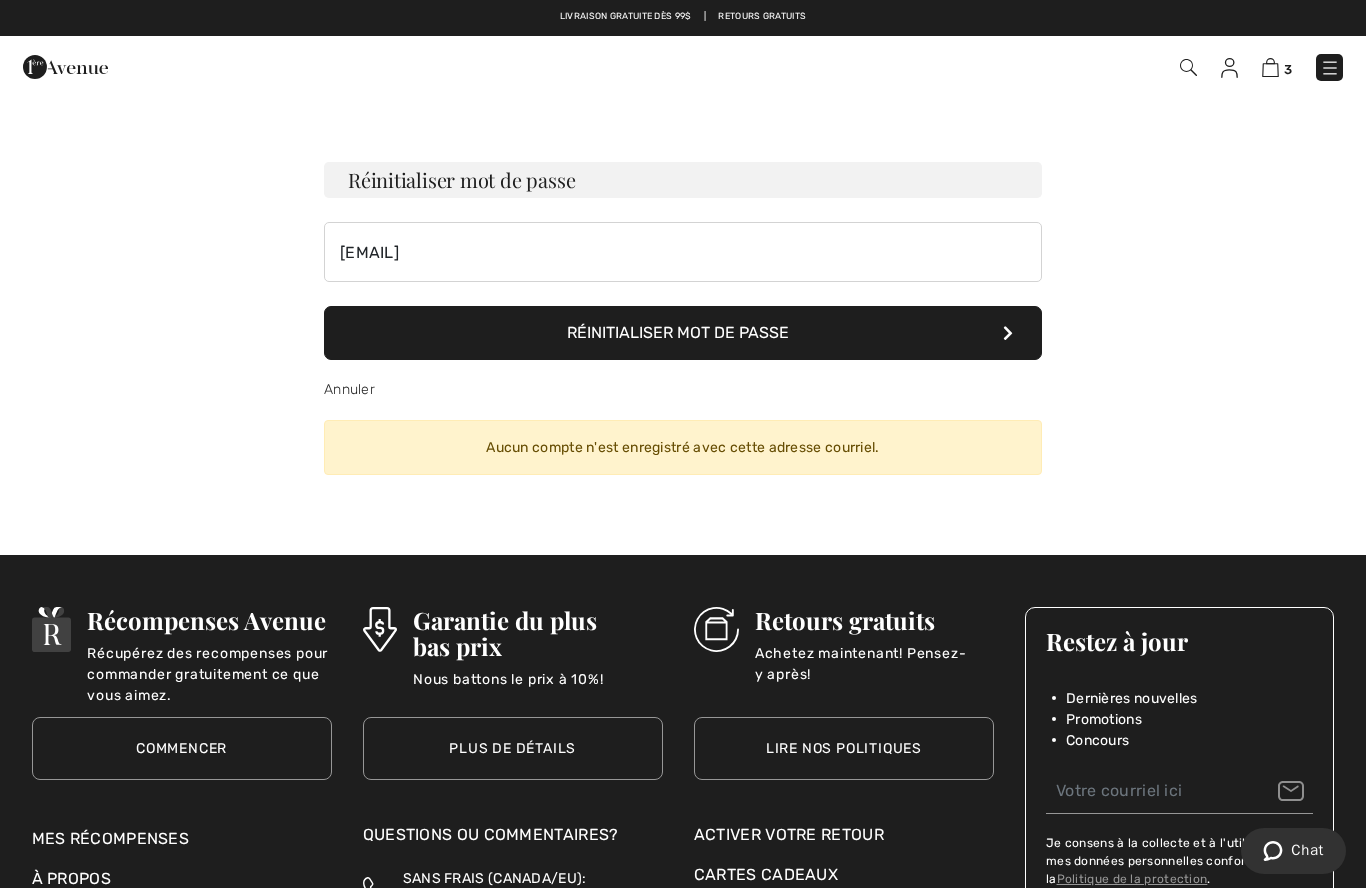 click on "Réinitialiser mot de passe" at bounding box center (683, 333) 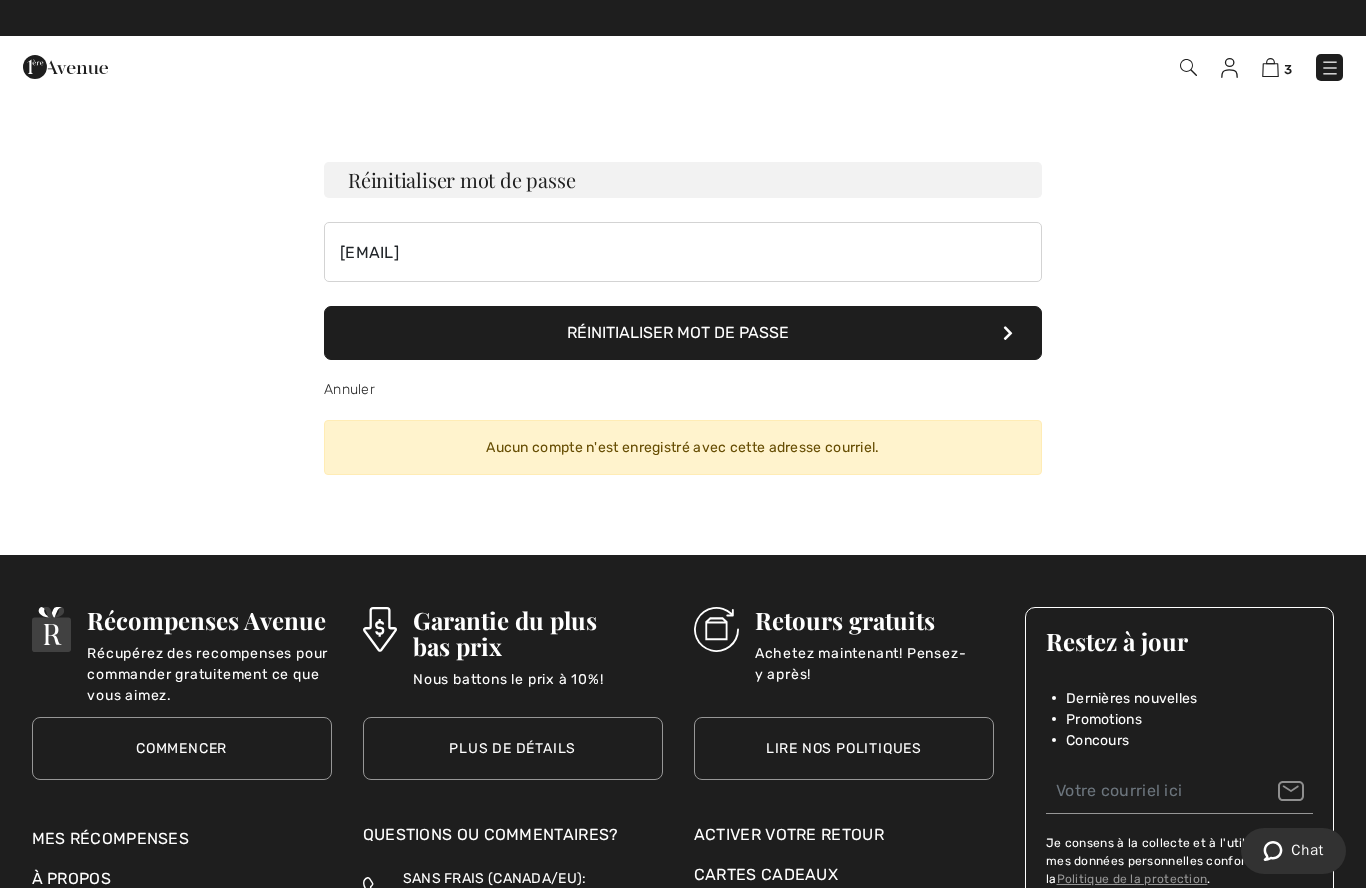 click on "Annuler" at bounding box center [349, 389] 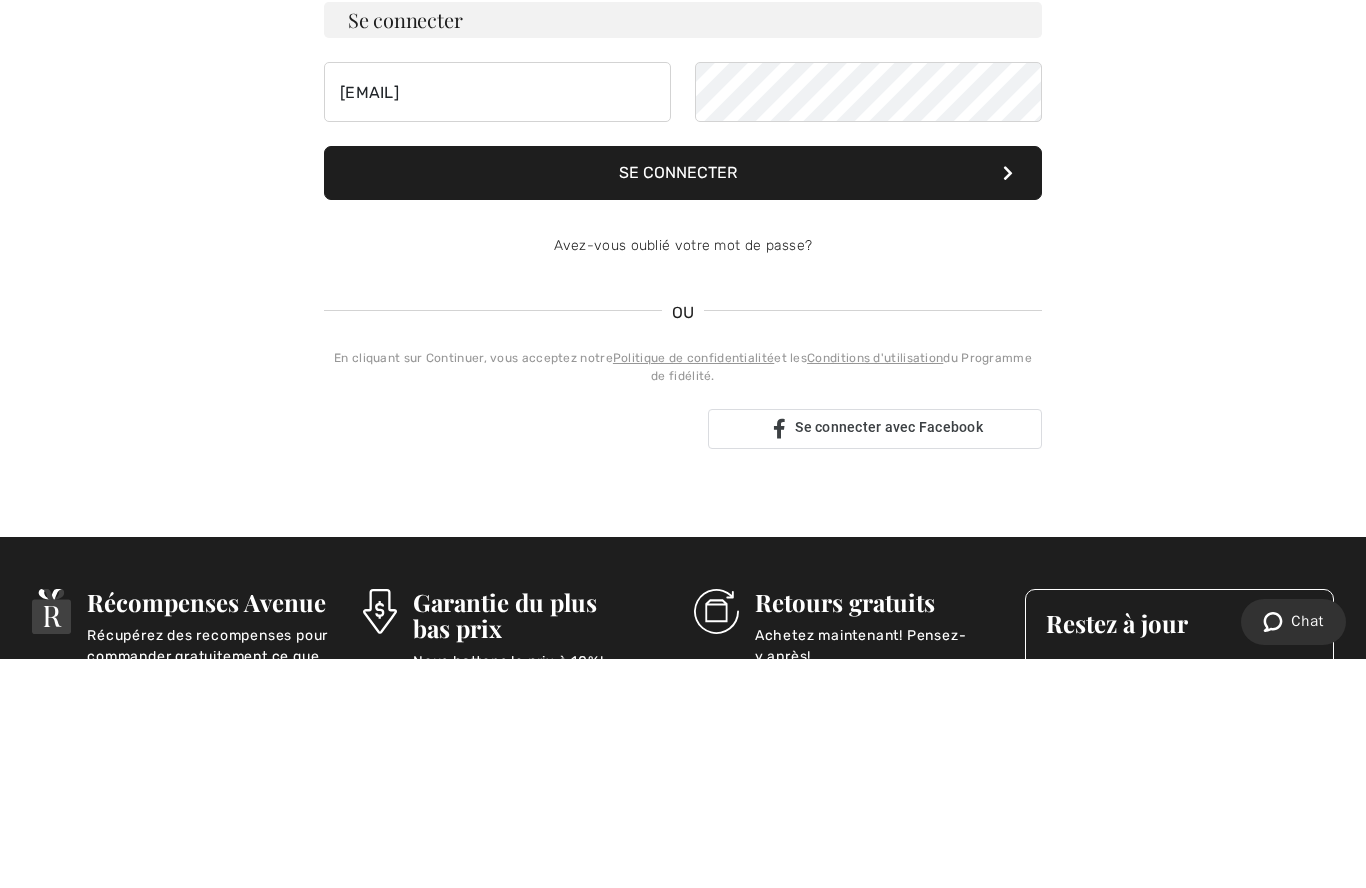 click on "Se connecter" at bounding box center (683, 402) 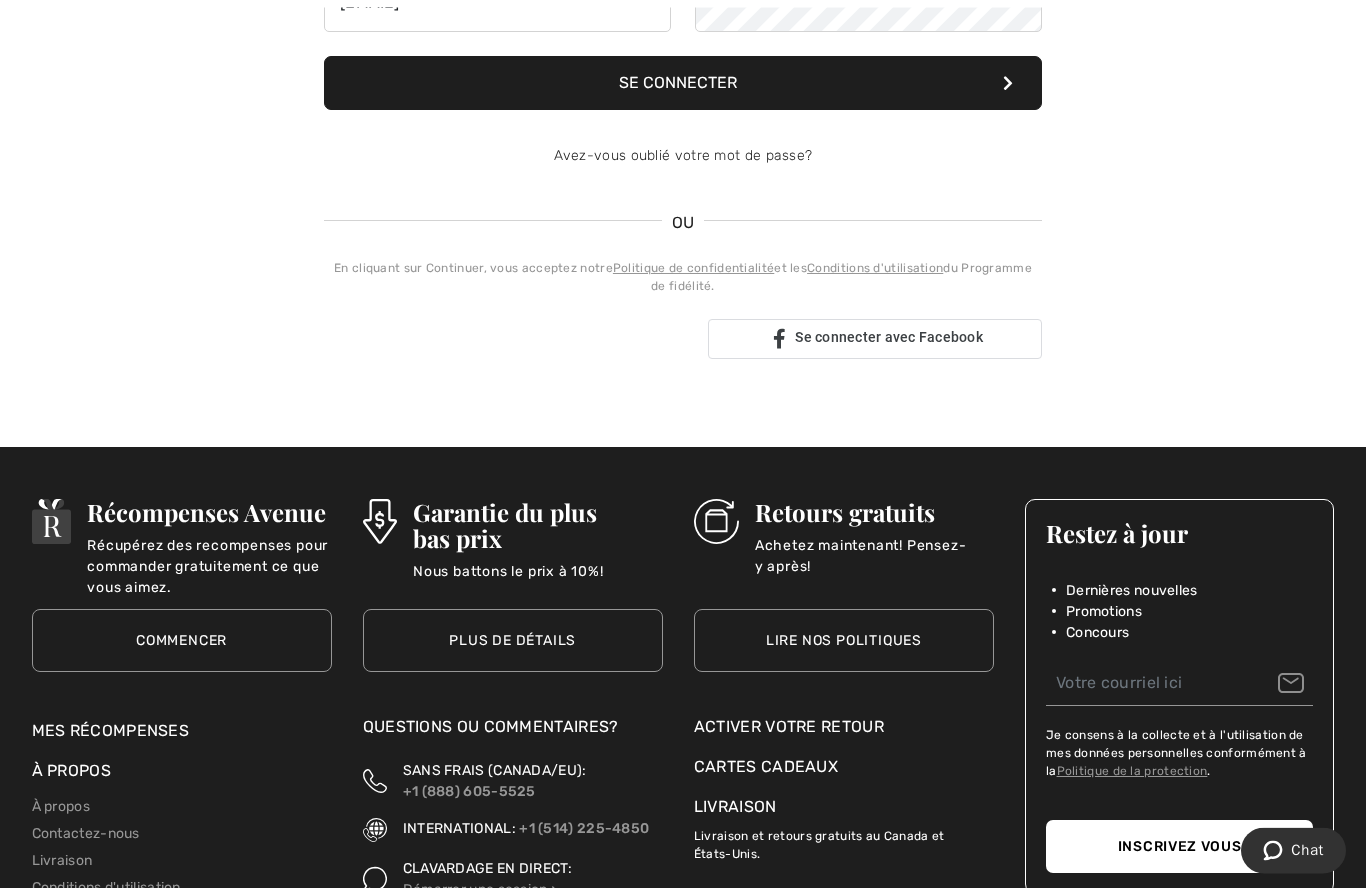 scroll, scrollTop: 319, scrollLeft: 0, axis: vertical 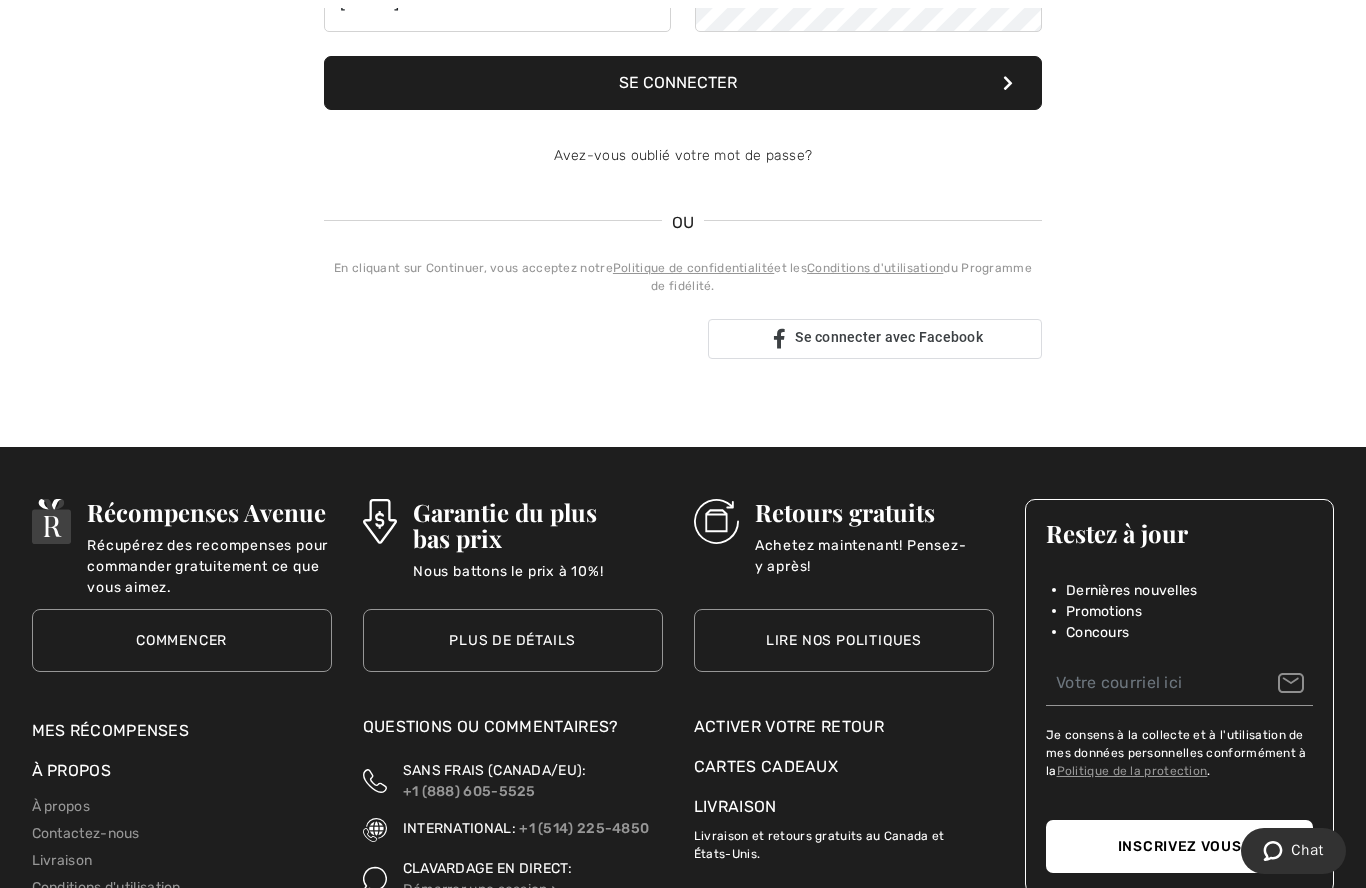 click at bounding box center [508, 339] 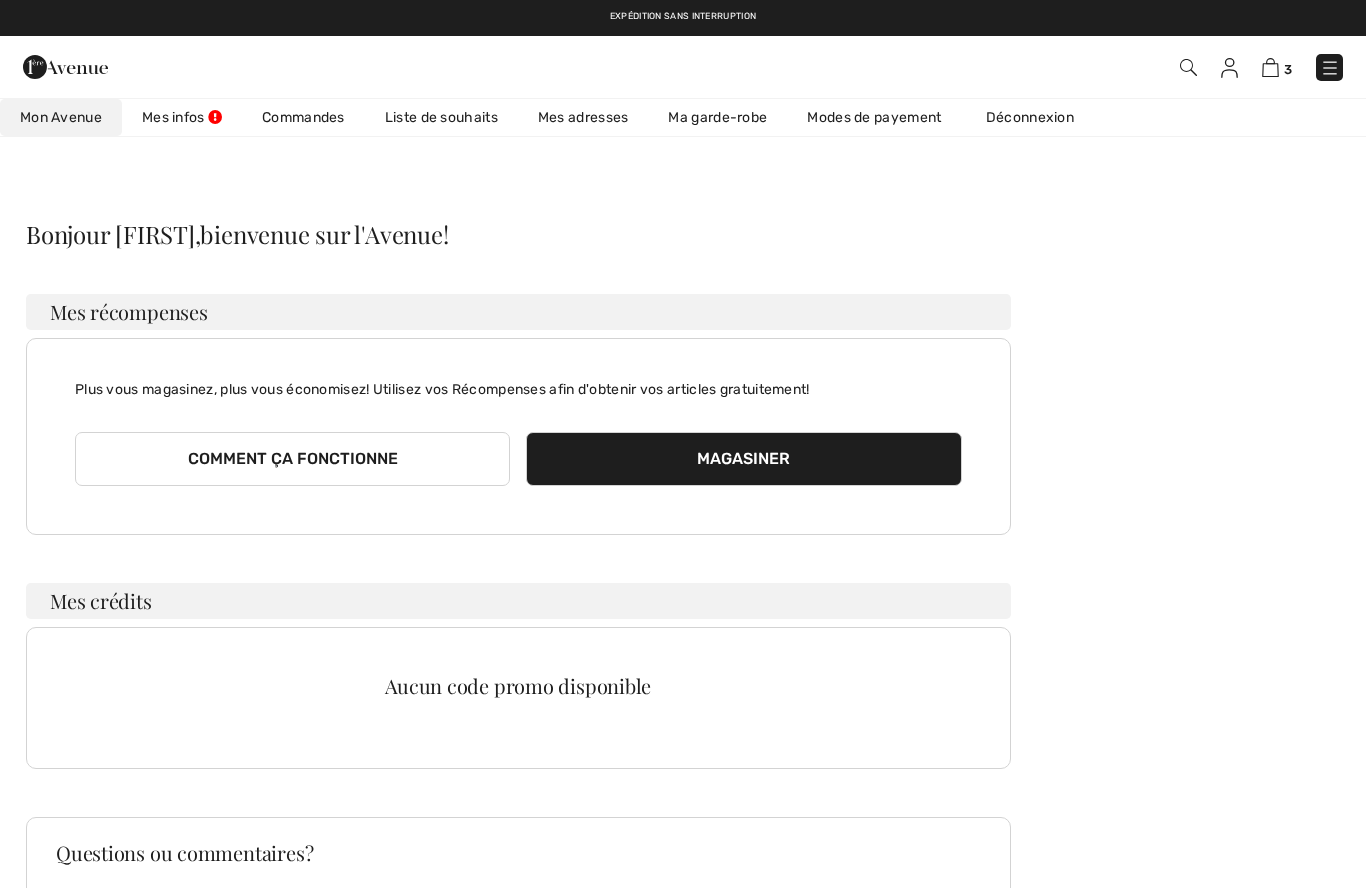 scroll, scrollTop: 0, scrollLeft: 0, axis: both 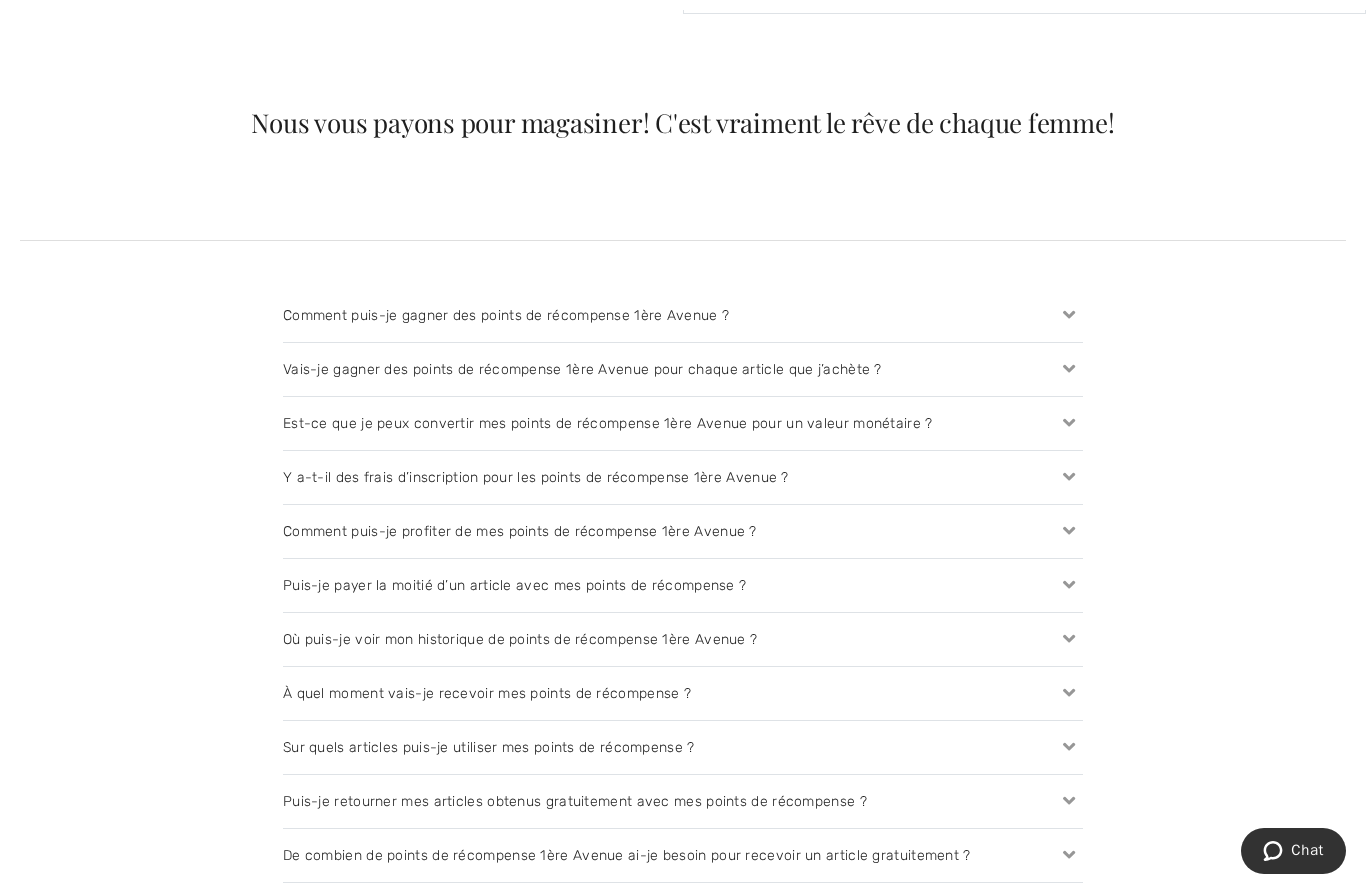 click on "Comment puis-je gagner des points de récompense 1ère Avenue ?" at bounding box center (683, 315) 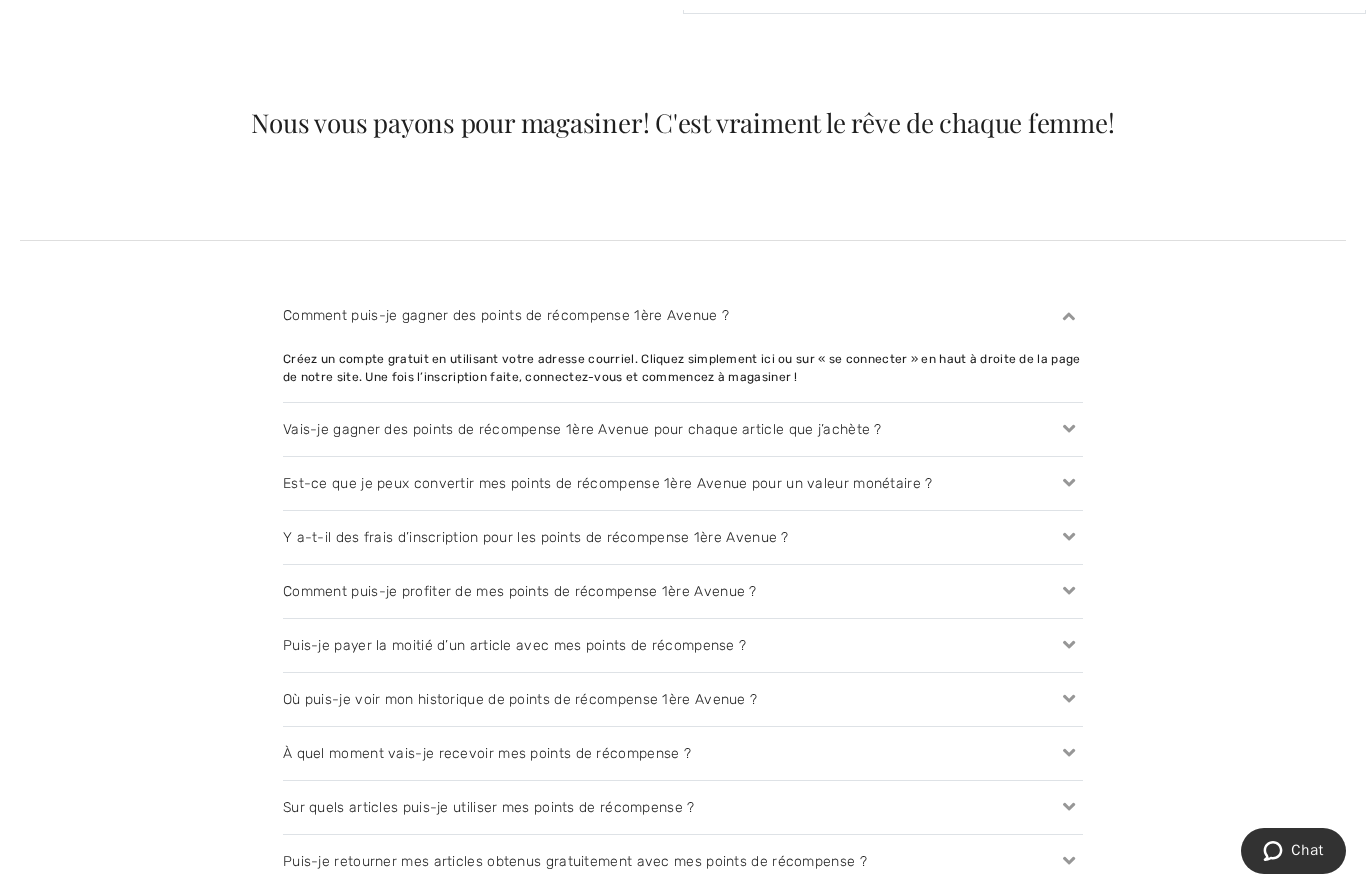 click on "Est-ce que je peux convertir mes points de récompense 1ère Avenue pour un valeur monétaire ?" at bounding box center [683, 483] 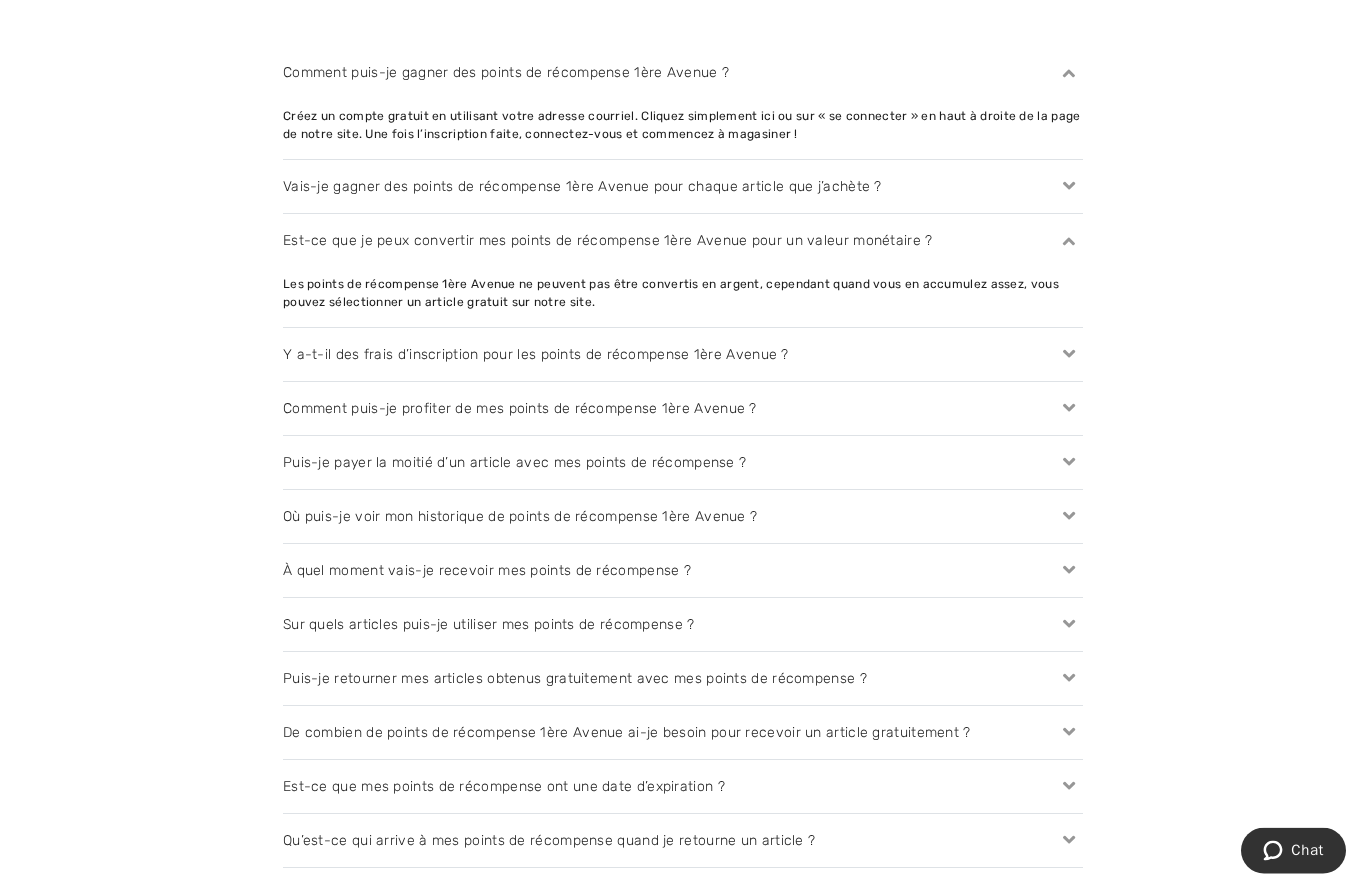 scroll, scrollTop: 2215, scrollLeft: 0, axis: vertical 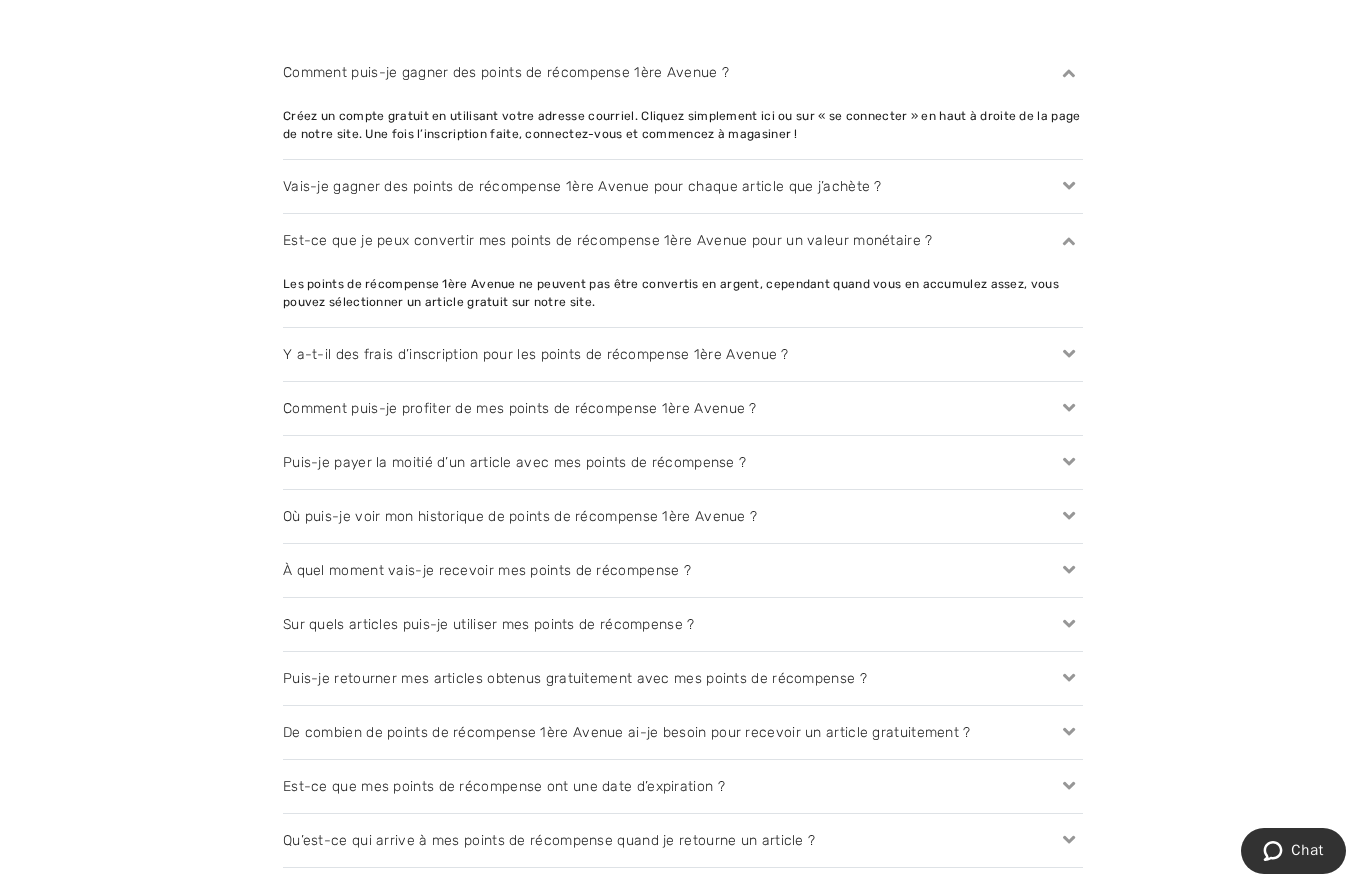 click on "Y a-t-il des frais d’inscription pour les points de récompense 1ère Avenue ?" at bounding box center [683, 354] 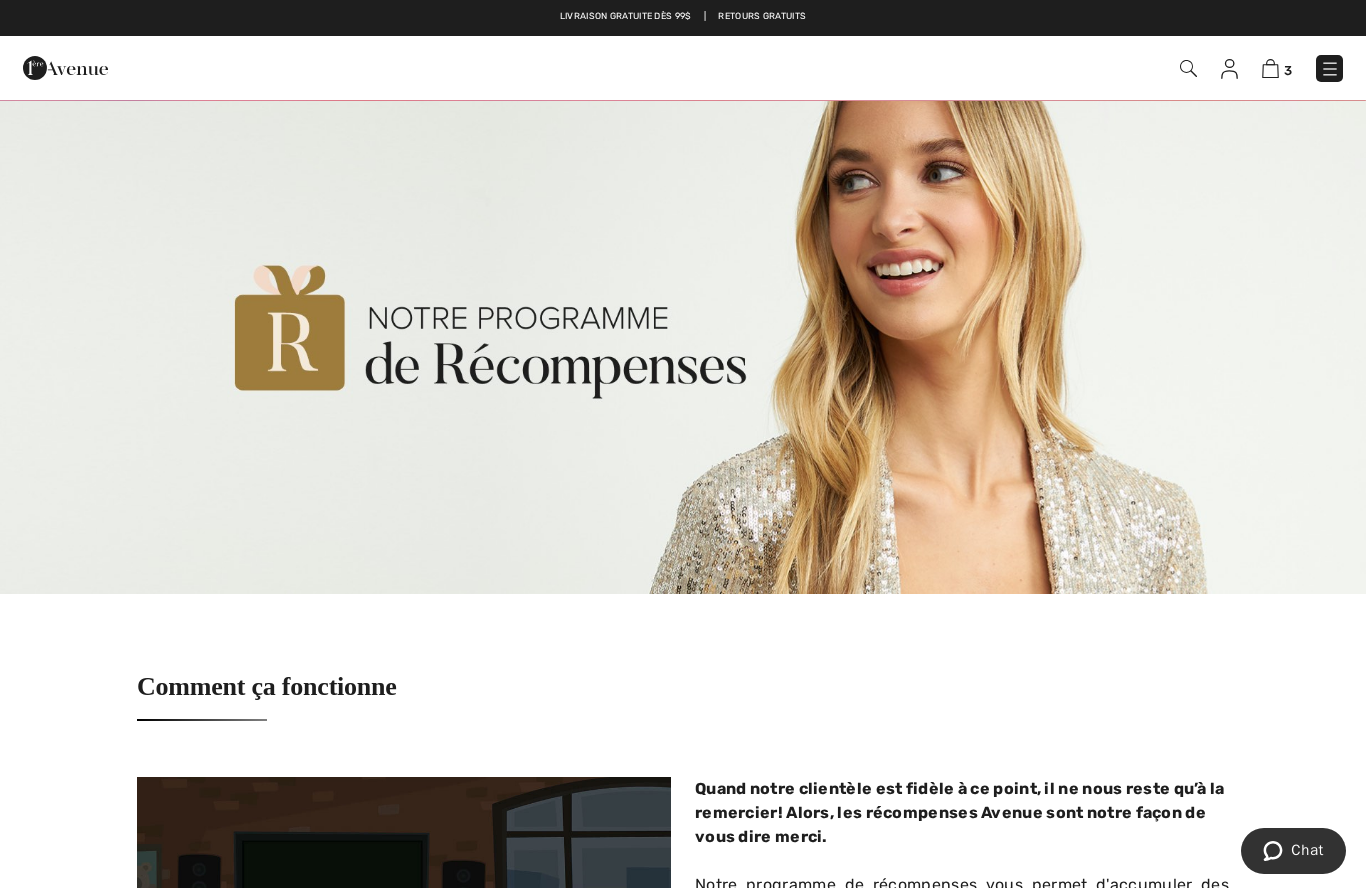 scroll, scrollTop: 0, scrollLeft: 0, axis: both 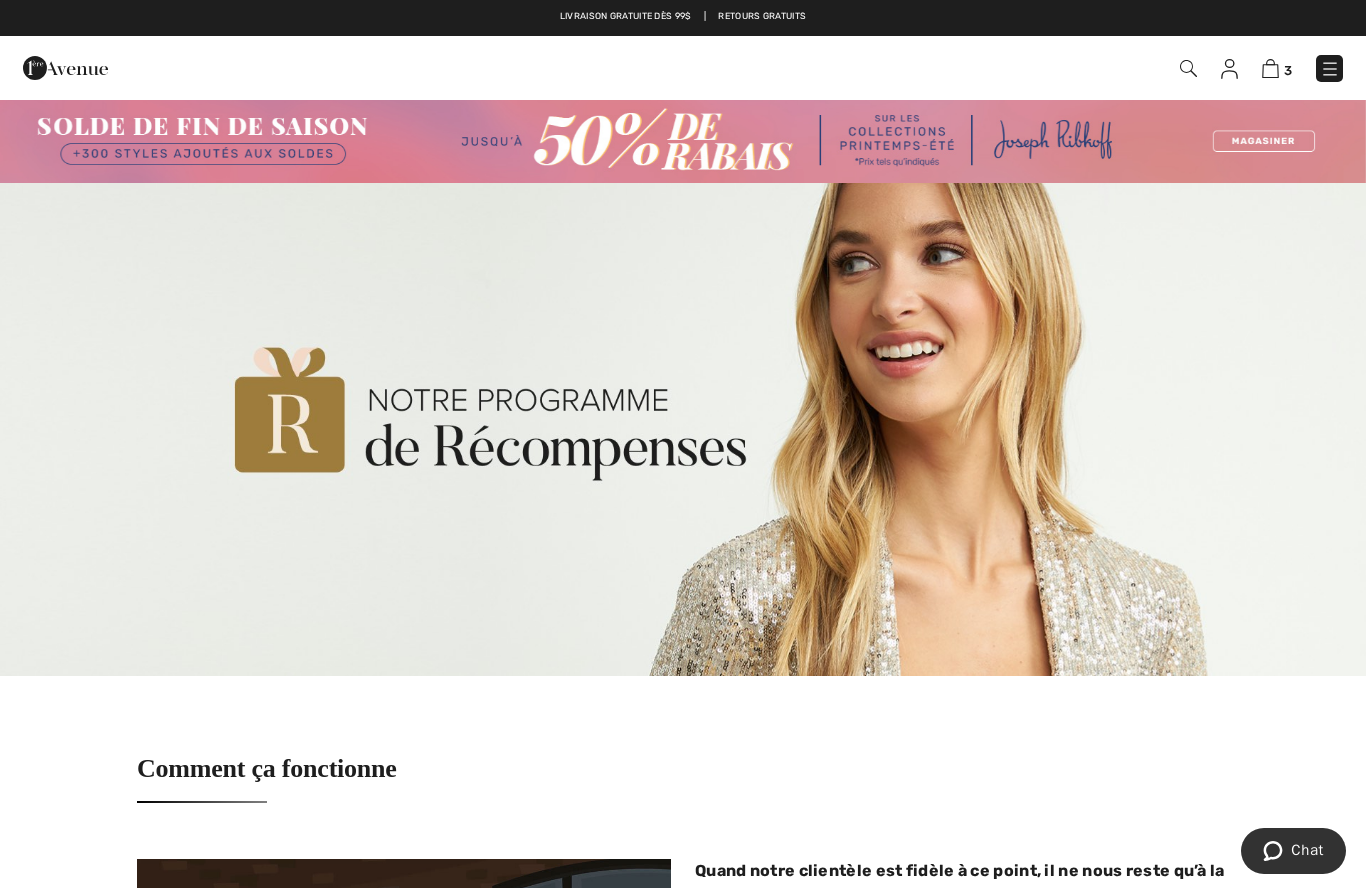 click at bounding box center (1270, 68) 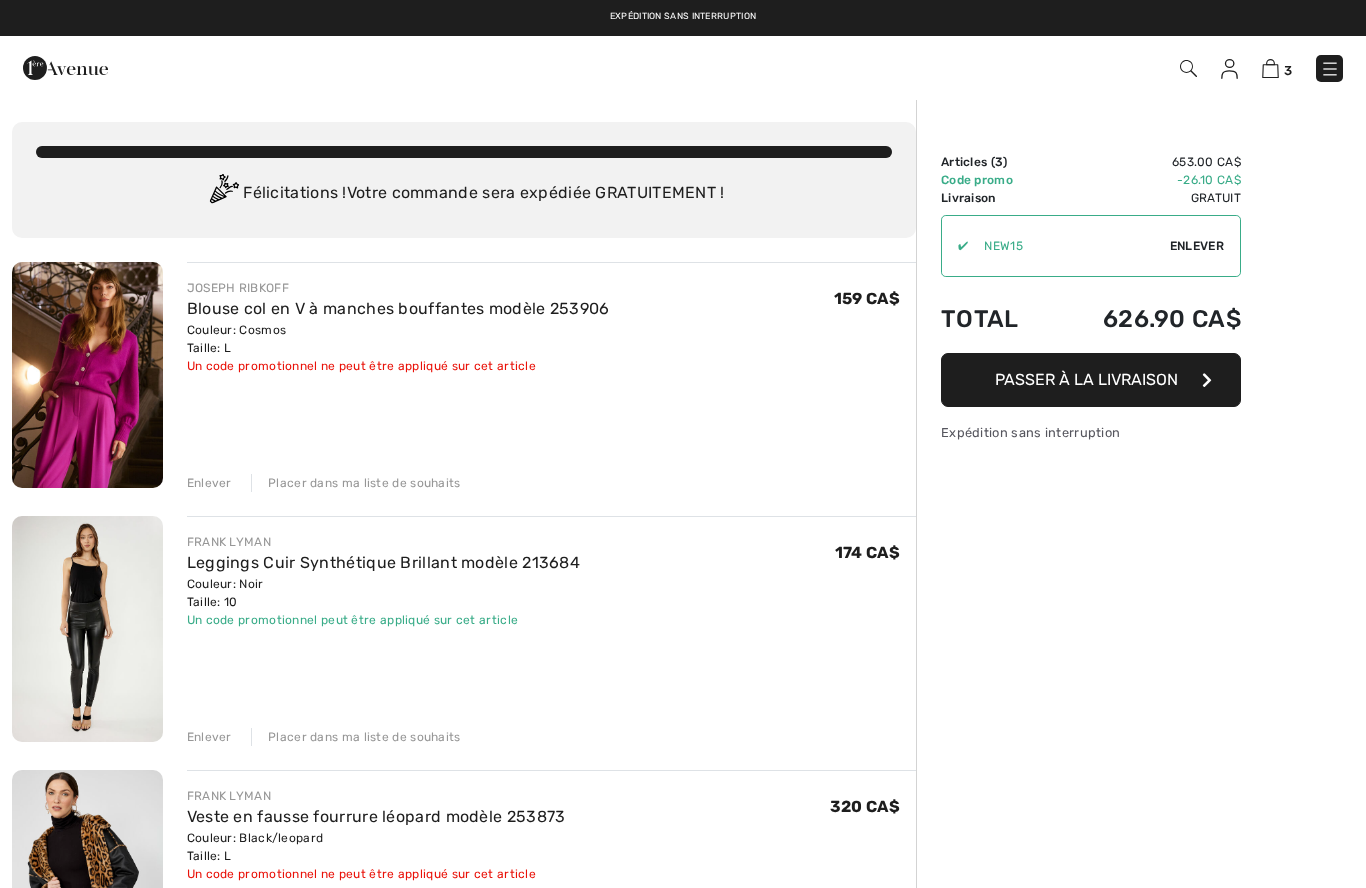 scroll, scrollTop: 0, scrollLeft: 0, axis: both 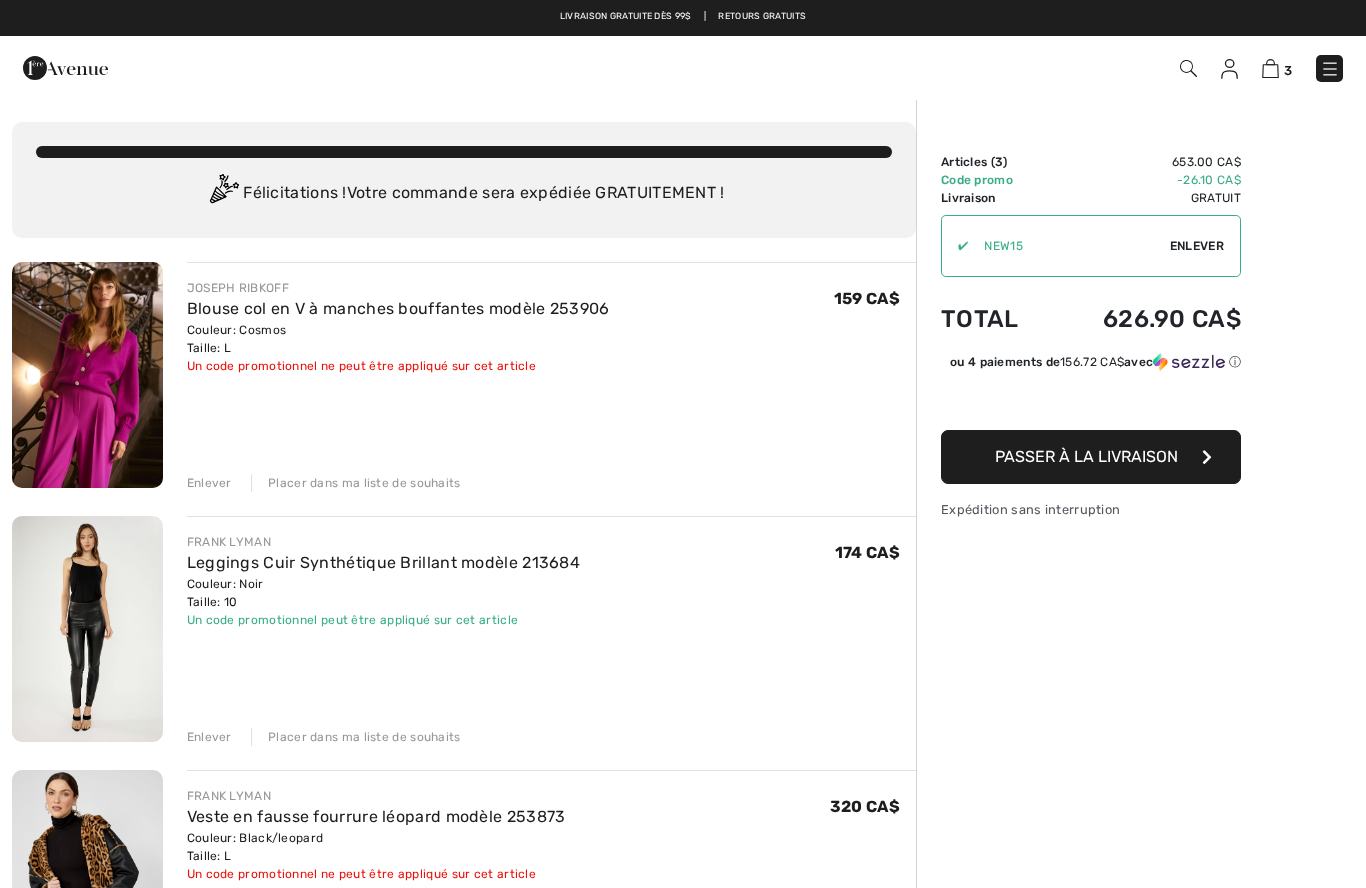 click on "Passer à la livraison" at bounding box center [1086, 456] 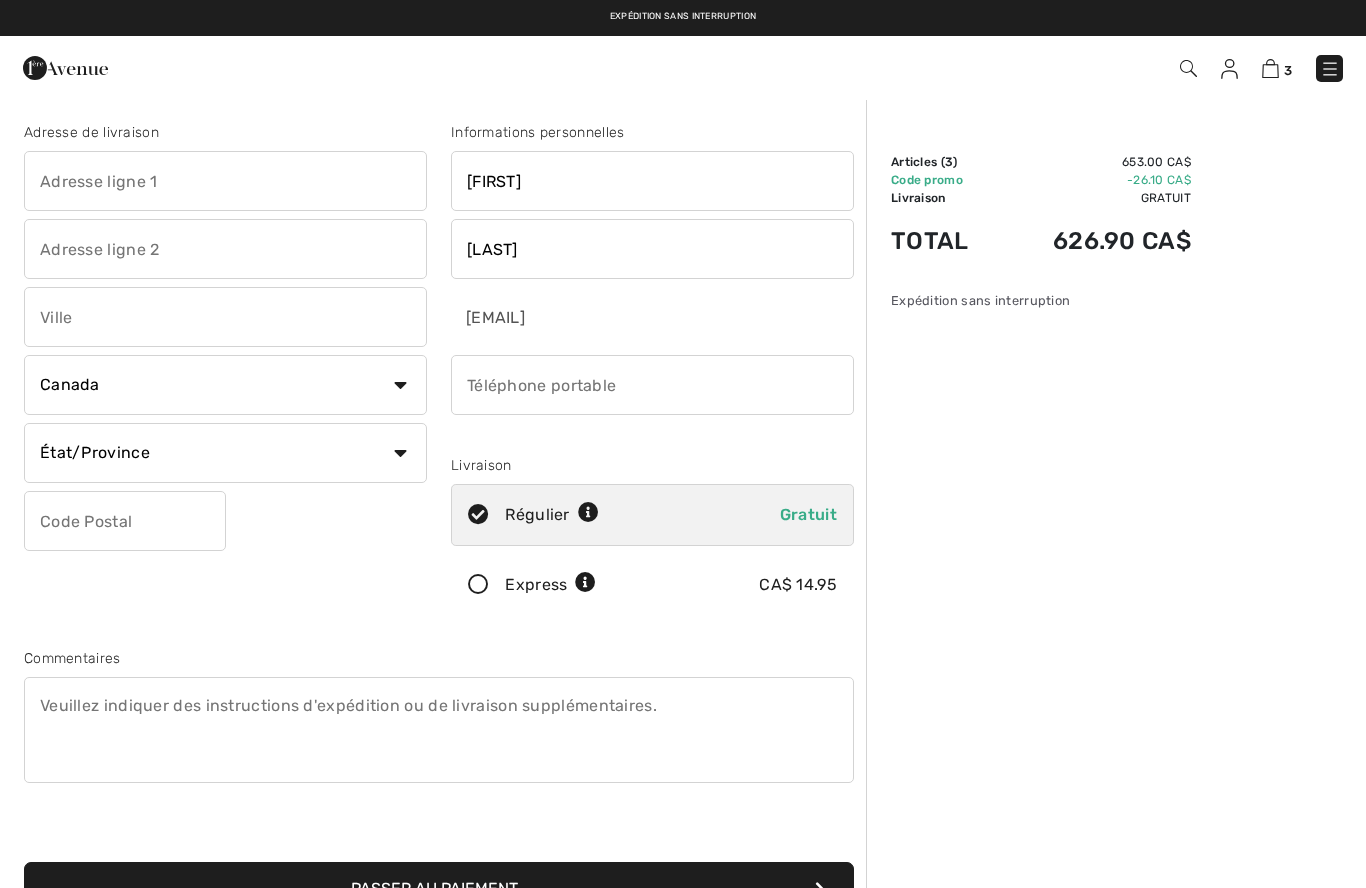 scroll, scrollTop: 0, scrollLeft: 0, axis: both 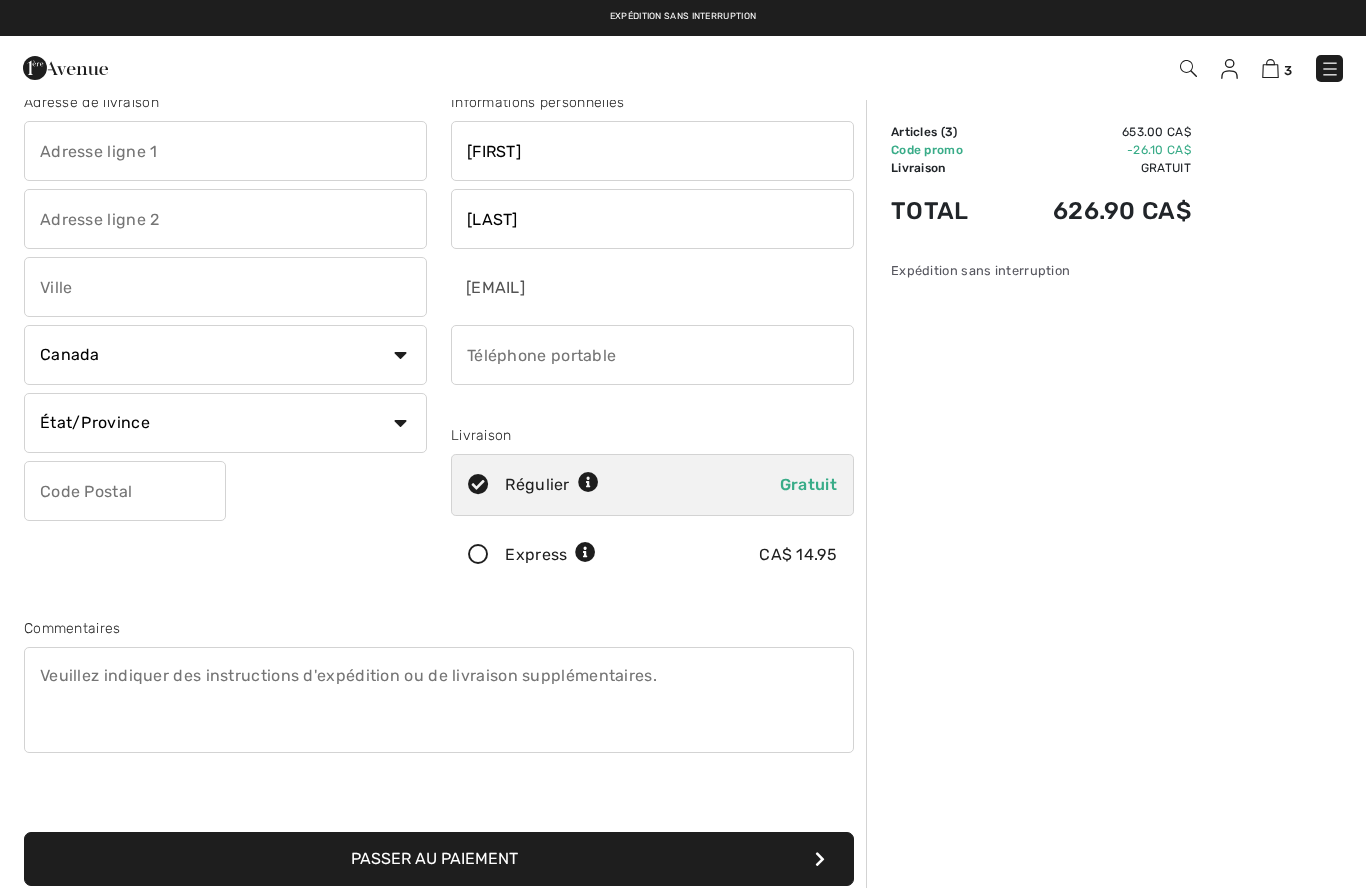 click at bounding box center (225, 151) 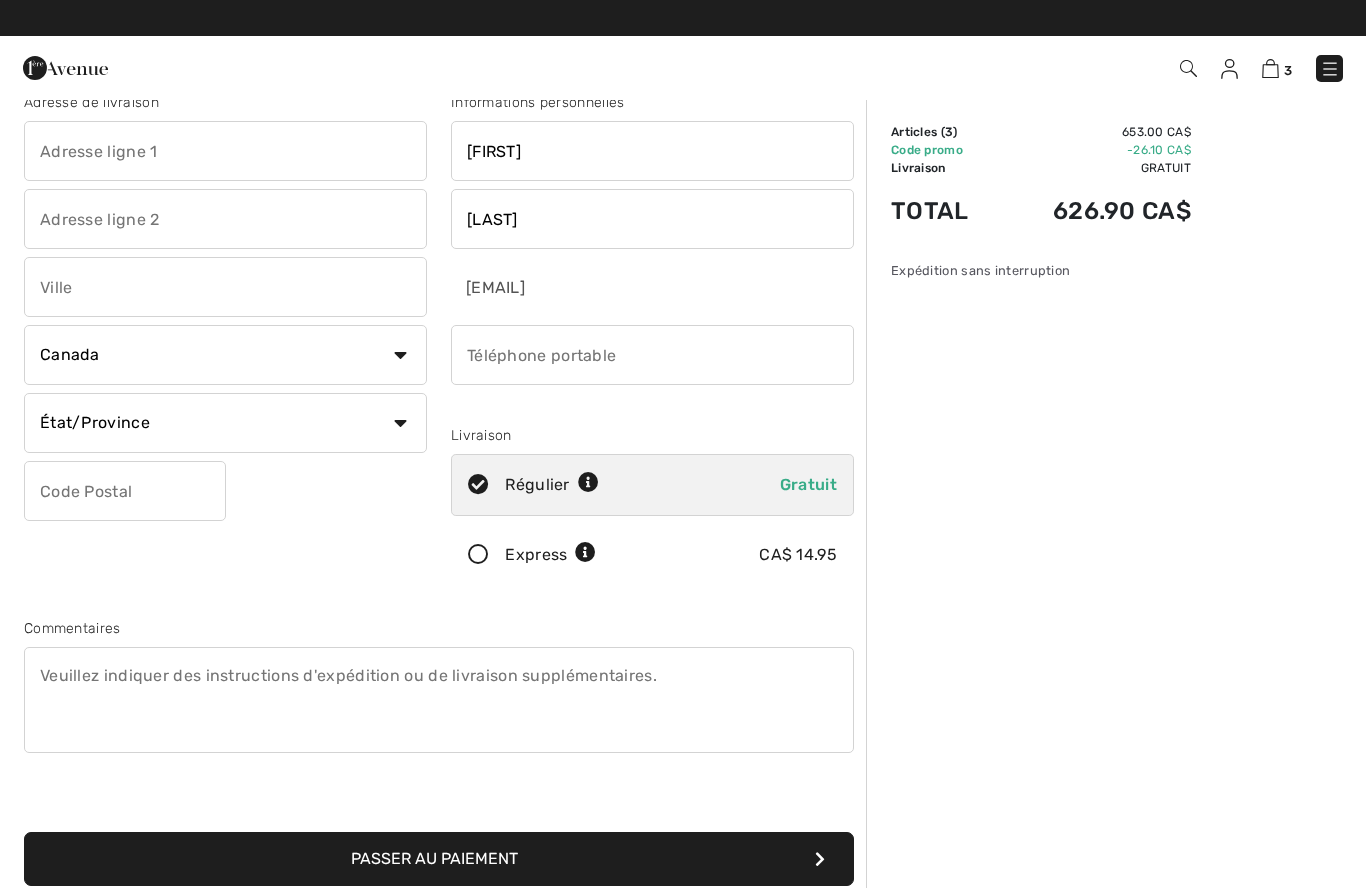 scroll, scrollTop: 29, scrollLeft: 0, axis: vertical 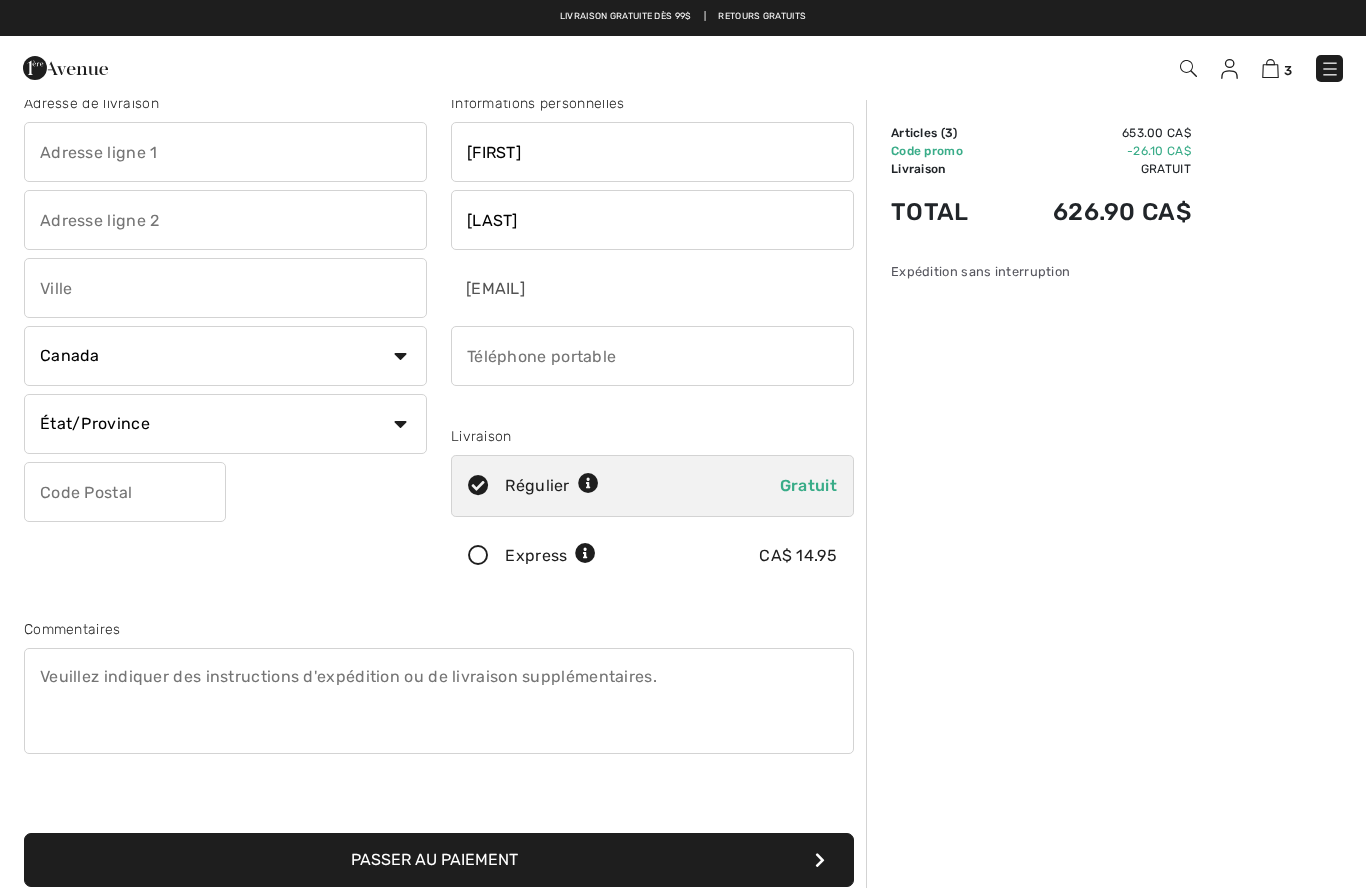 type on "[NUMBER] [STREET]" 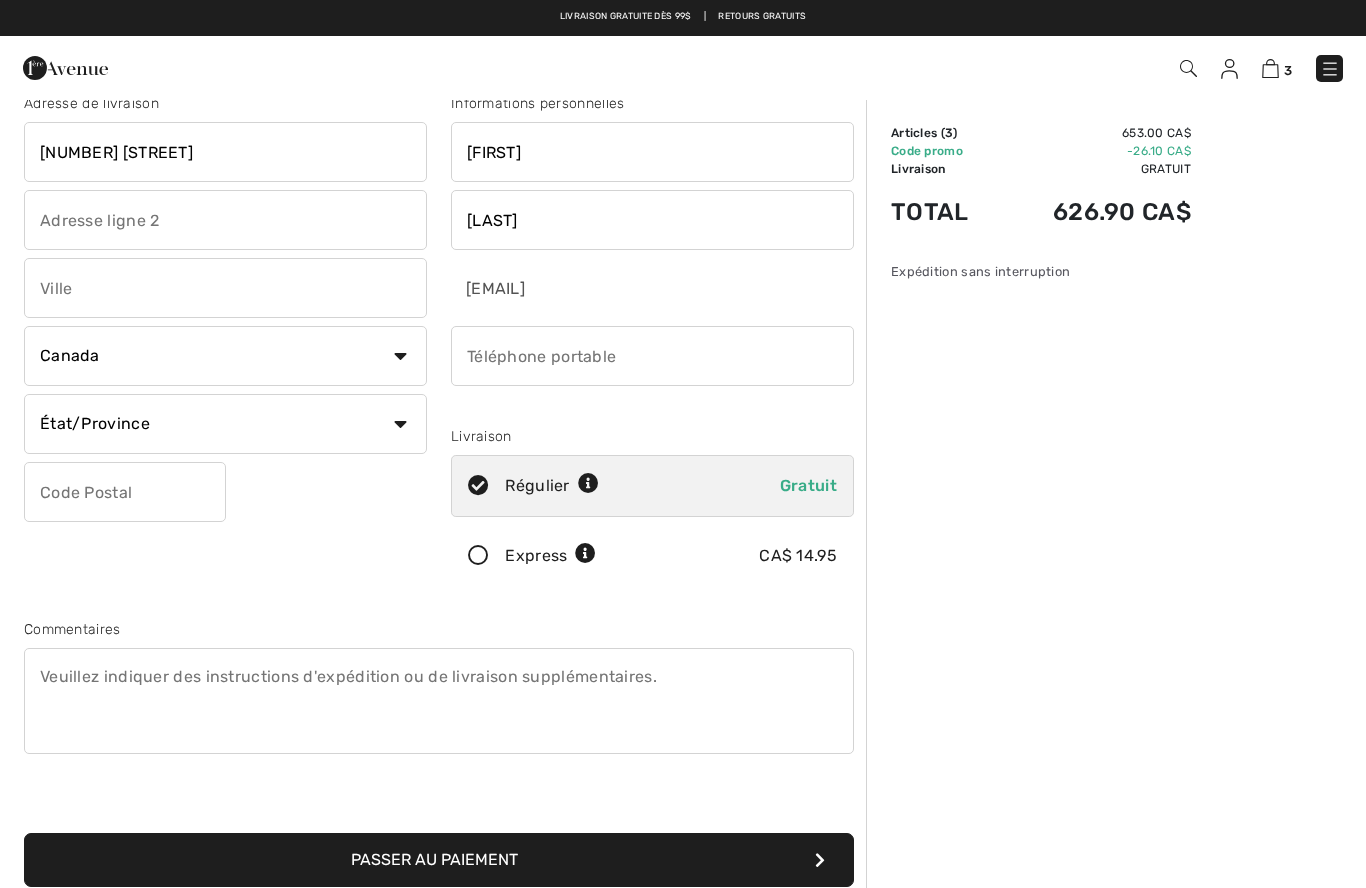 type on "[CITY]" 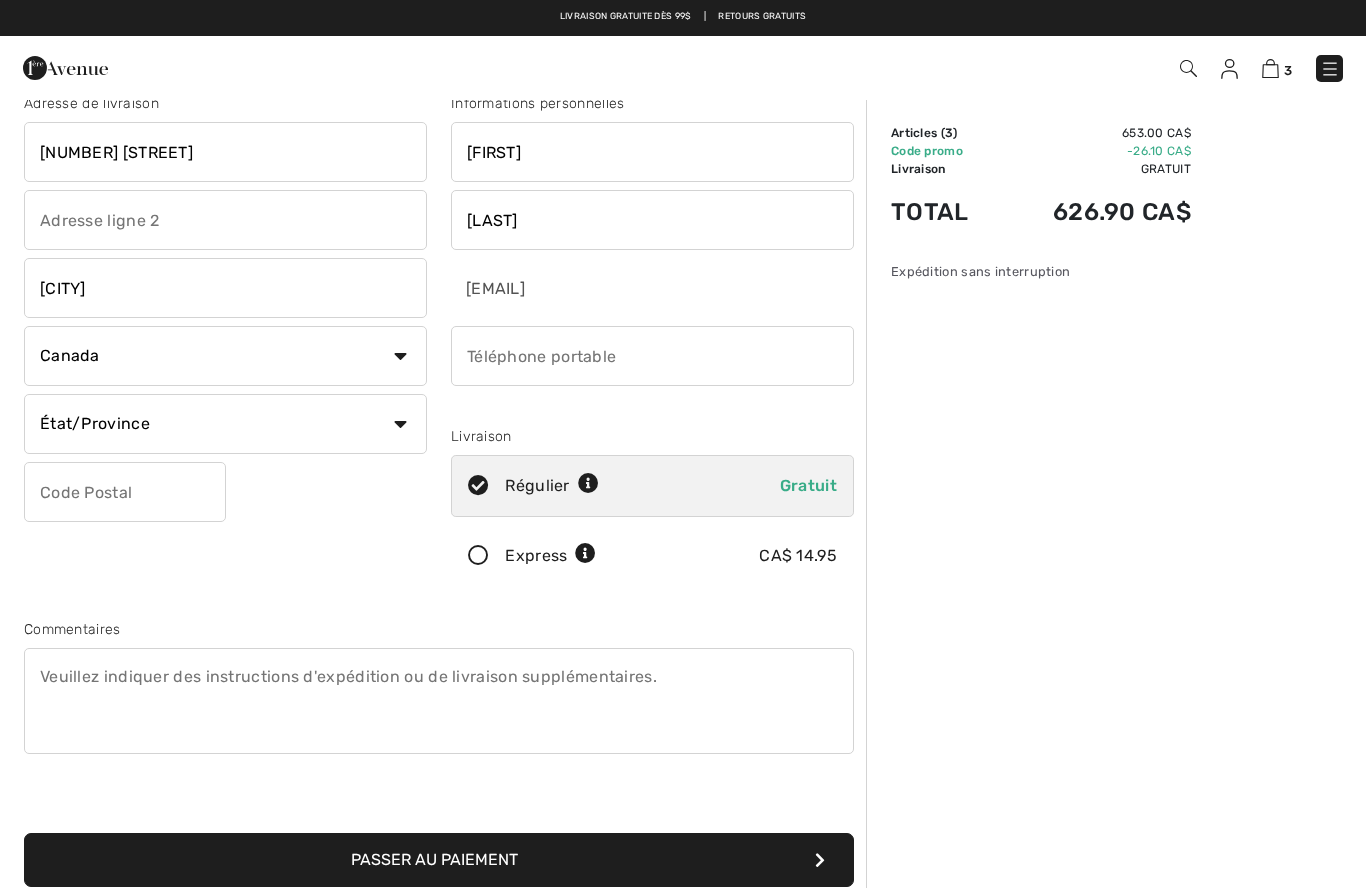 select on "QC" 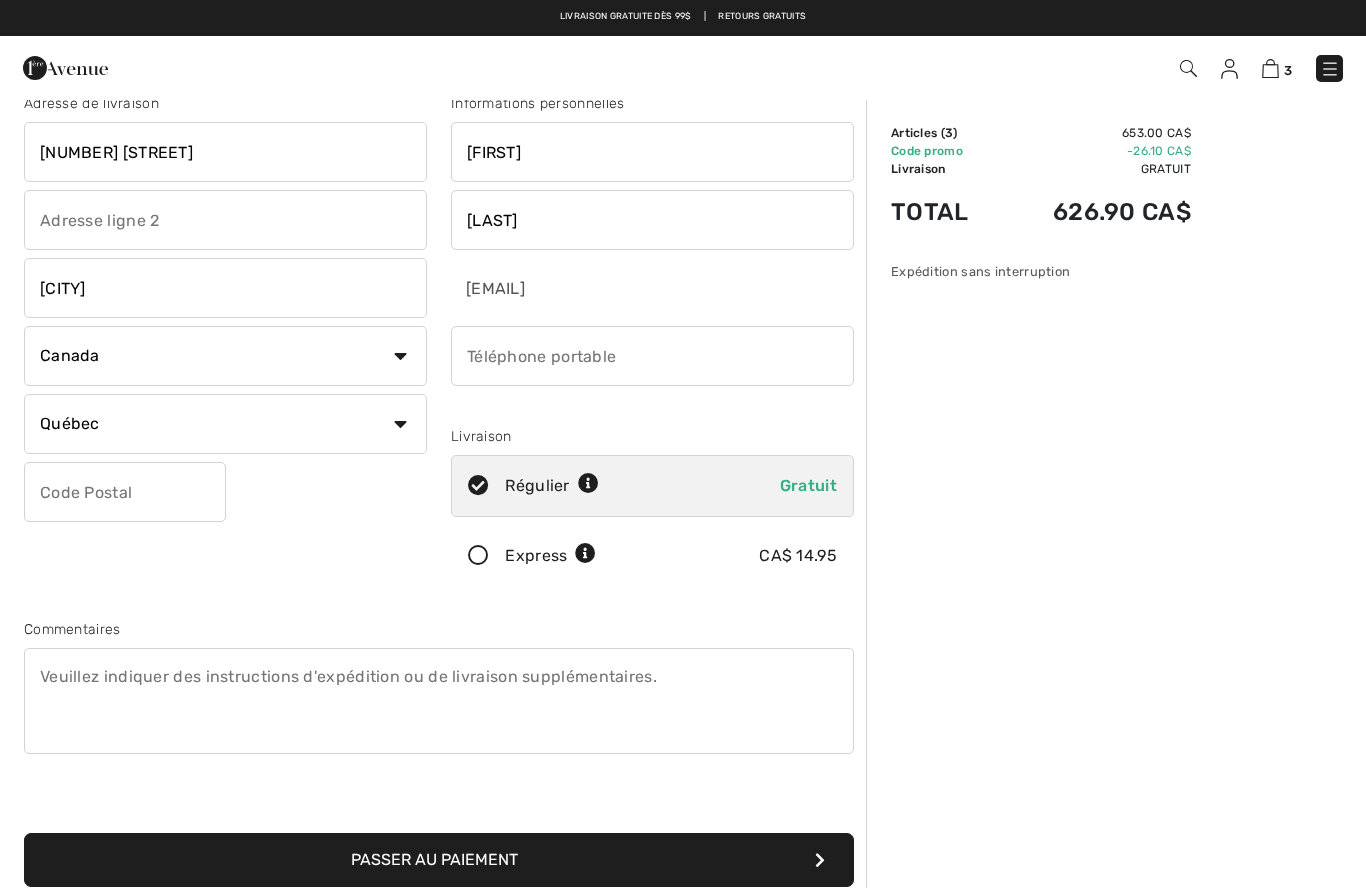 type on "[CITY]" 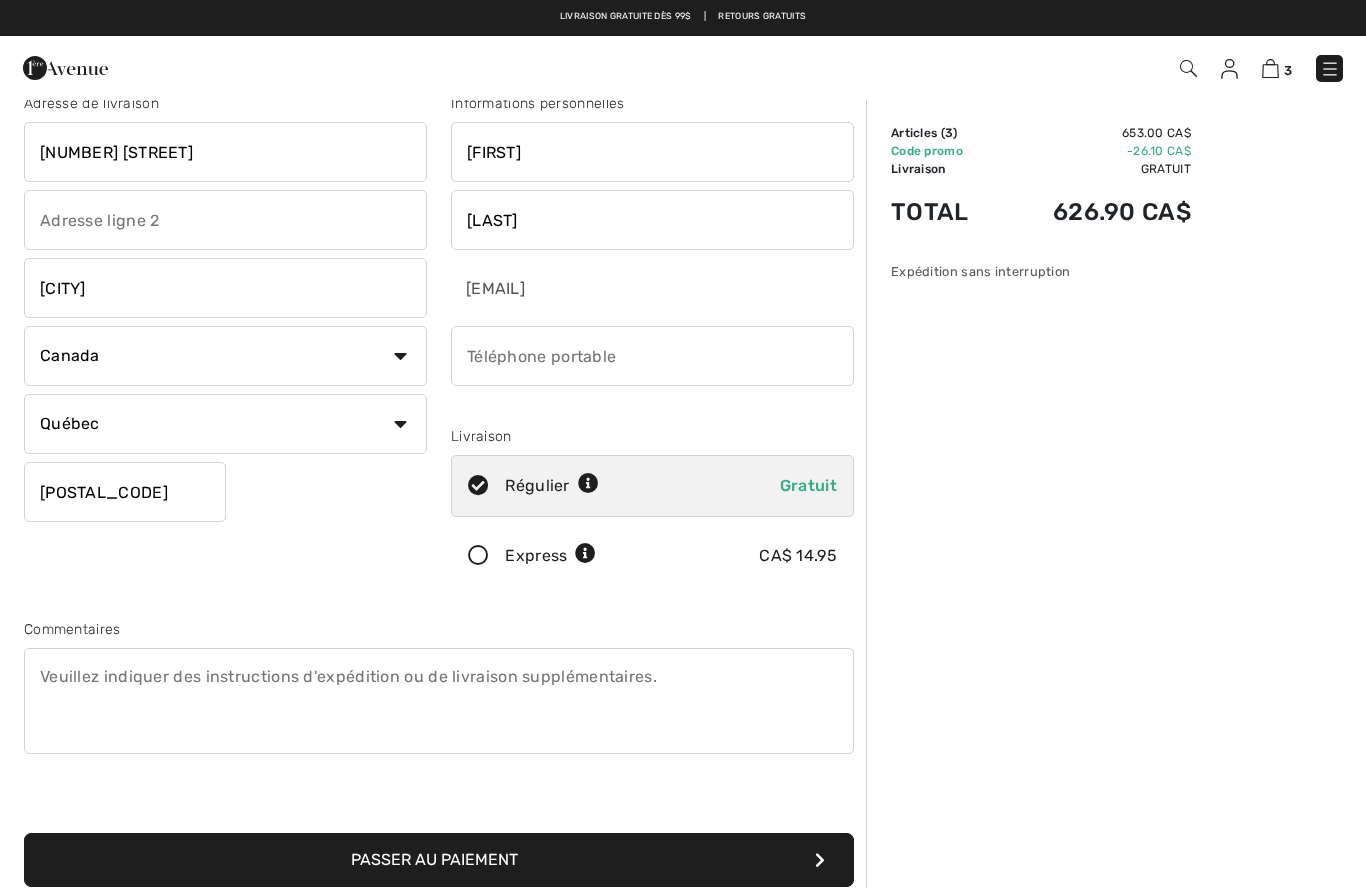 type on "[POSTAL_CODE]" 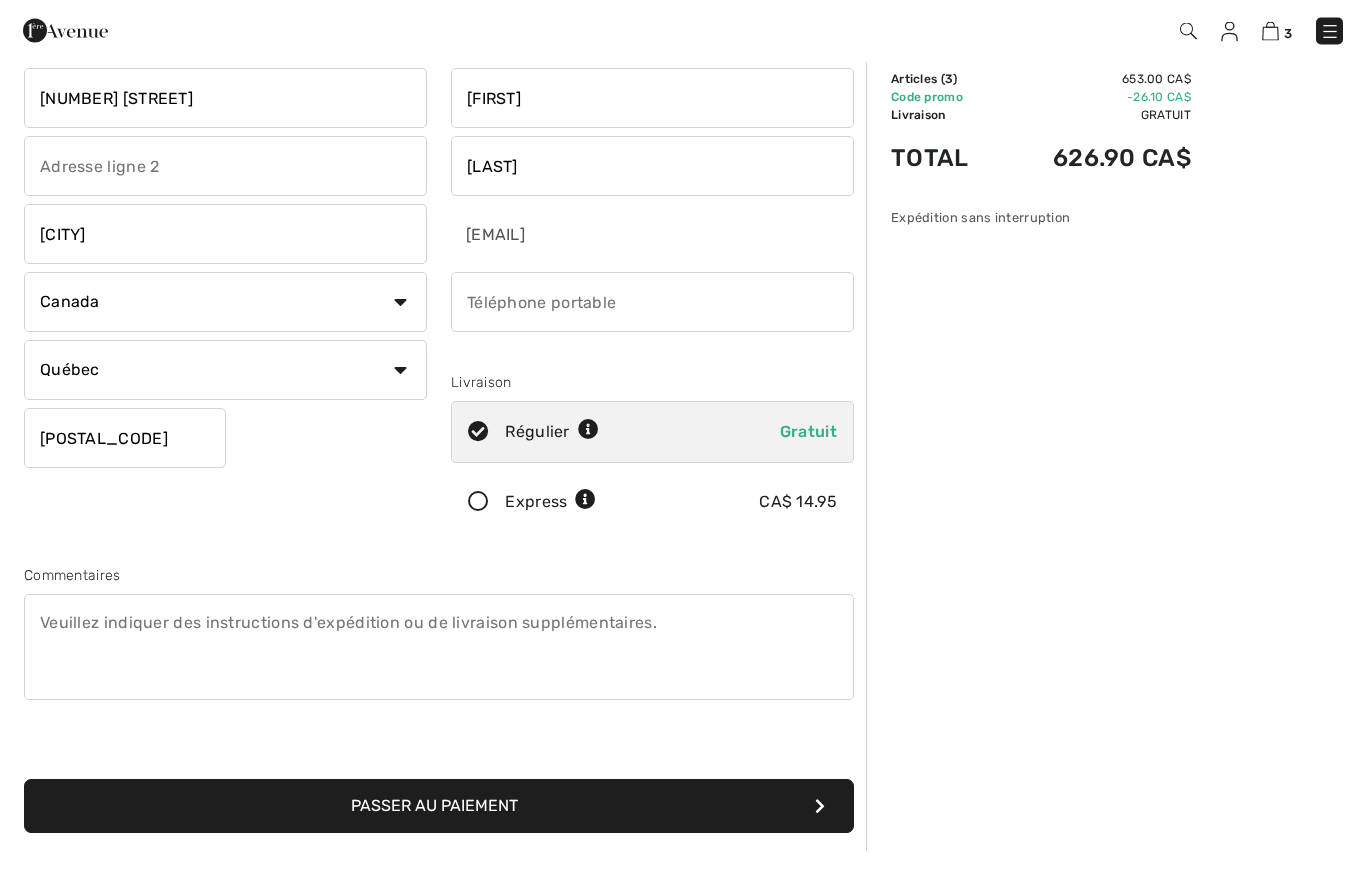 scroll, scrollTop: 0, scrollLeft: 0, axis: both 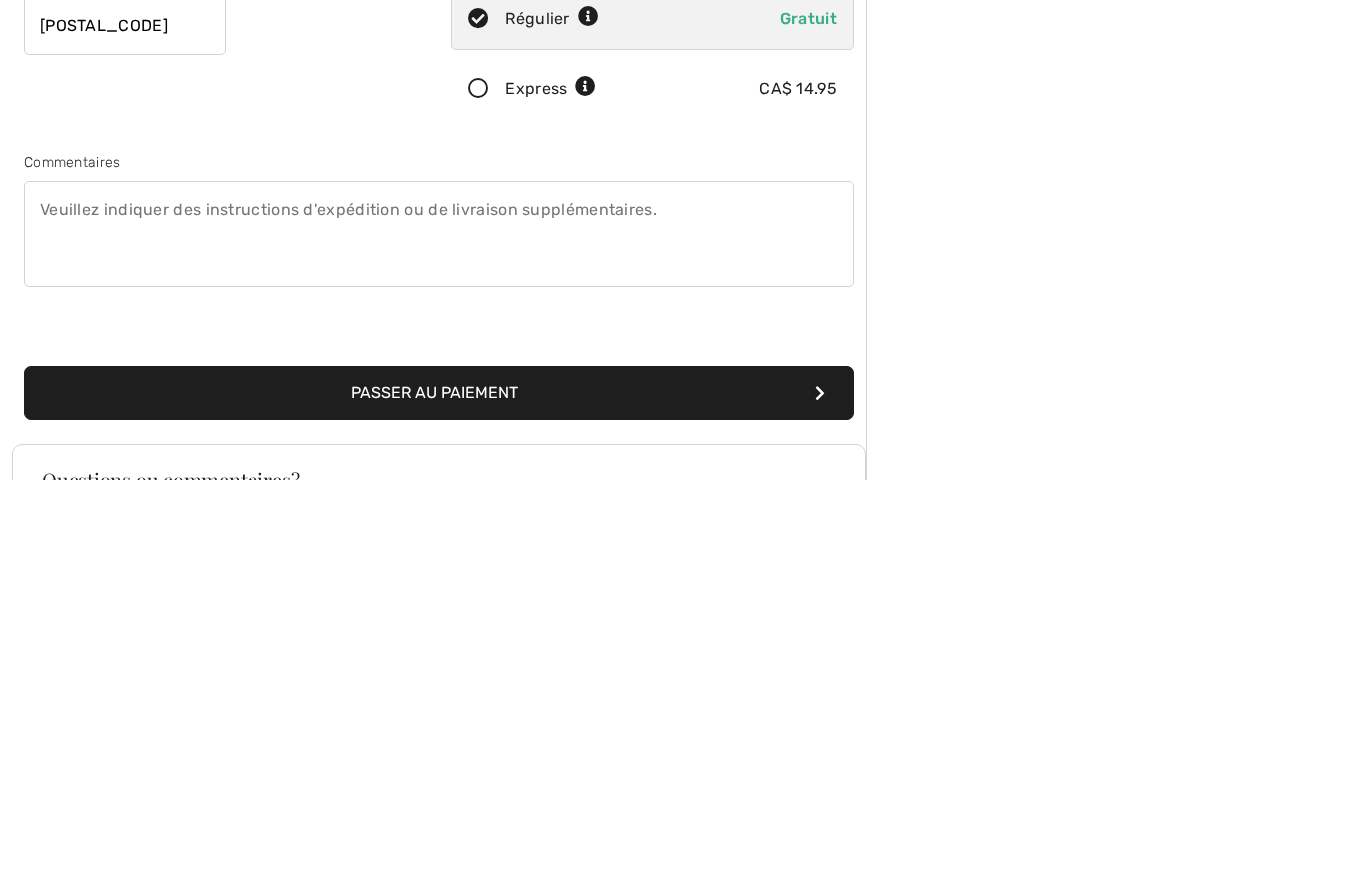 click on "Passer au paiement" at bounding box center [439, 802] 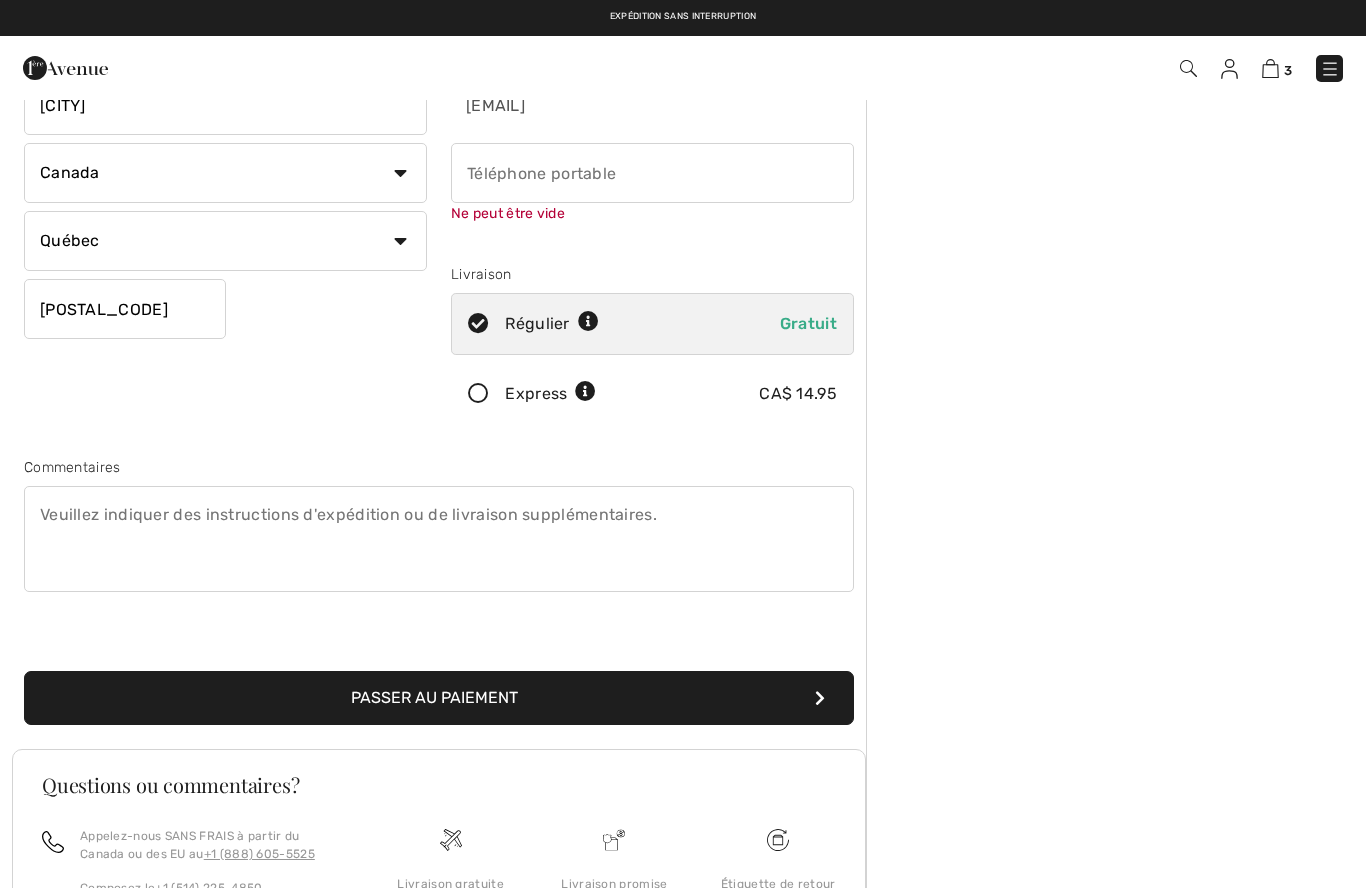 scroll, scrollTop: 211, scrollLeft: 0, axis: vertical 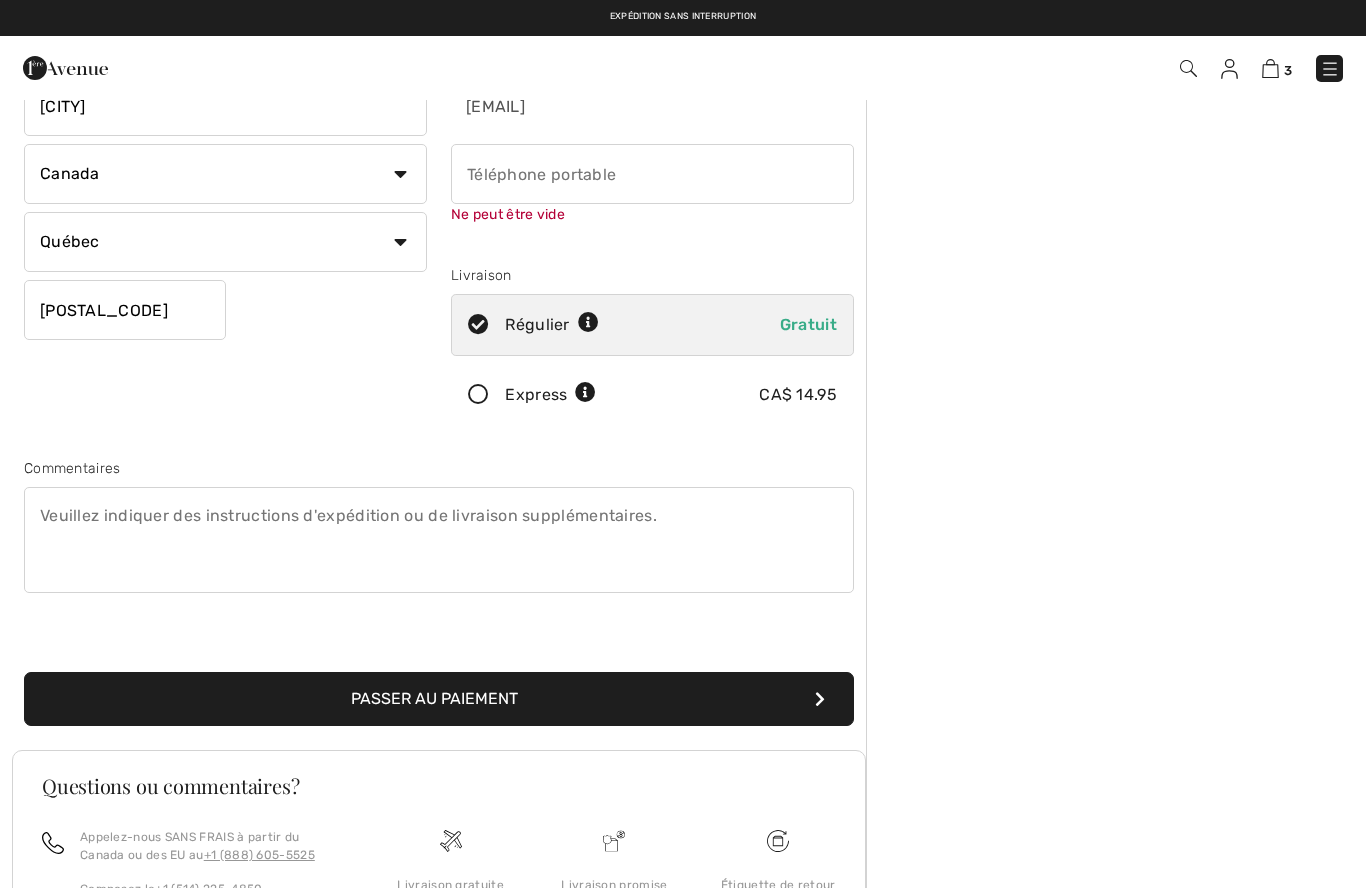 click at bounding box center (652, 174) 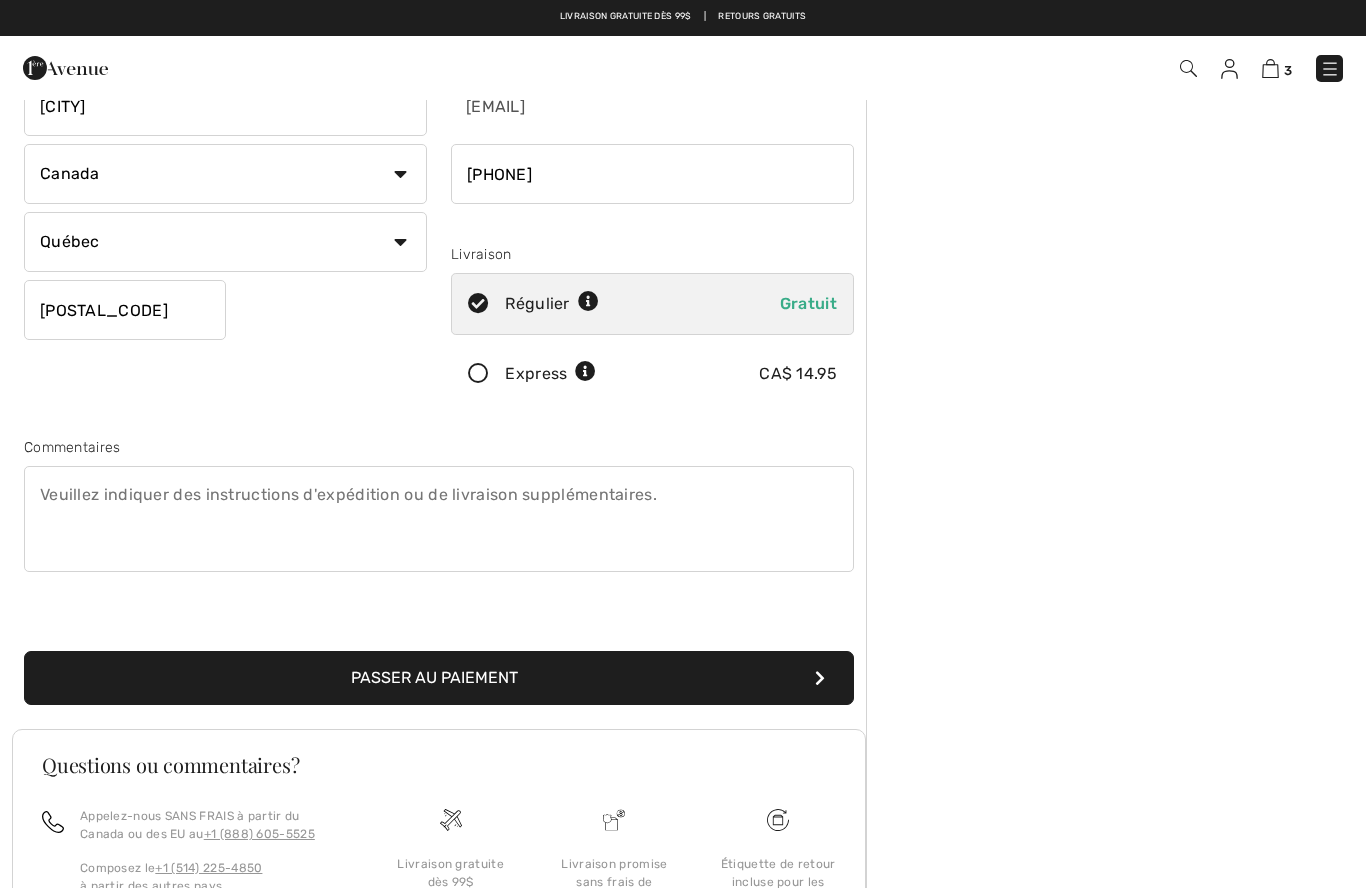 type on "514781159" 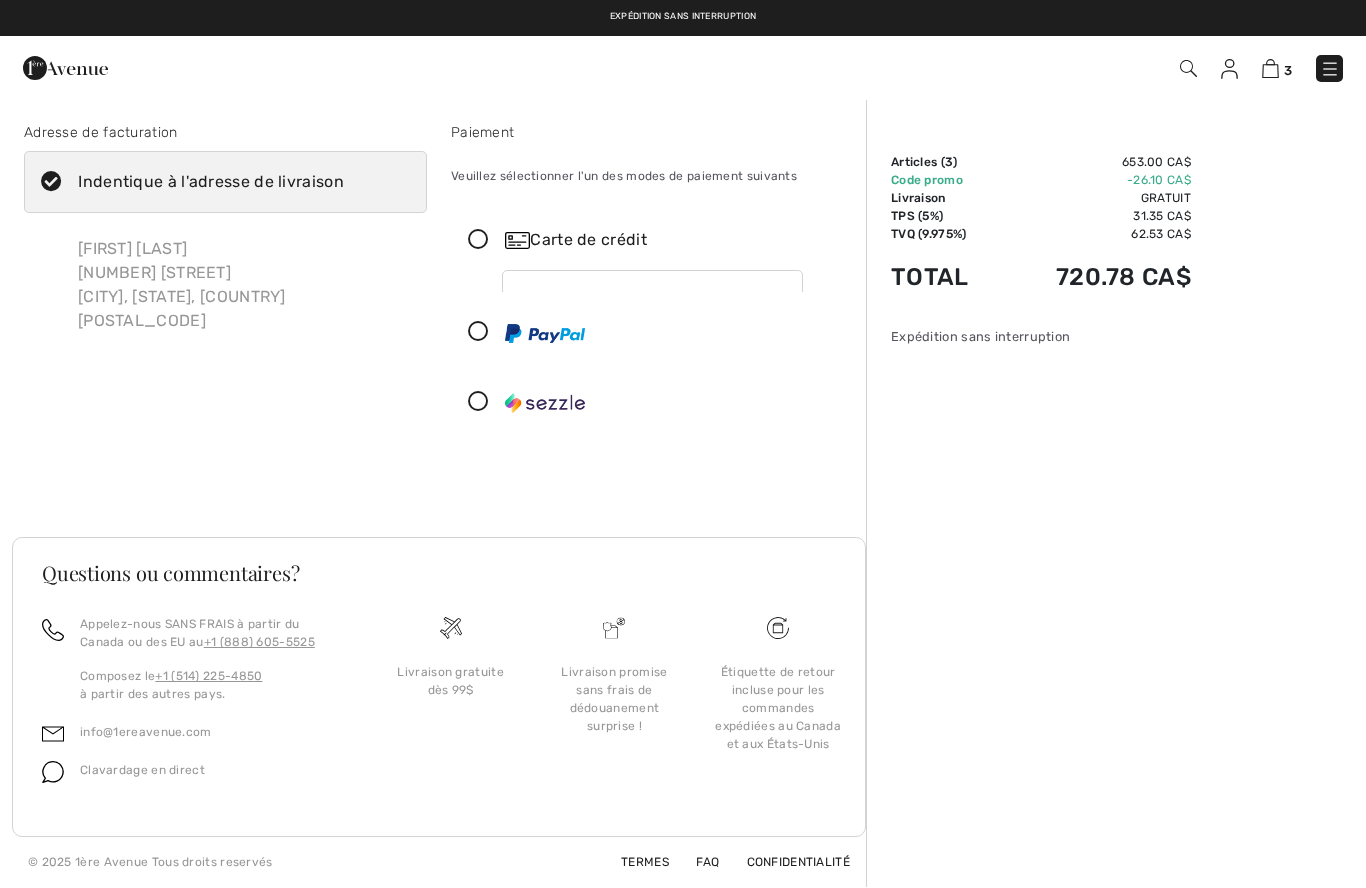 scroll, scrollTop: 0, scrollLeft: 0, axis: both 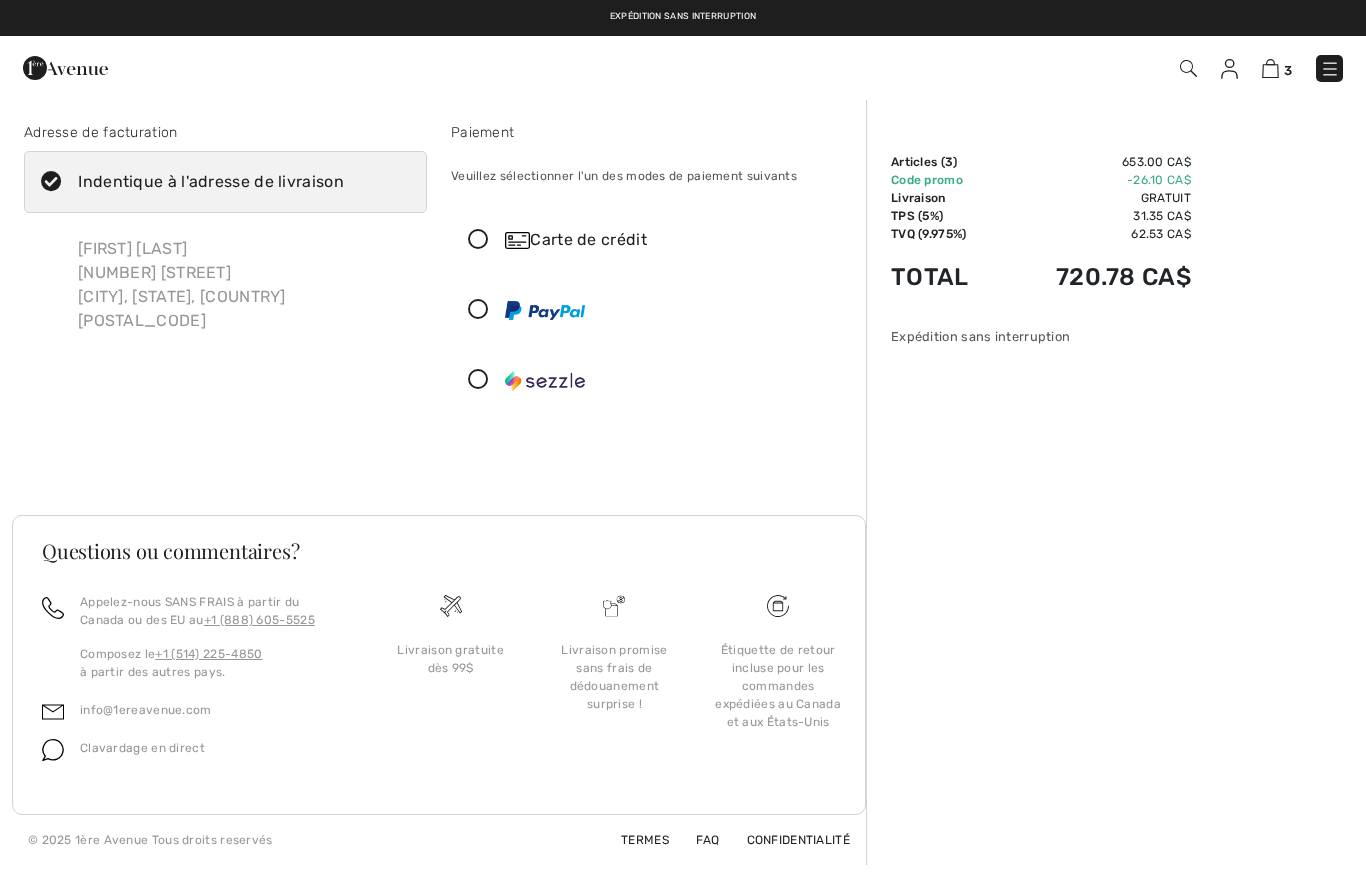click at bounding box center [478, 240] 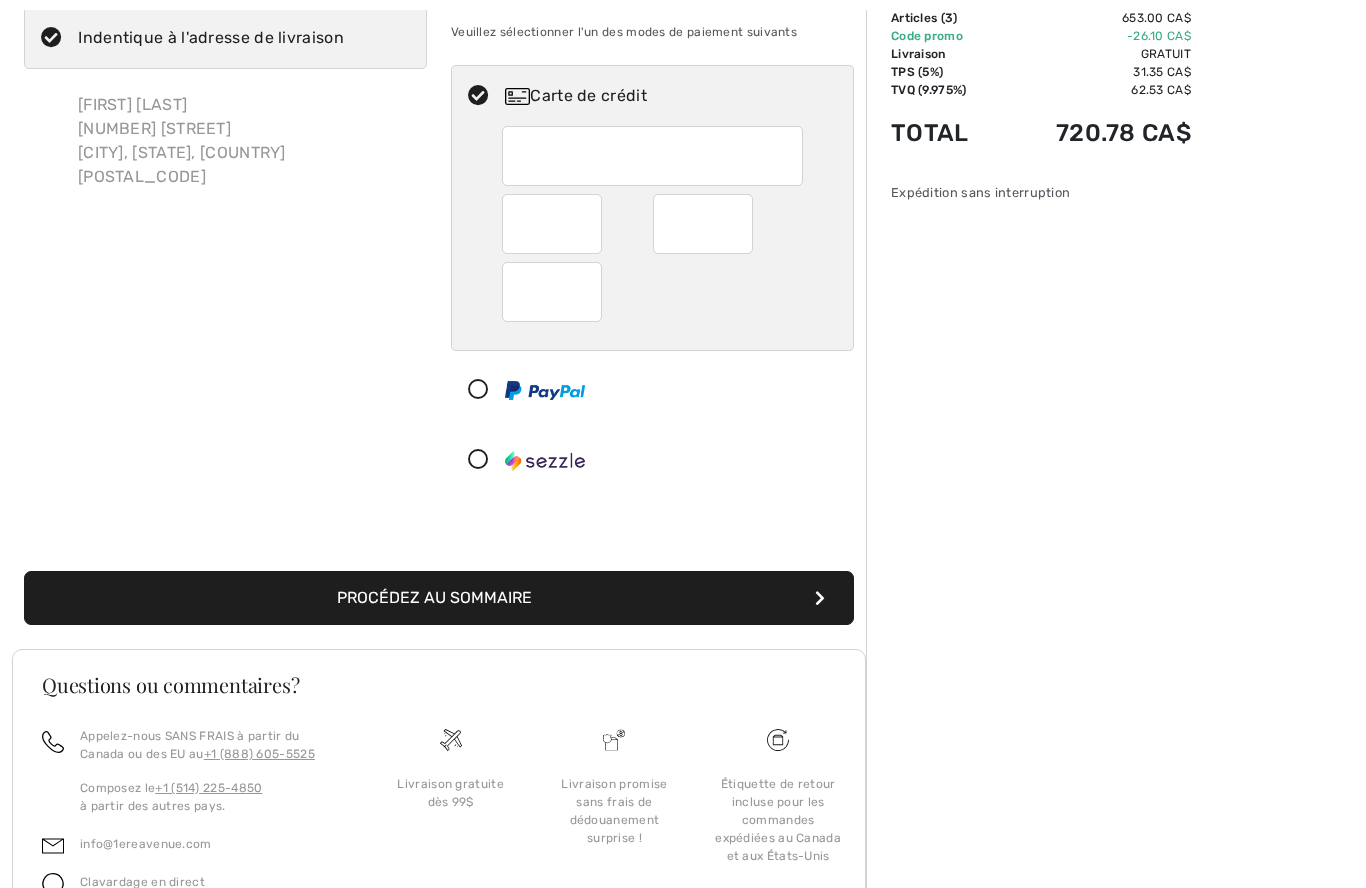 scroll, scrollTop: 143, scrollLeft: 0, axis: vertical 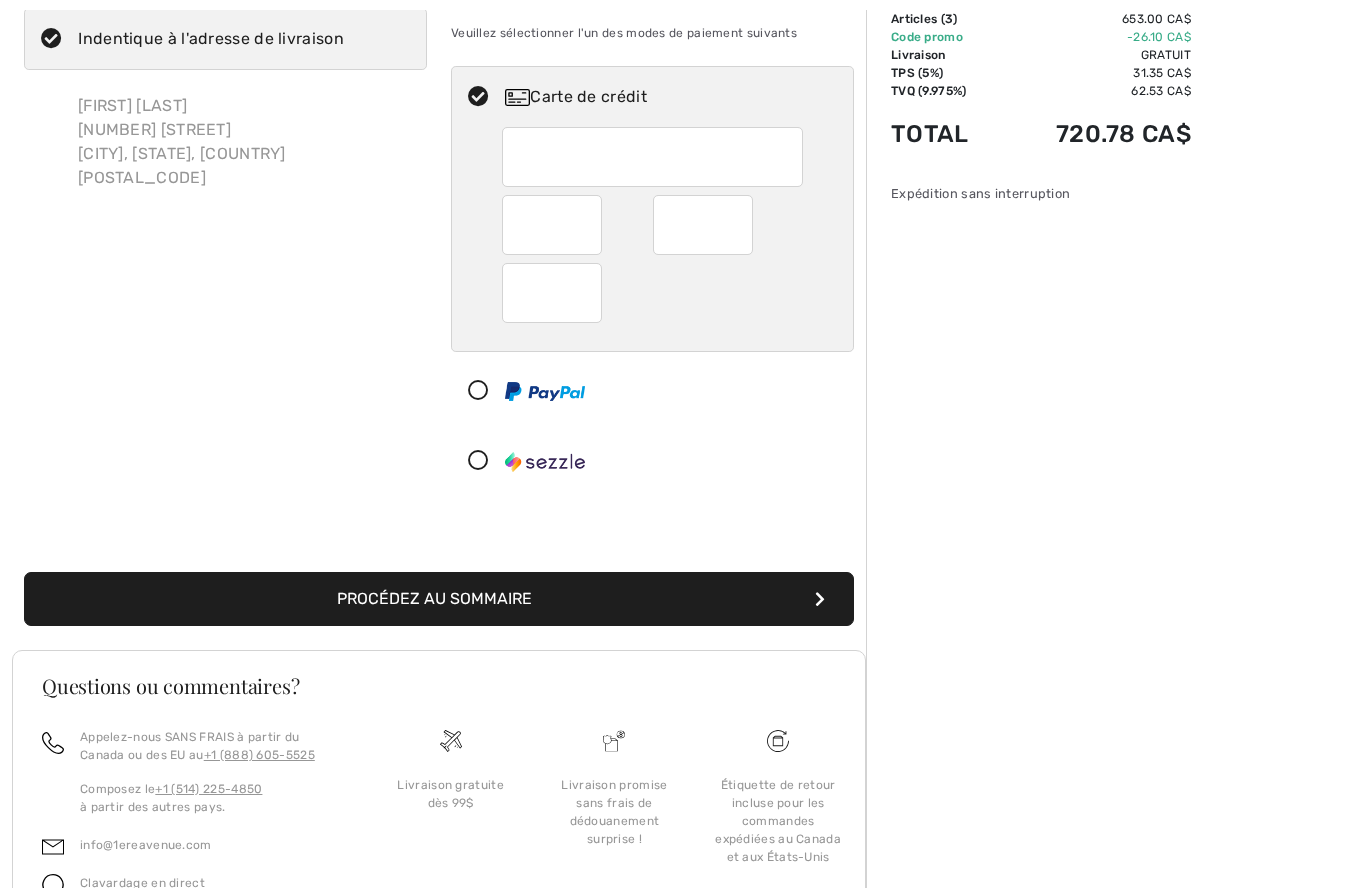 click on "Adresse de facturation
Indentique à l'adresse de livraison
[FIRST] [LAST]
[NUMBER] [STREET]
[CITY], [STATE], [COUNTRY]
[POSTAL_CODE]
[FIRST]
[LAST]
[NUMBER] [STREET]
[CITY]
Pays
[COUNTRY]
États-Unis
Afghanistan
Afrique du Sud
Aland
Albanie
Algérie
Allemagne
Andorre
Angola
Anguilla
Antarctique
Antigua-et-Barbuda
Arabie saoudite
Argentine
Arménie
Aruba
Australie
Autriche
Azerbaïdjan
Bahamas
Bahreïn
Bangladesh
Barbade
Belgique
Belize Bénin" at bounding box center [225, 239] 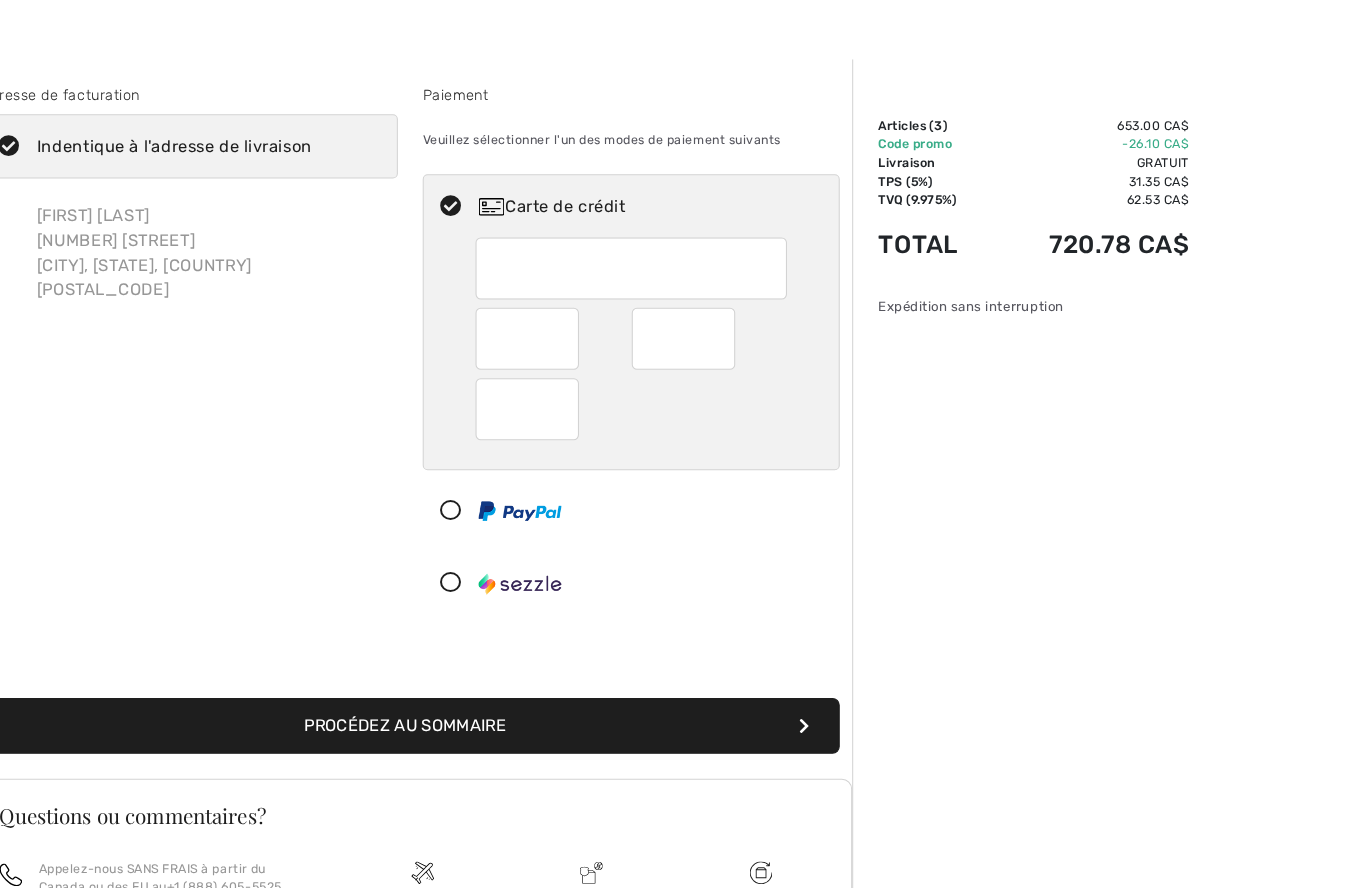 scroll, scrollTop: 38, scrollLeft: 0, axis: vertical 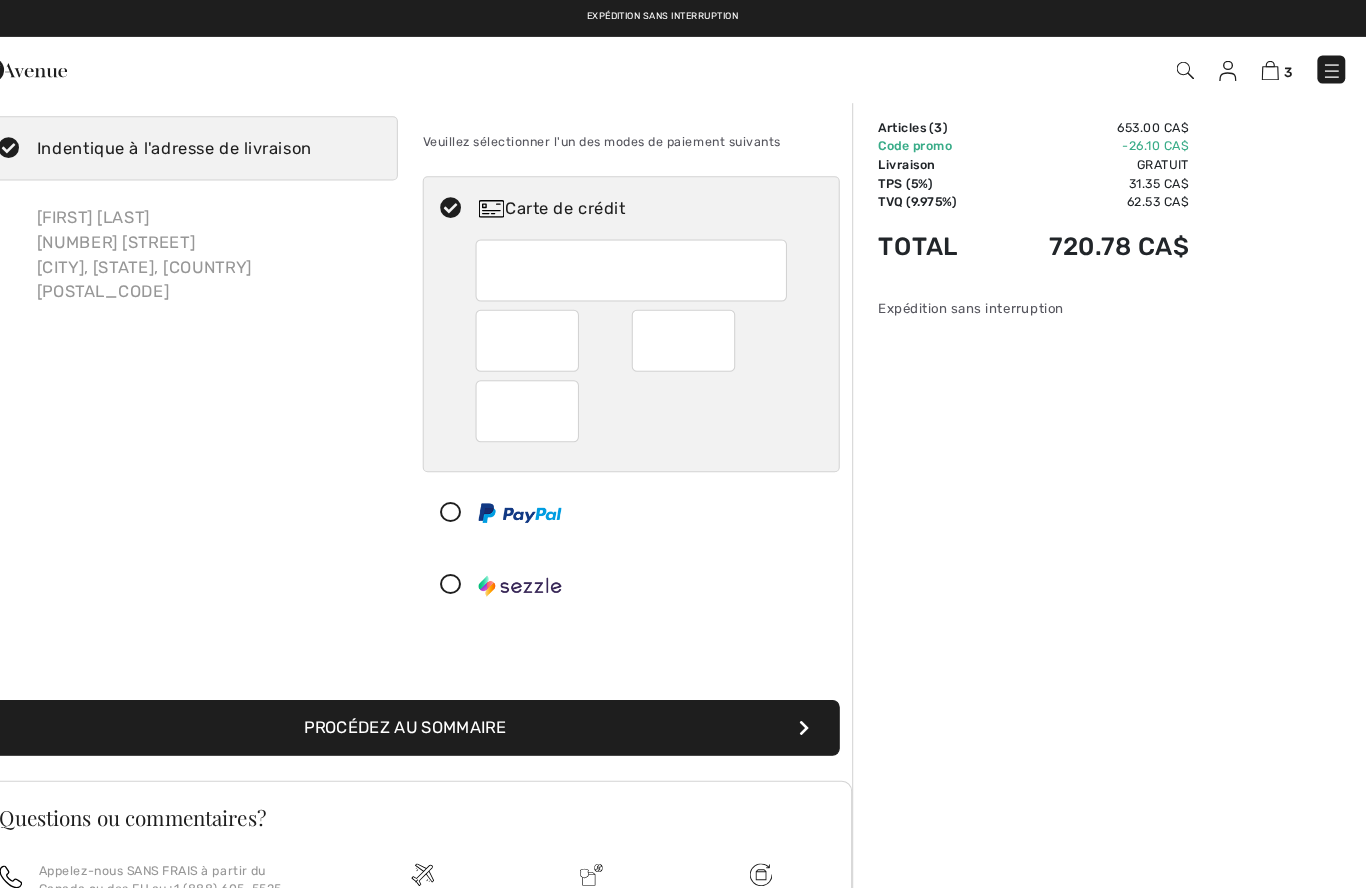 click on "Procédez au sommaire" at bounding box center [439, 704] 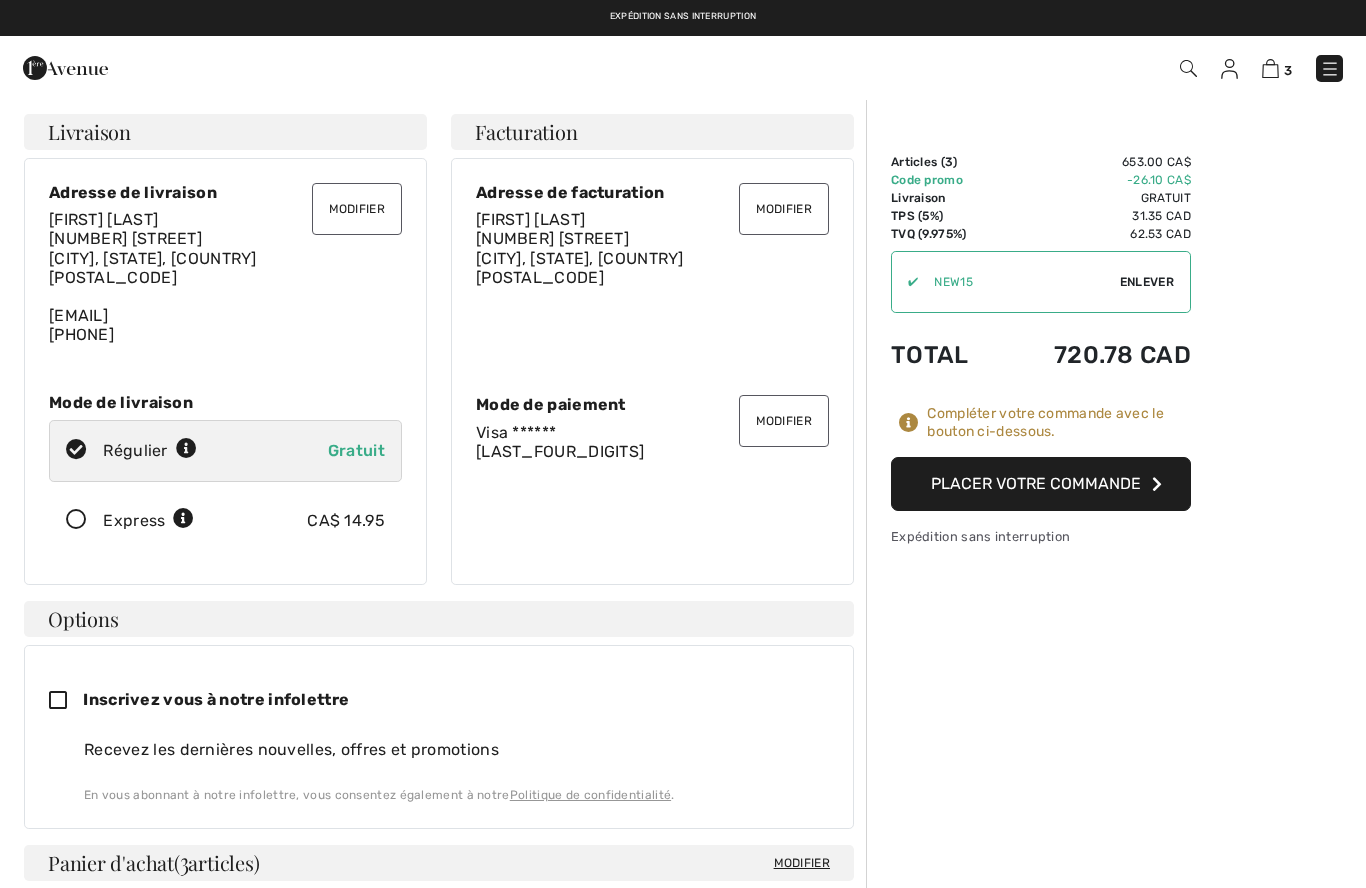 scroll, scrollTop: 0, scrollLeft: 0, axis: both 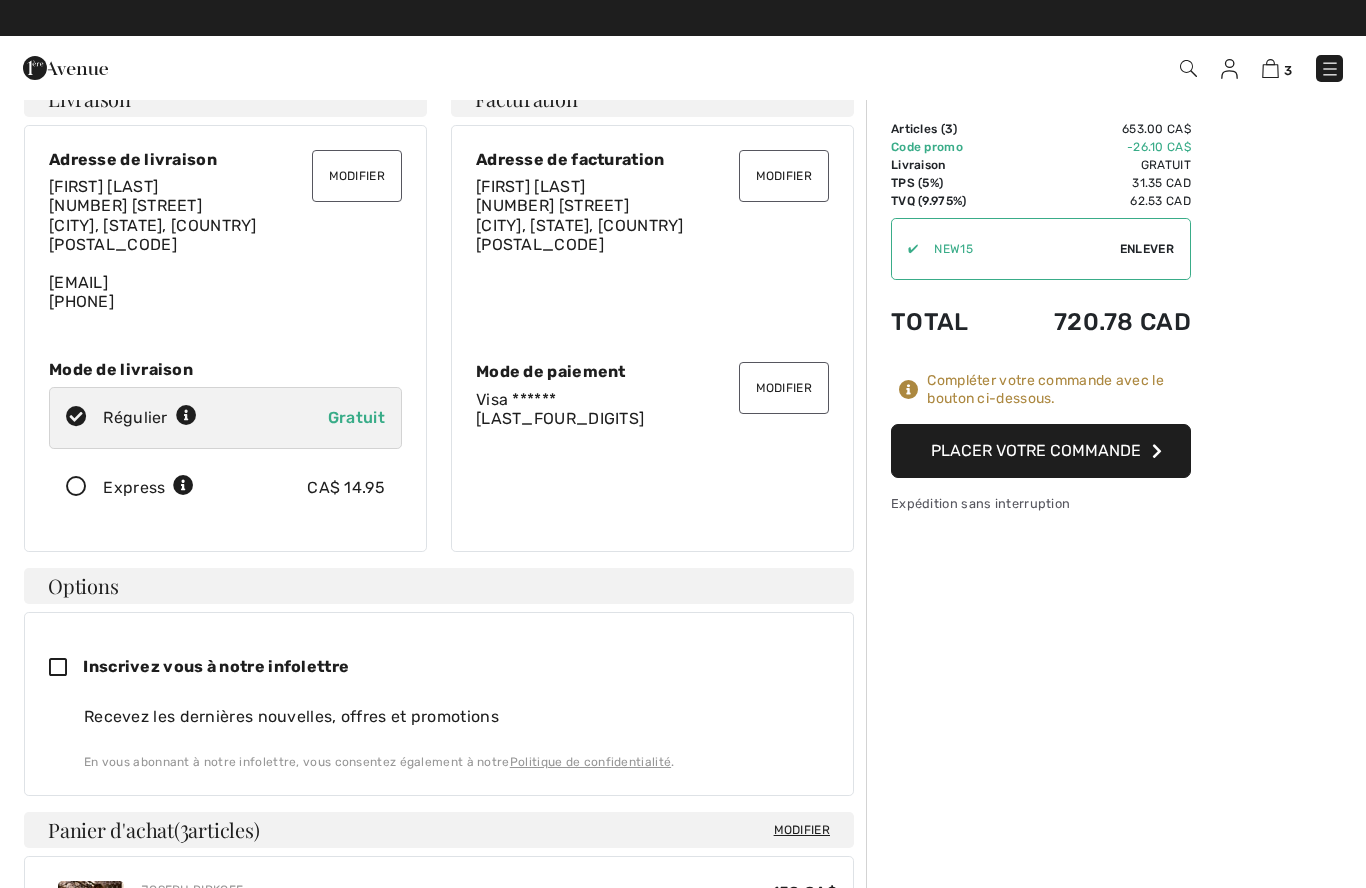 click on "Placer votre commande" at bounding box center [1041, 451] 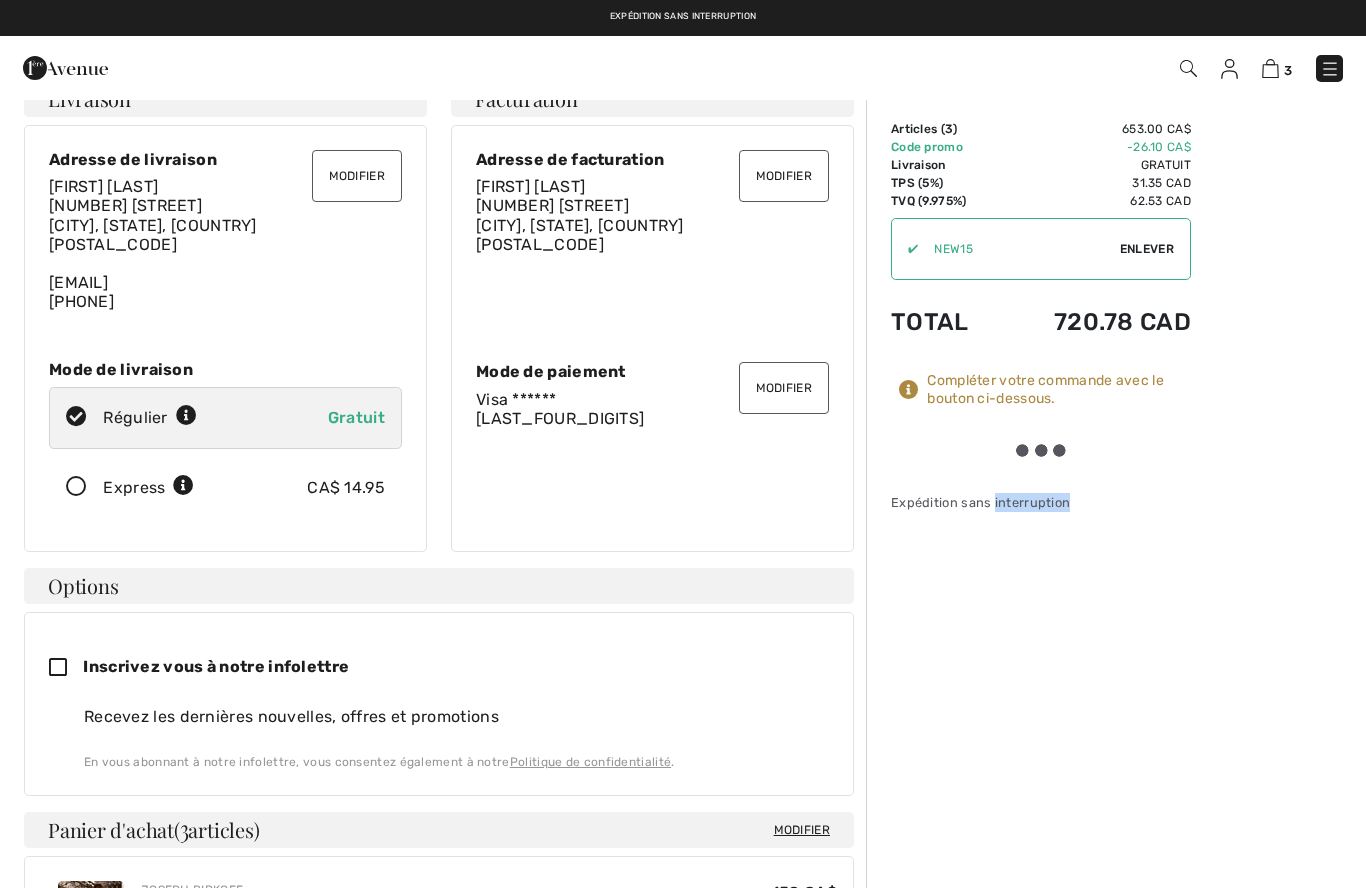 click on "Sommaire			 Description
Articles ( 3 )
653.00 CAD
Code promo -26.10 CAD
Livraison
Gratuit
TPS (5%) 31.35 CAD
TVQ (9.975%) 62.53 CAD
Taxes & Droits de douane 0.00 CAD
✔
Utiliser
Enlever
Total
720.78 CAD
Compléter votre commande avec le bouton ci-dessous.
Placer votre commande
Expédition sans interruption" at bounding box center (1116, 971) 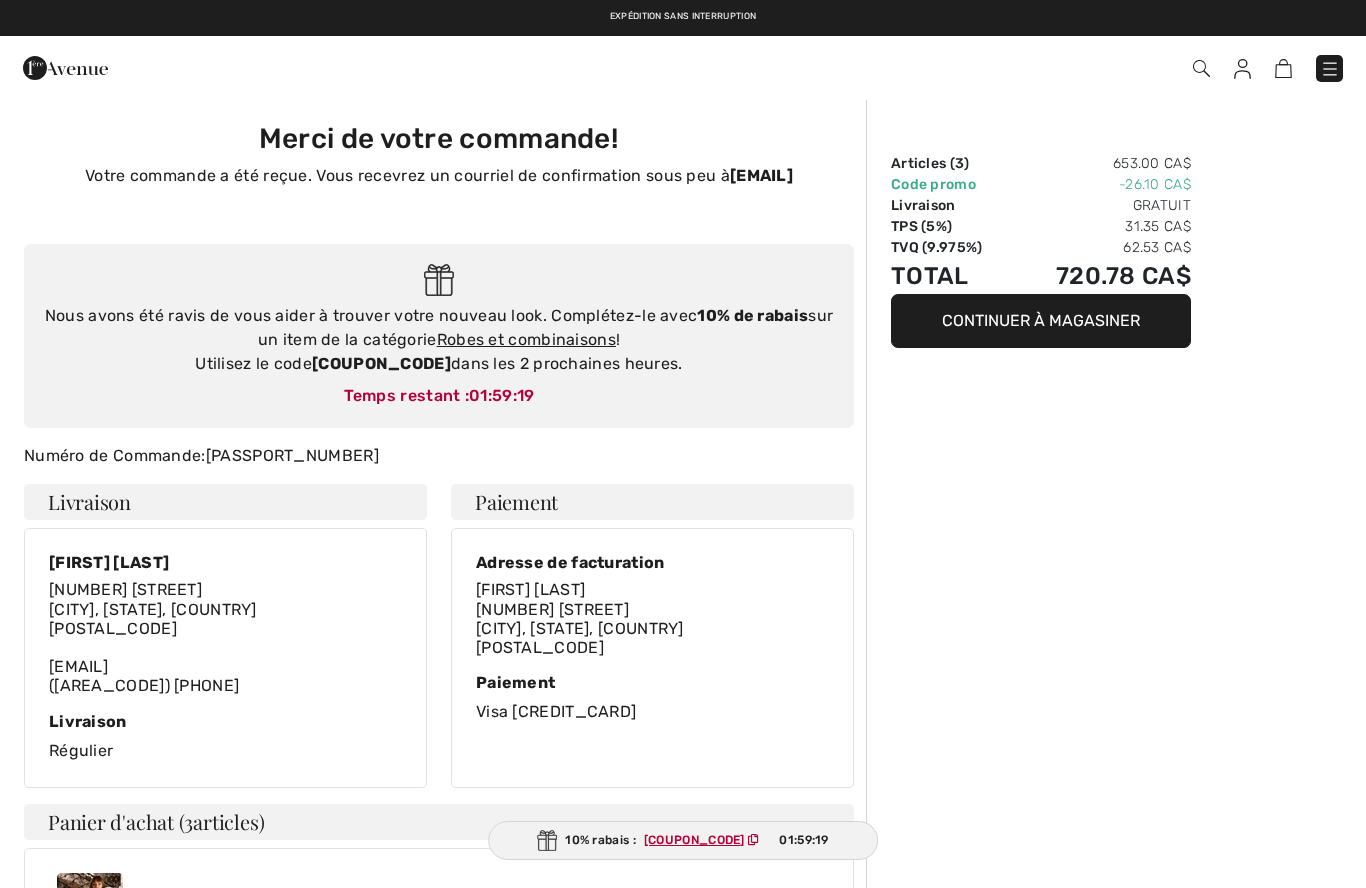 scroll, scrollTop: 0, scrollLeft: 0, axis: both 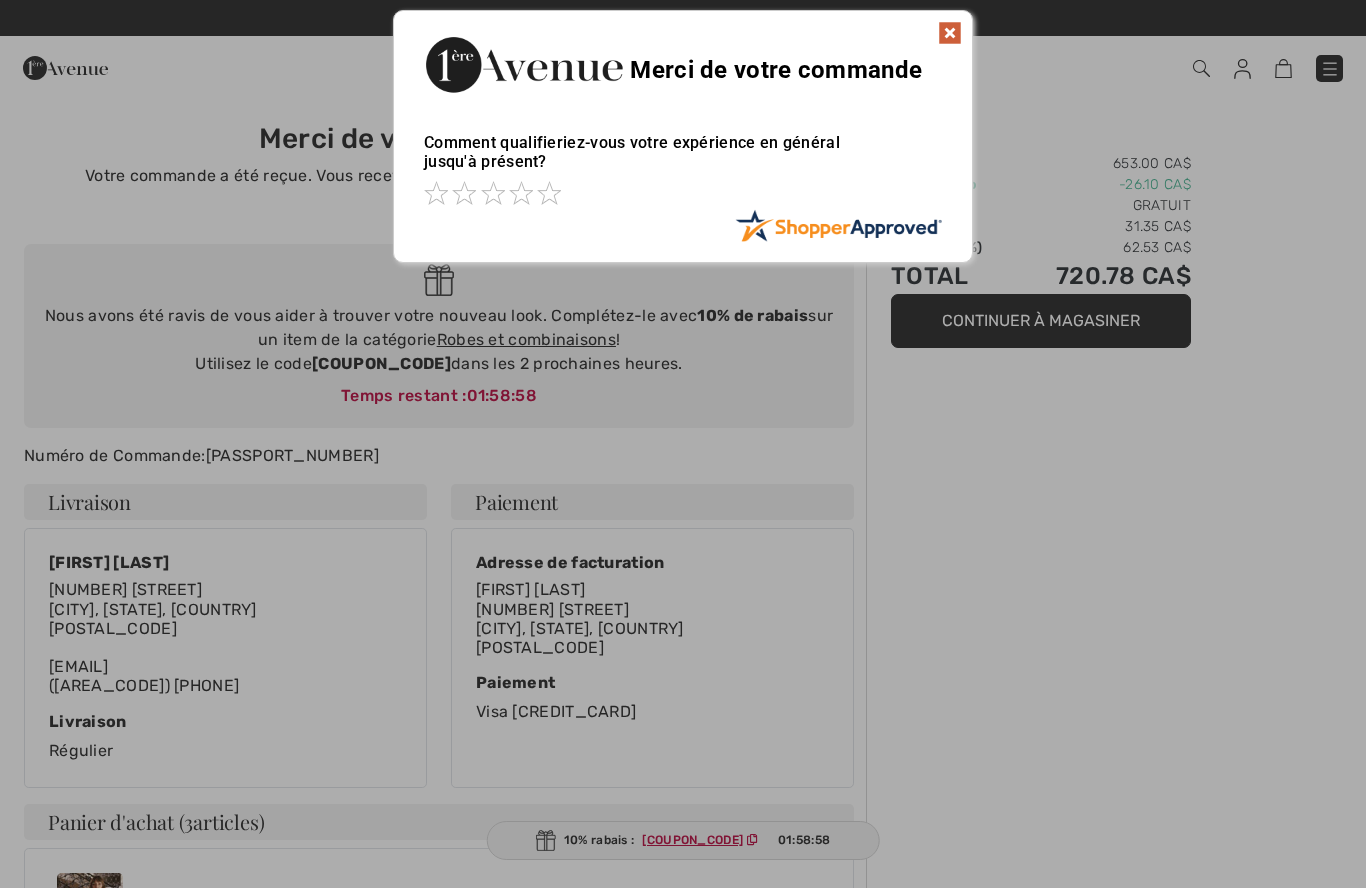 click at bounding box center [950, 33] 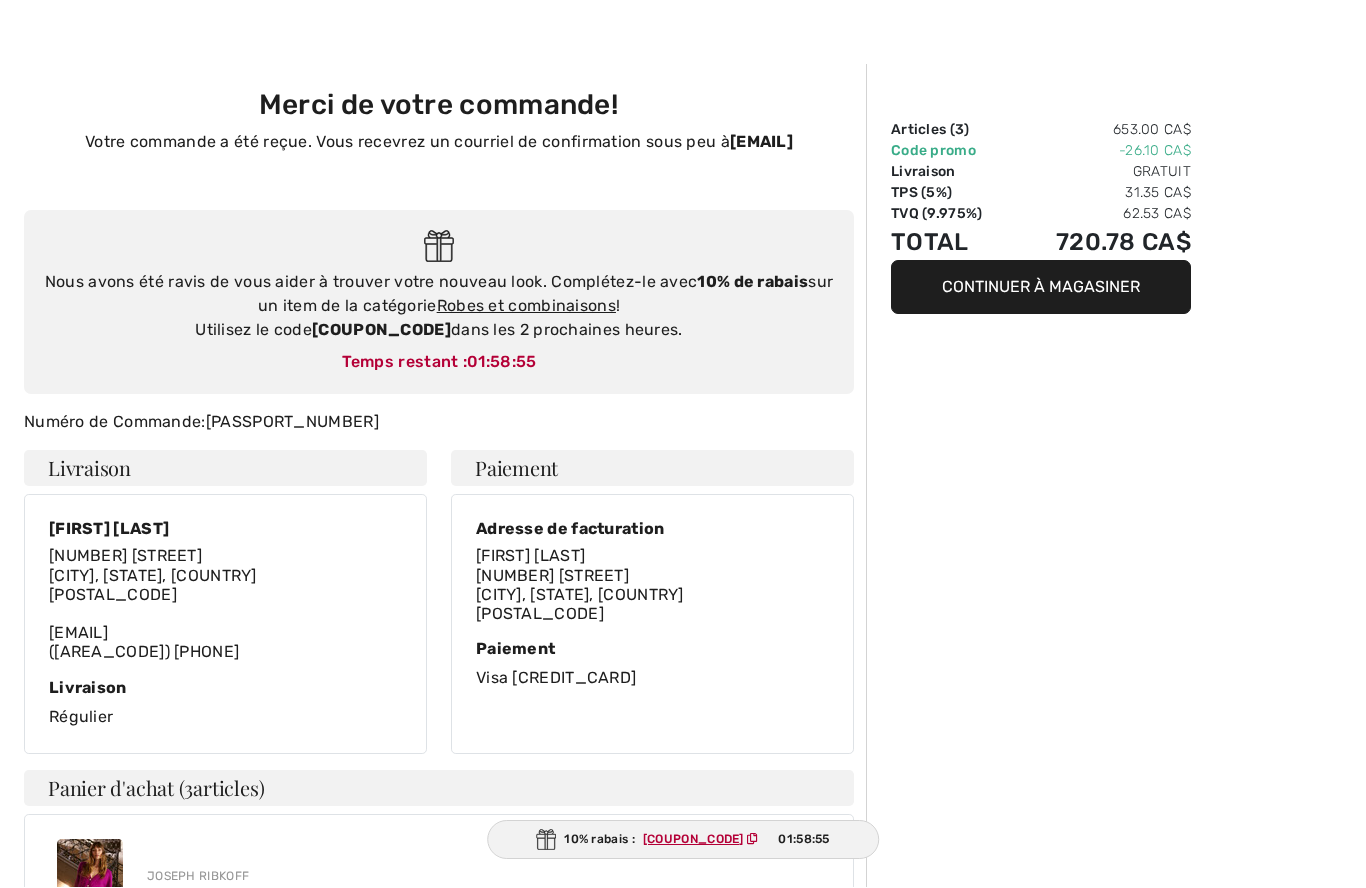 click on "Nous avons été ravis de vous aider à trouver votre nouveau look. Complétez-le avec  10% de rabais  sur un item de la catégorie  Robes et combinaisons  ! Utilisez le code  AFP1068FB0F  dans les 2 prochaines heures.
Temps restant :  01:58:55" at bounding box center [439, 303] 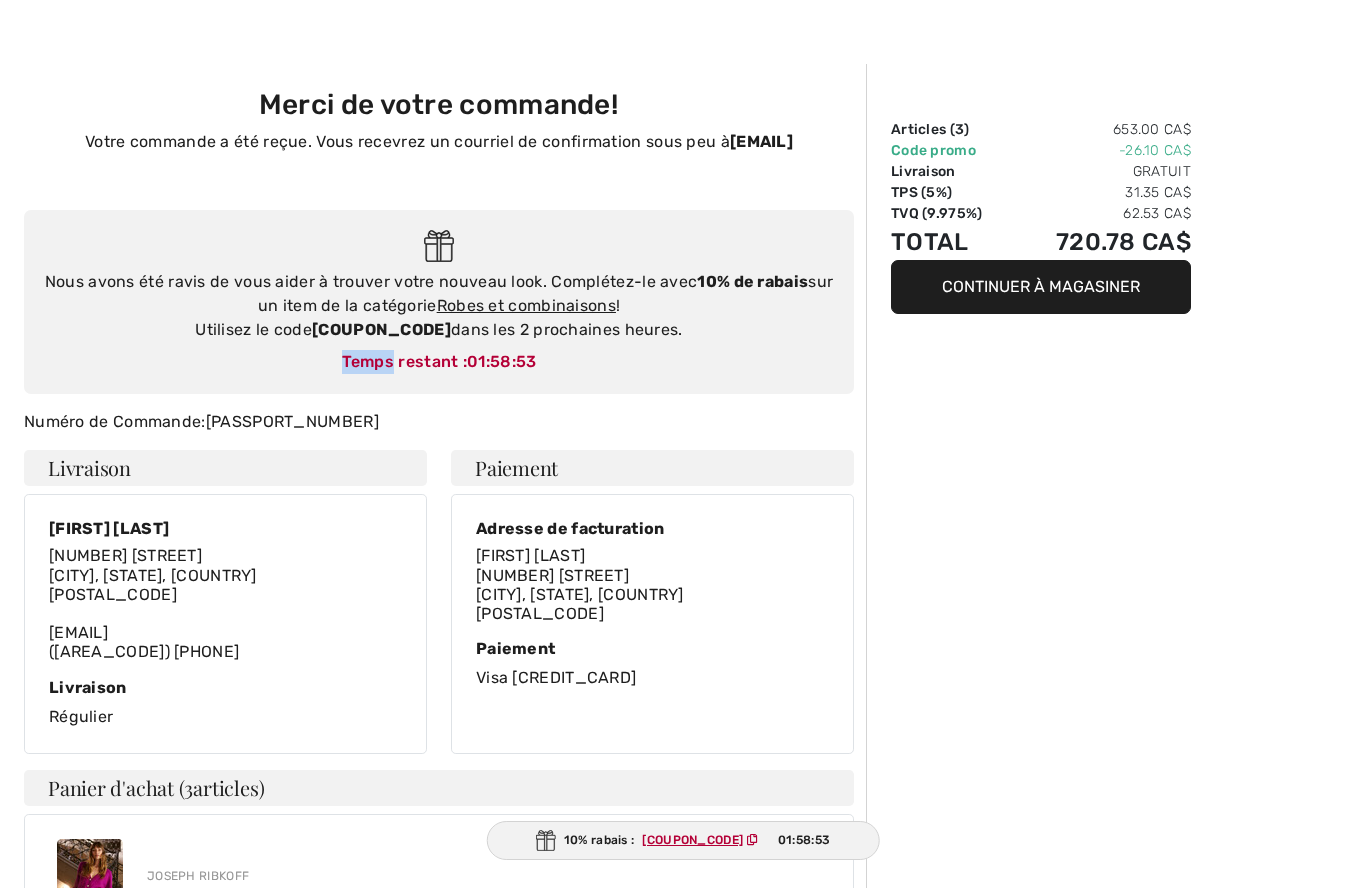 click on "AFP1068FB0F" at bounding box center [381, 329] 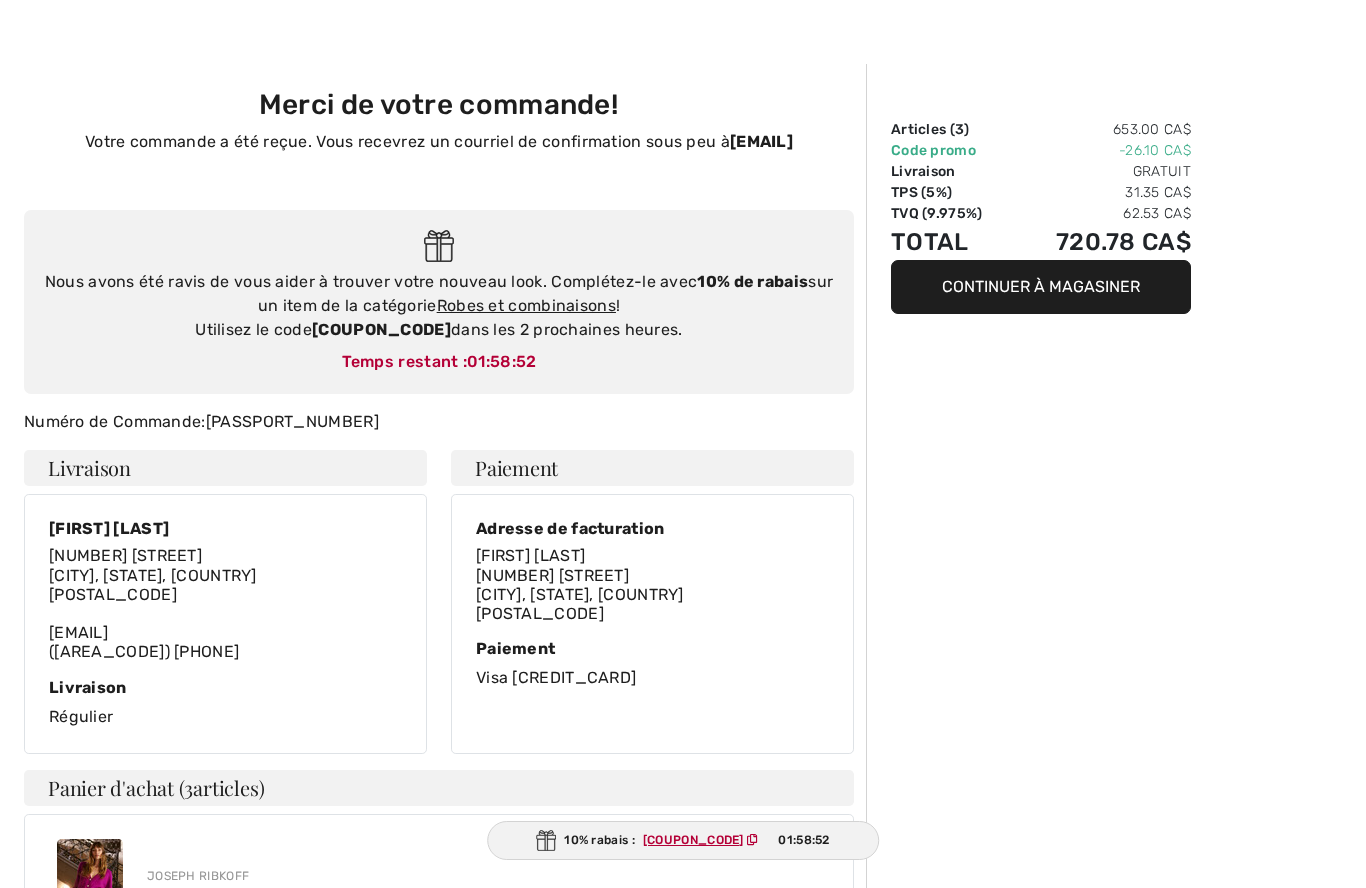scroll, scrollTop: 0, scrollLeft: 0, axis: both 